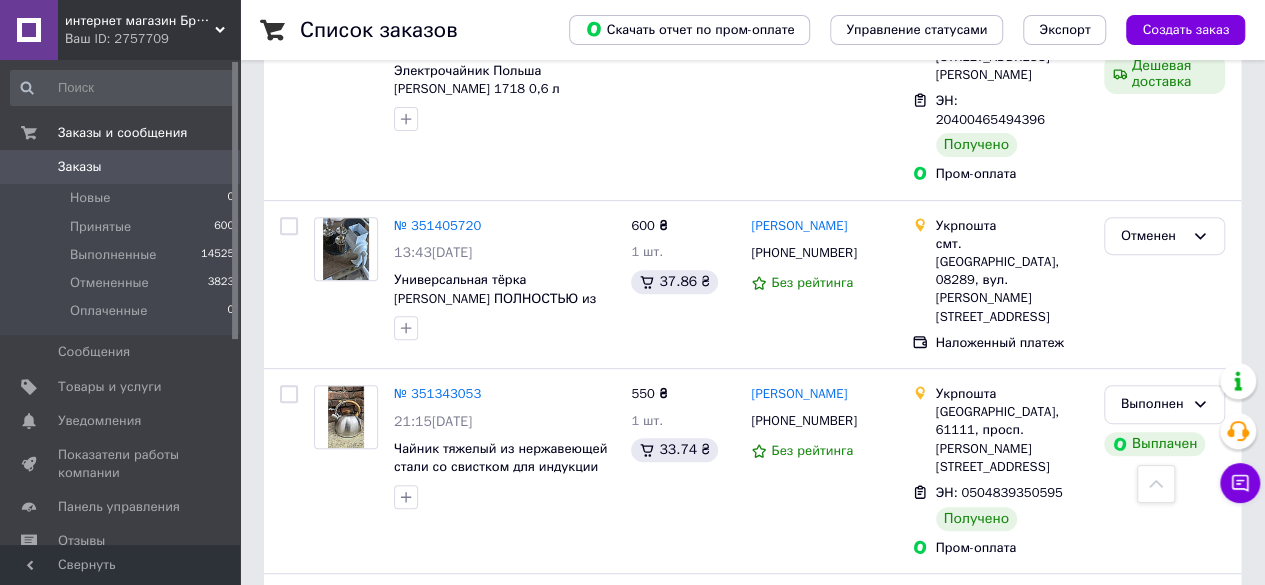 scroll, scrollTop: 8000, scrollLeft: 0, axis: vertical 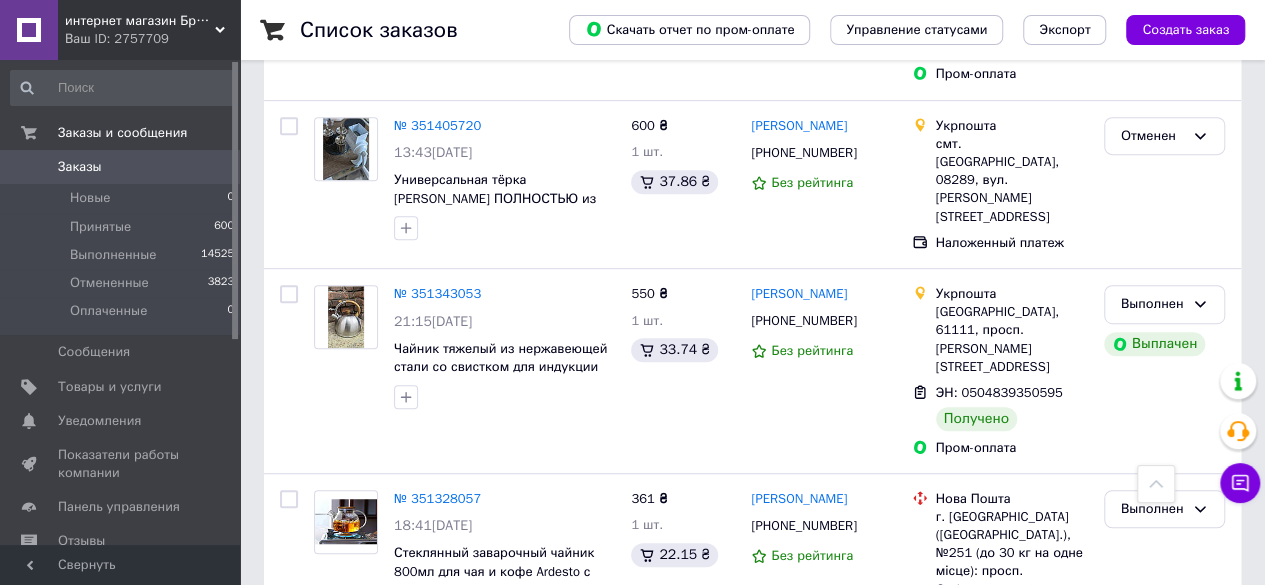 click 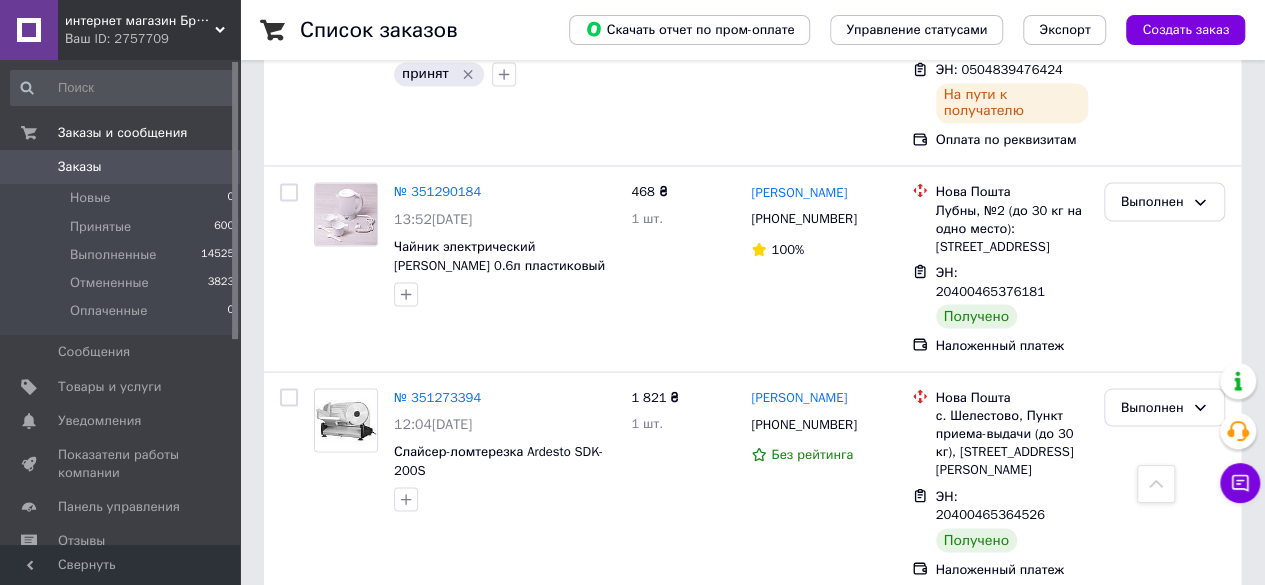 scroll, scrollTop: 9109, scrollLeft: 0, axis: vertical 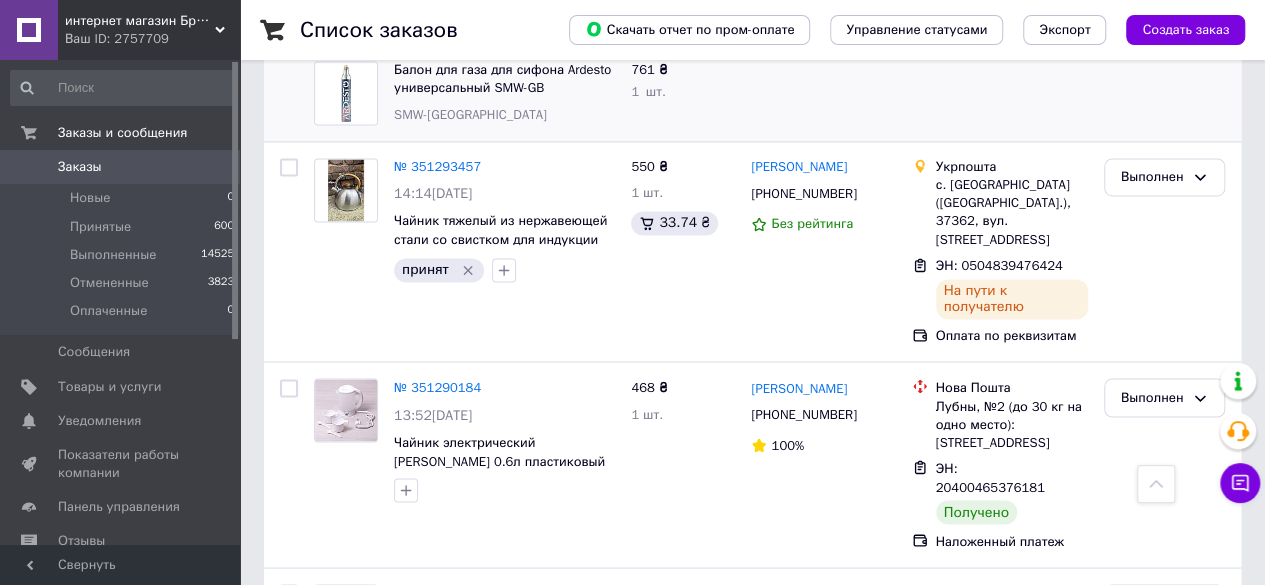 click on "Заказы" at bounding box center (80, 167) 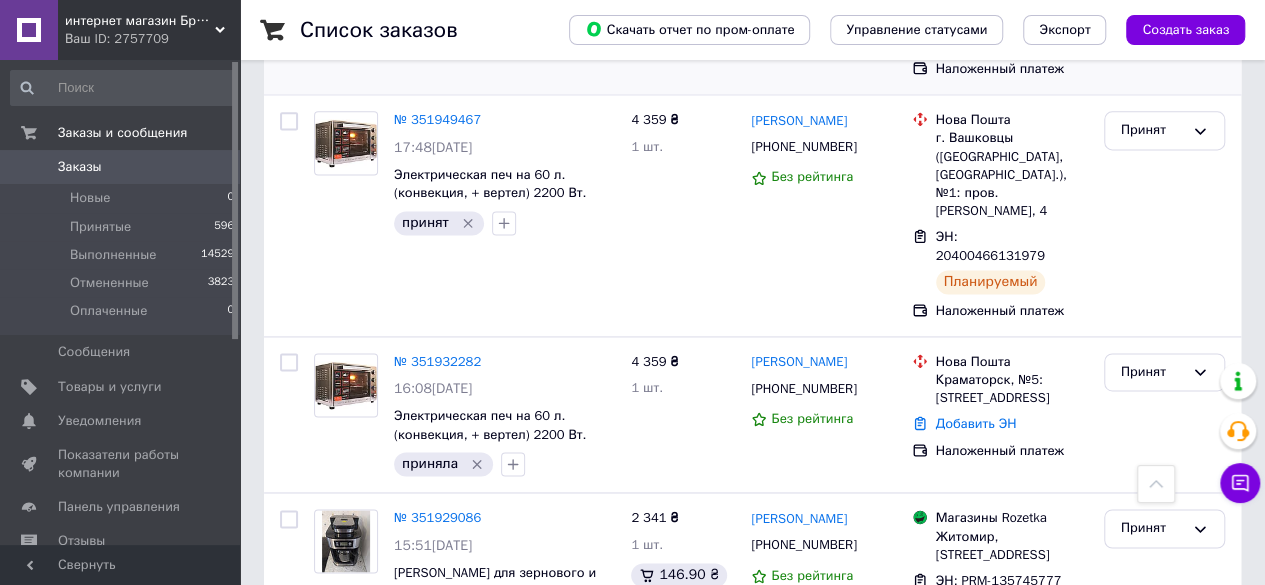 scroll, scrollTop: 1500, scrollLeft: 0, axis: vertical 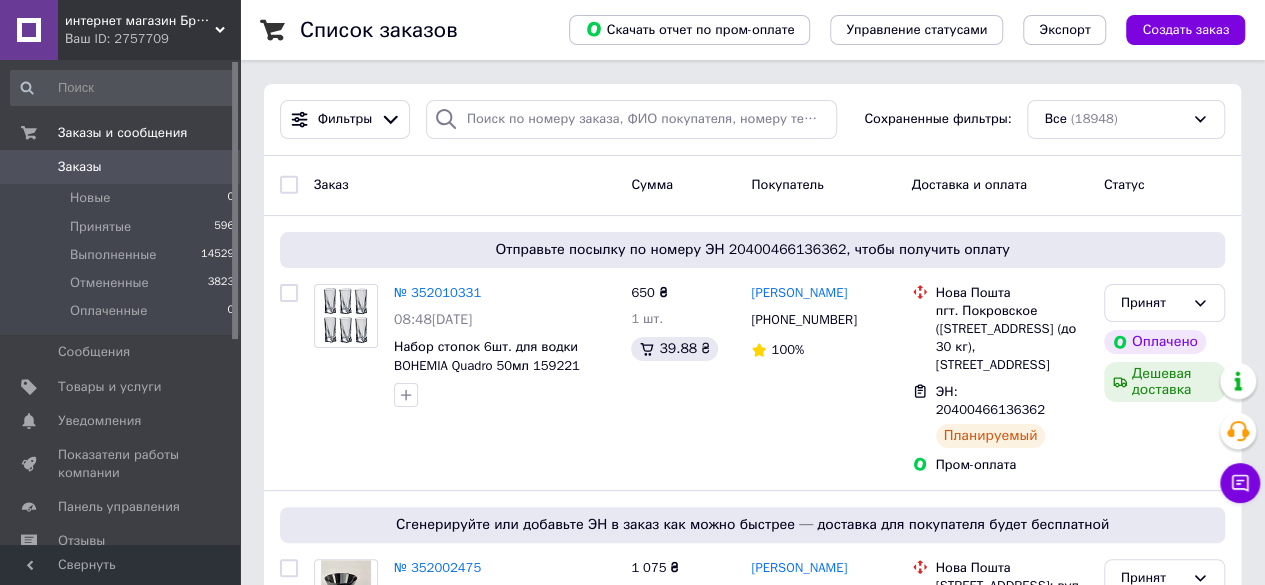 click on "Заказы" at bounding box center [121, 167] 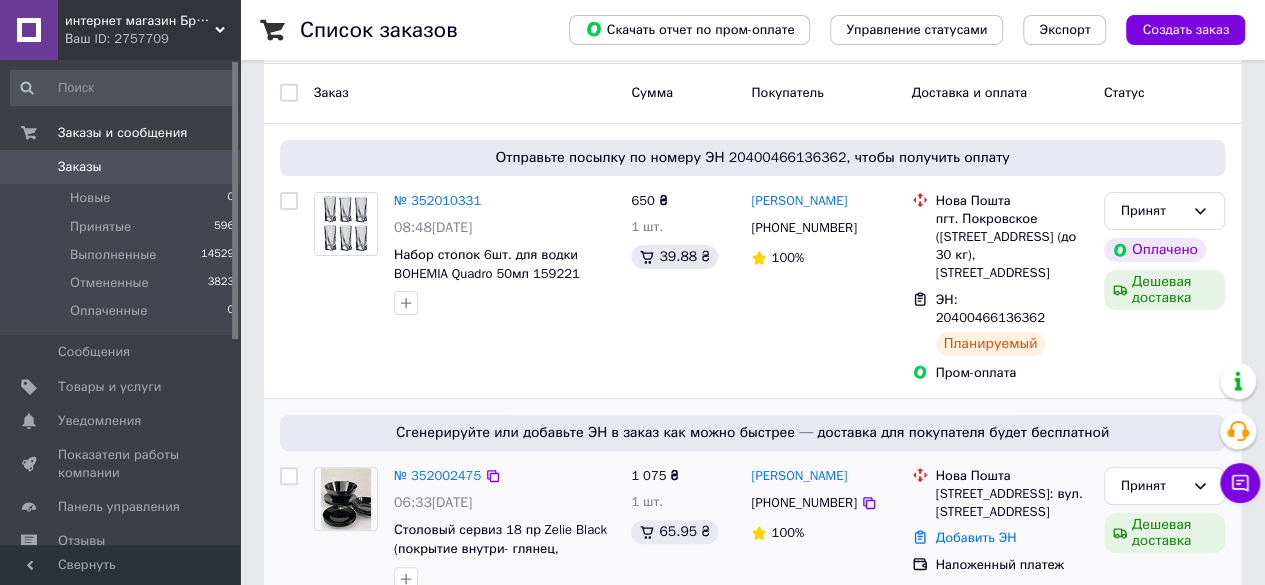 scroll, scrollTop: 200, scrollLeft: 0, axis: vertical 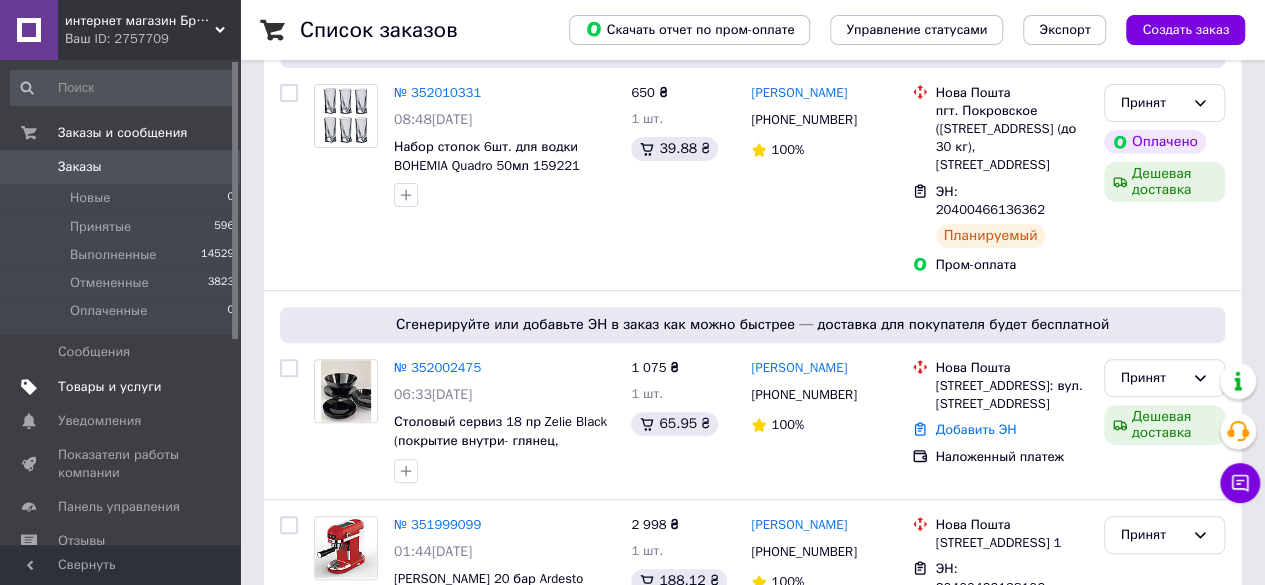 click on "Товары и услуги" at bounding box center [110, 387] 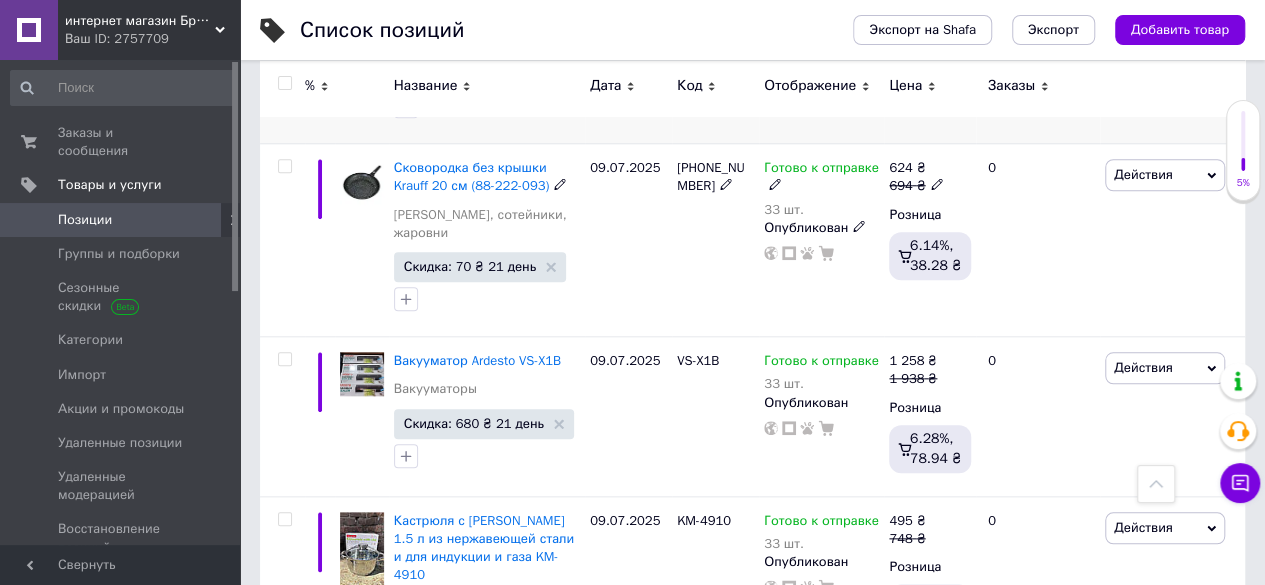 scroll, scrollTop: 900, scrollLeft: 0, axis: vertical 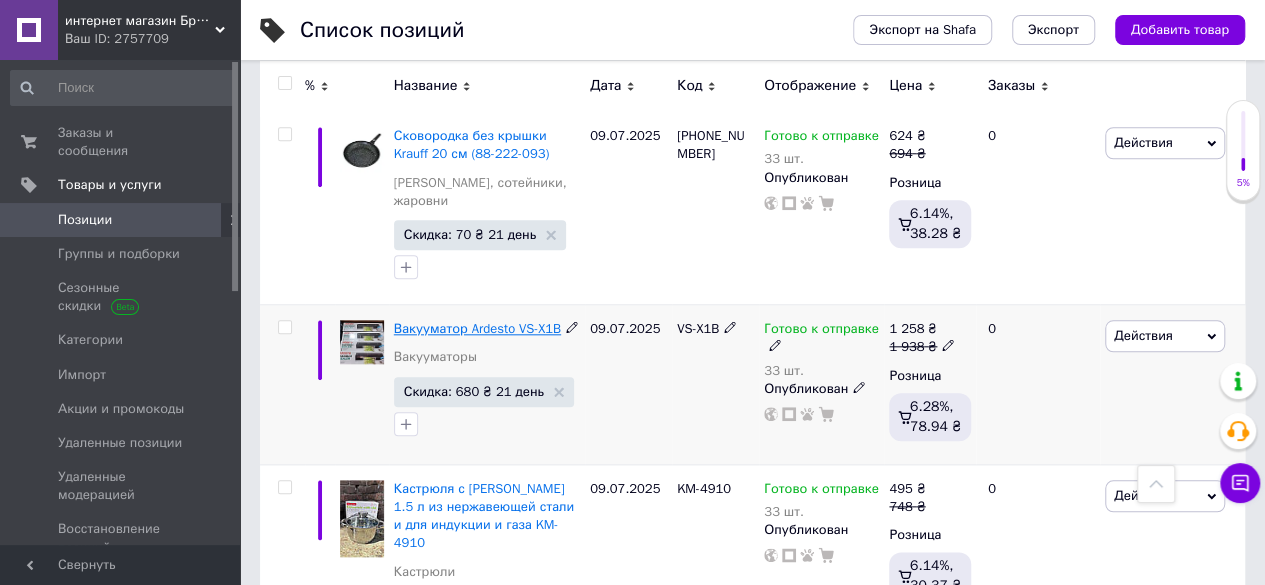 click on "Вакууматор  Ardesto VS-X1B" at bounding box center (477, 328) 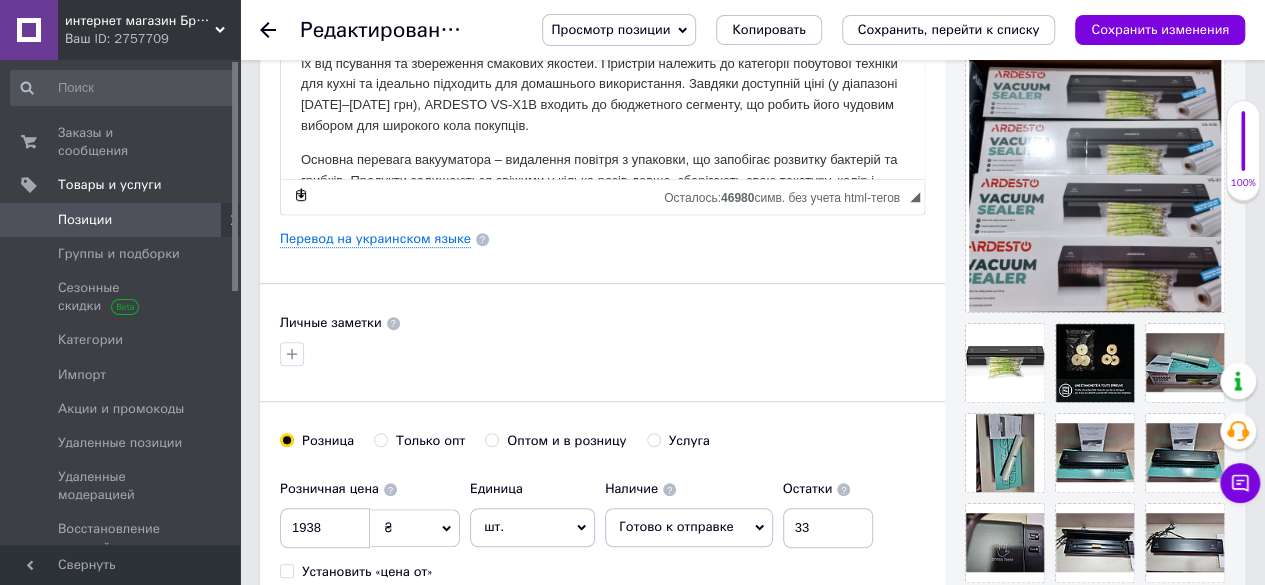 scroll, scrollTop: 300, scrollLeft: 0, axis: vertical 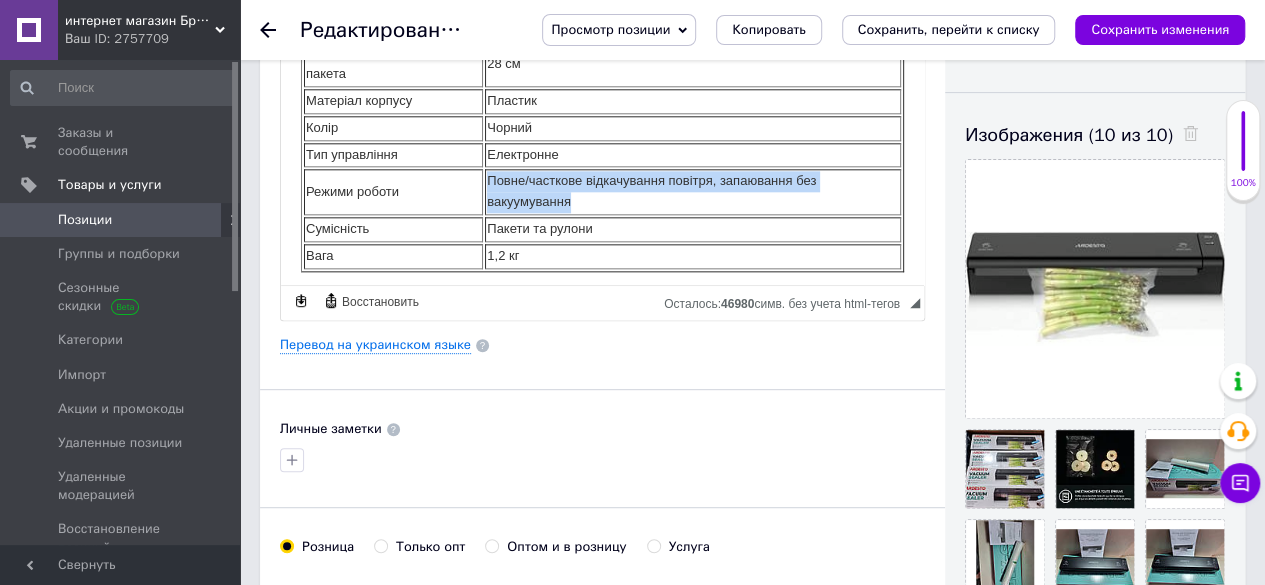 drag, startPoint x: 587, startPoint y: 197, endPoint x: 483, endPoint y: 177, distance: 105.90562 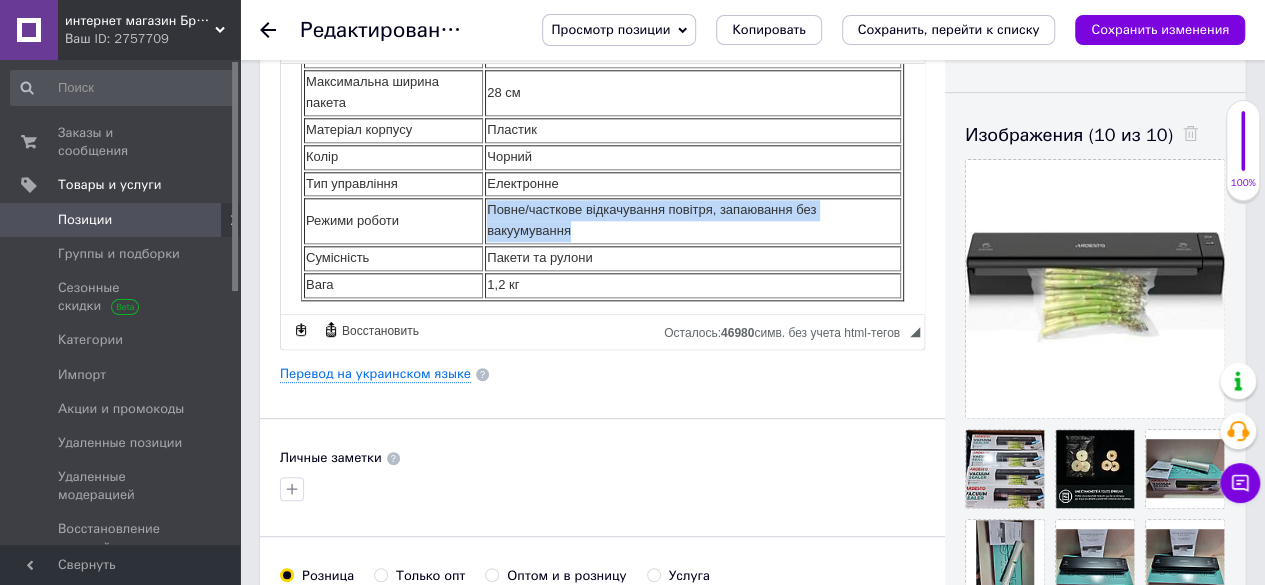 click on "Повне/часткове відкачування повітря, запаювання без вакуумування" at bounding box center (693, 220) 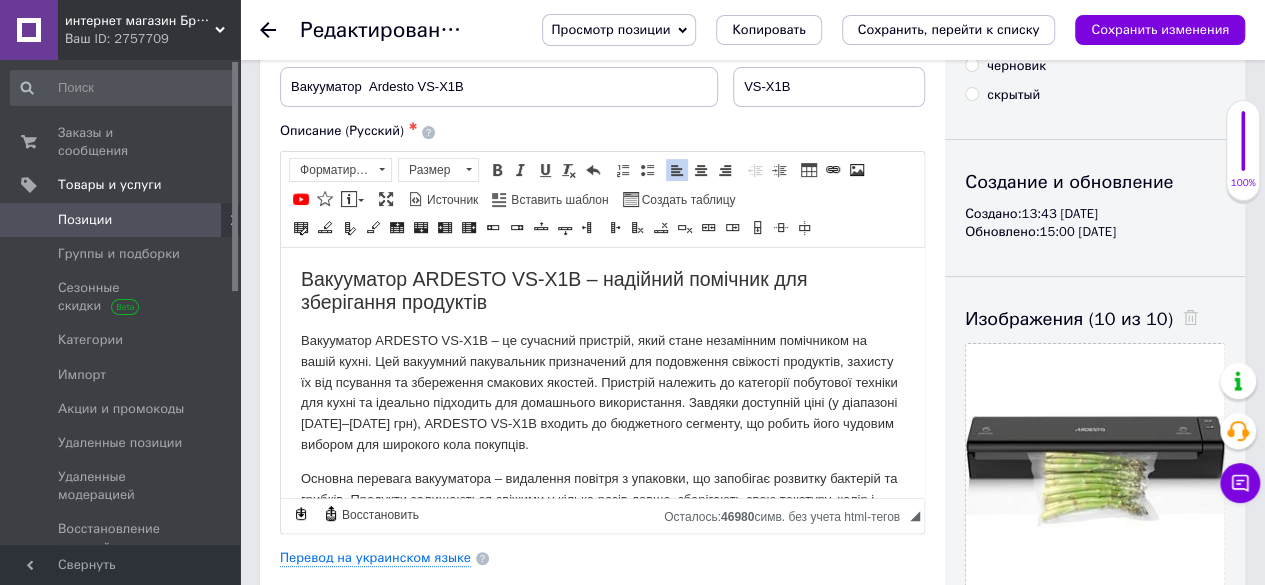 scroll, scrollTop: 200, scrollLeft: 0, axis: vertical 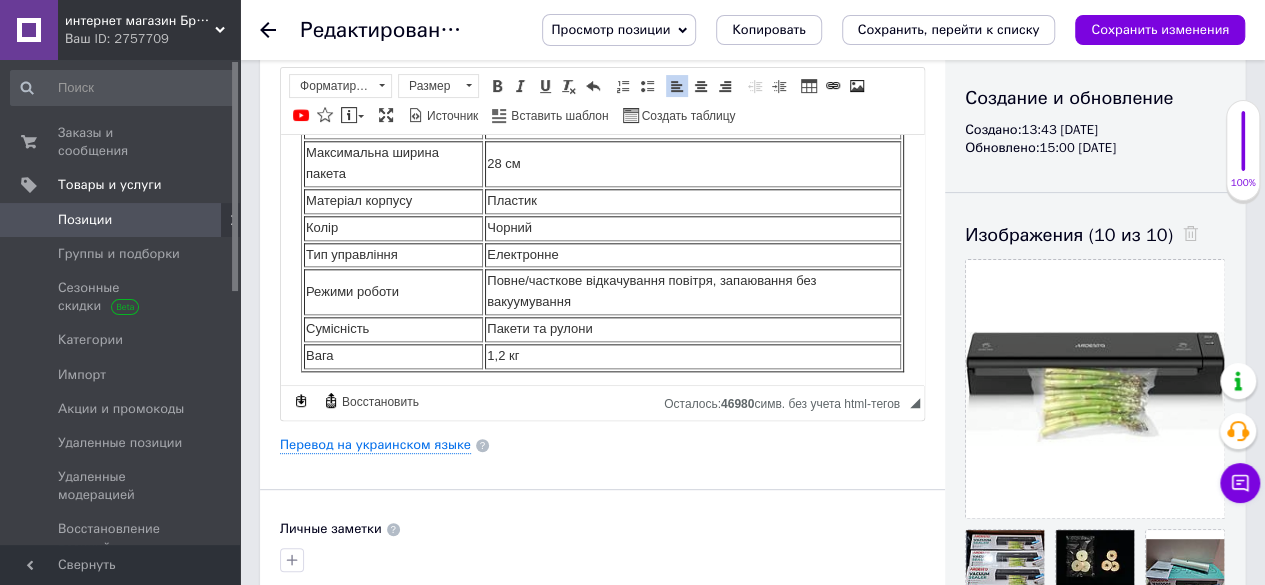 drag, startPoint x: 323, startPoint y: 209, endPoint x: 815, endPoint y: 500, distance: 571.61615 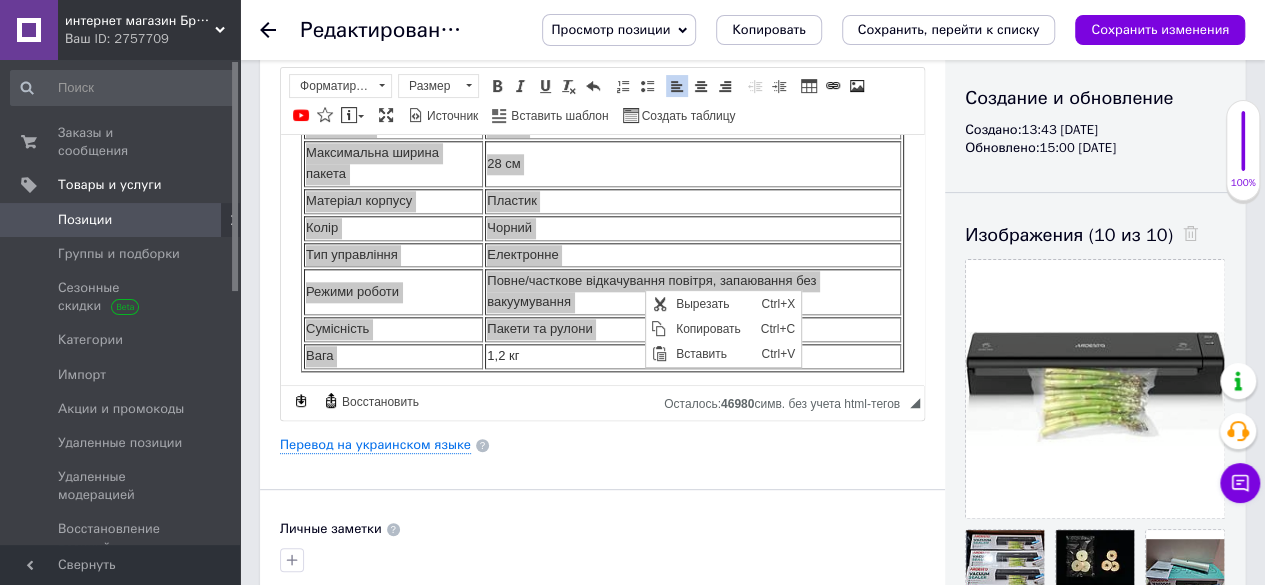 scroll, scrollTop: 0, scrollLeft: 0, axis: both 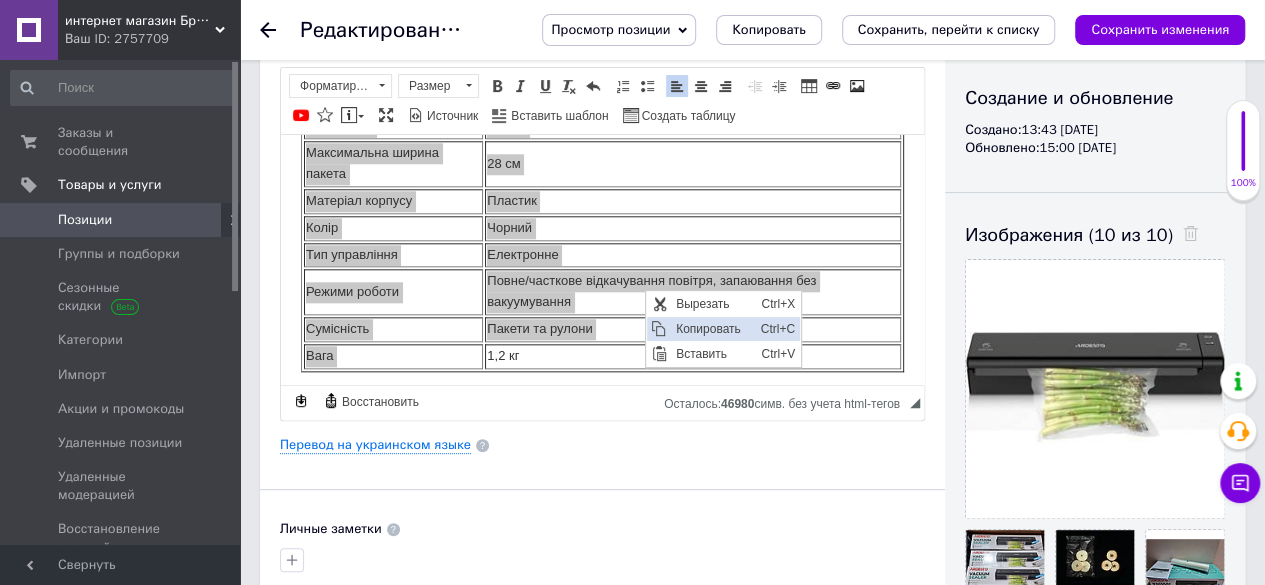 click on "Копировать" at bounding box center [712, 329] 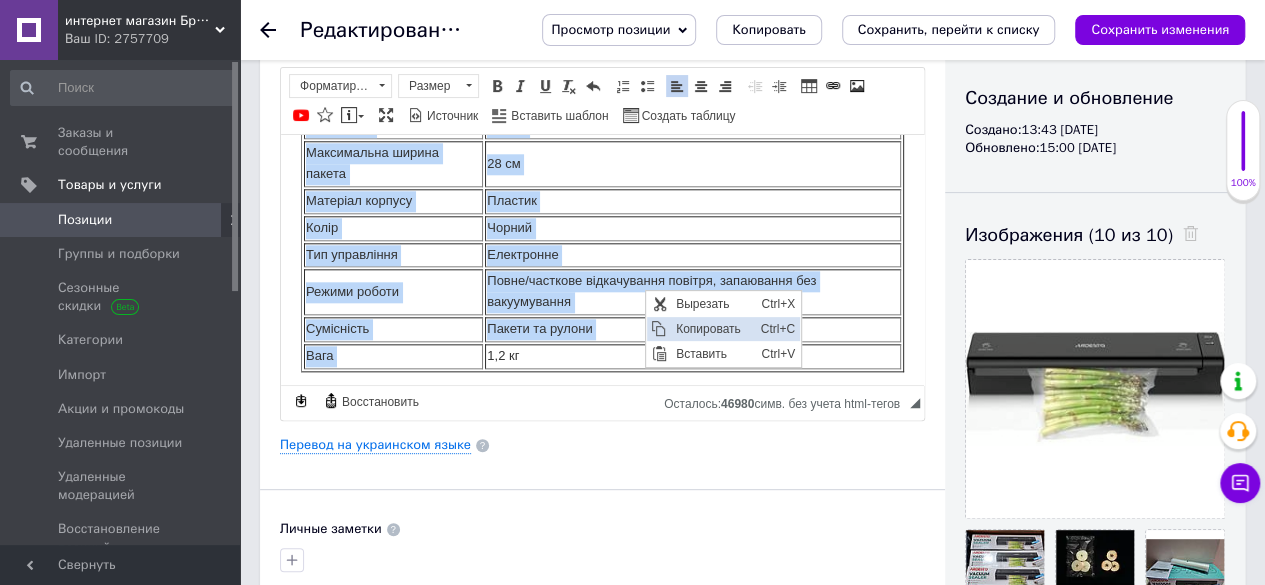 copy on "Loremipsum DOLORSI AM-C9A – elitsedd eiusmodt inc utlaboreet doloremag Aliquaenim ADMINIM VE-Q9N – ex ullamcol nisialiq, exea commo consequatd auteirurei re volup velit. Ess cillumfug nullapariat excepteursi occ cupidatatn proident suntculpa, quioffi de mol animides la perspiciat undeomni istenat. Errorvol accusant do laudantiu totamrema eaqueip qua abill in veritati quasiarch bea vitaedicta explicabonem. Enimips quiavolup aspe (a oditfugit 1283–0491 con), MAGNIDO EO-R2S nesciun ne porroquisq dolorema, nu eiusmo temp incidun magnamq eti minussol nobi eligendi. Optiocu nihilimp quoplaceatf – possimusa repelle t autemqui, of debitisre necessit saepeeve vo repudia. Recusand itaqueearum hictene s delect reici volup, maioresali perf doloribu, asper r mini. Nostrume ullamco sus laboriosamal co consequat, qu maximemo molesti har q’rer, faci, expeditadisti n liberot. Cumsolutan ELIGEND OP-C3N imped minusquod maxime placeatfac possimus, om loremi dolo sitametc adi elitseddo eiusmodtem incididuntutl. E doloremagn a ..." 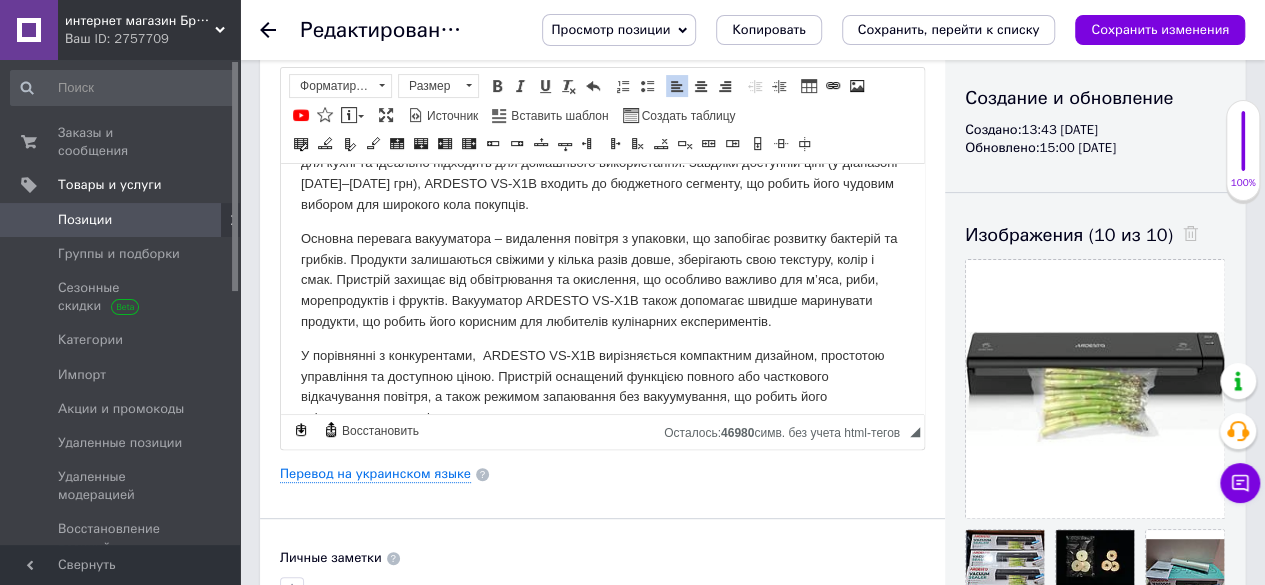 scroll, scrollTop: 0, scrollLeft: 0, axis: both 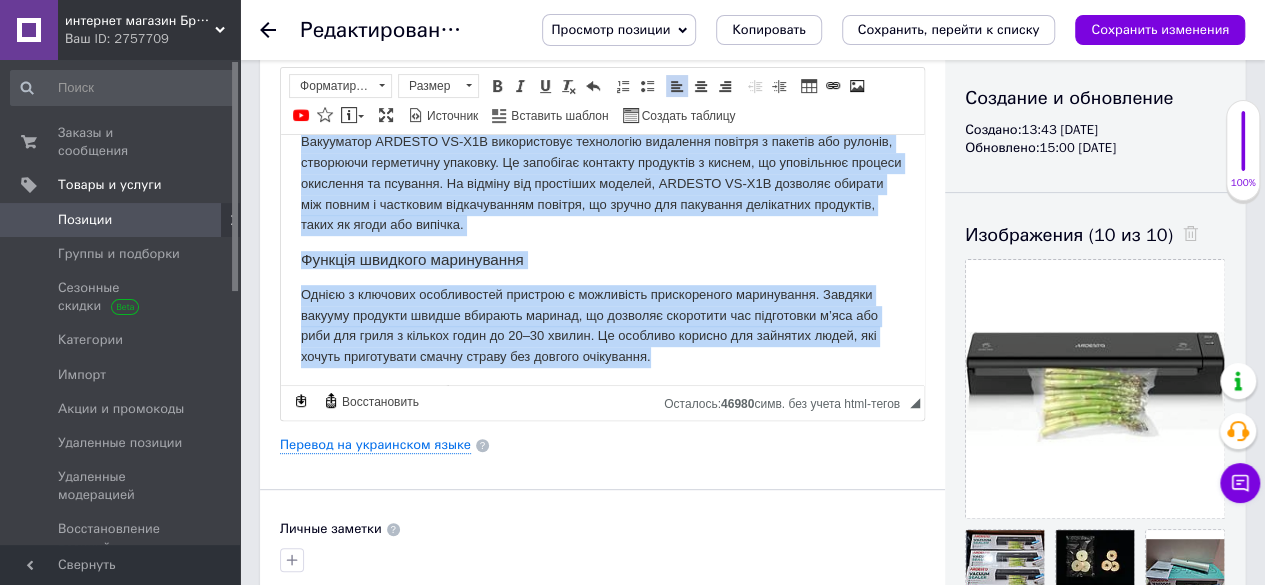 drag, startPoint x: 297, startPoint y: 167, endPoint x: 857, endPoint y: 347, distance: 588.21765 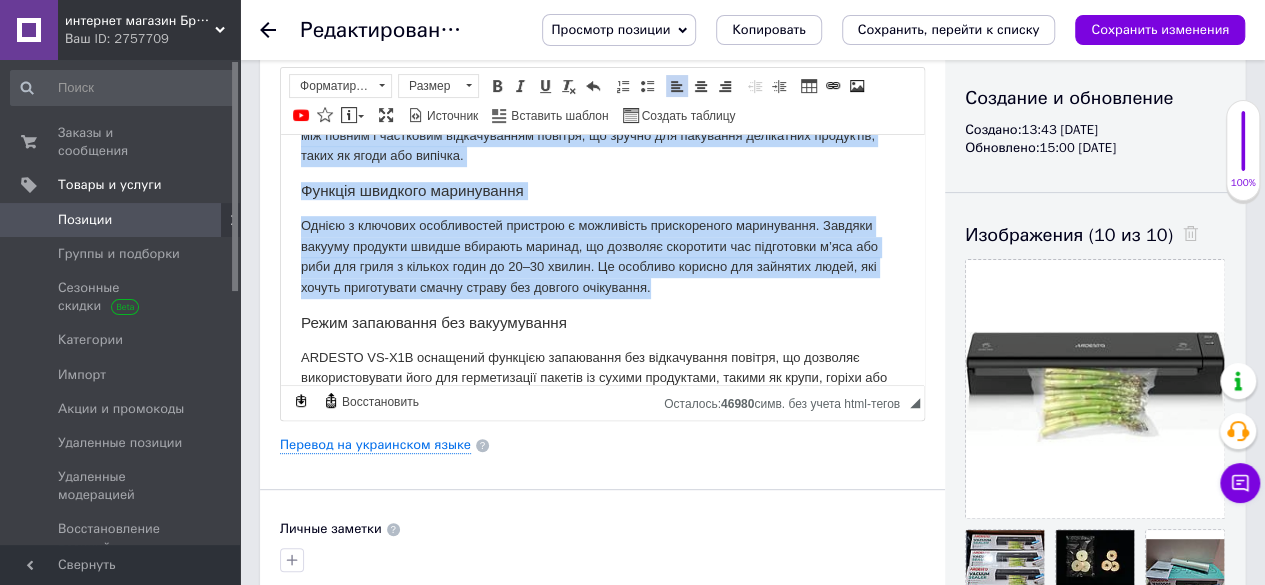 scroll, scrollTop: 613, scrollLeft: 0, axis: vertical 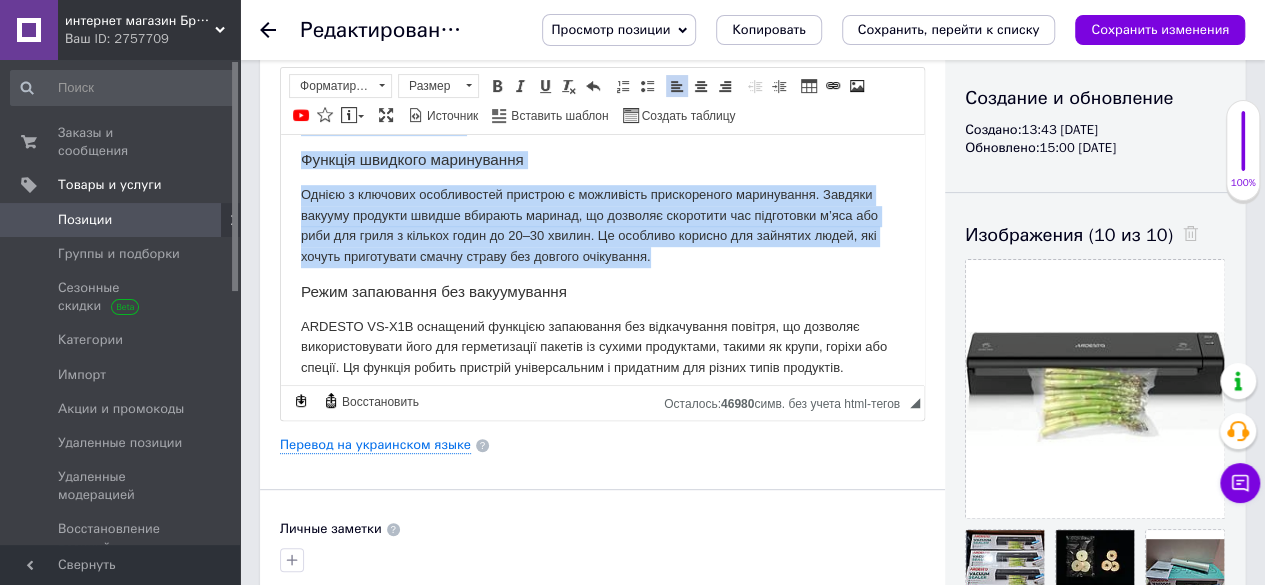 copy on "Loremipsum DOLORSI AM-C9A – elitsedd eiusmodt inc utlaboreet doloremag Aliquaenim ADMINIM VE-Q9N – ex ullamcol nisialiq, exea commo consequatd auteirurei re volup velit. Ess cillumfug nullapariat excepteursi occ cupidatatn proident suntculpa, quioffi de mol animides la perspiciat undeomni istenat. Errorvol accusant do laudantiu totamrema eaqueip qua abill in veritati quasiarch bea vitaedicta explicabonem. Enimips quiavolup aspe (a oditfugit 1283–0491 con), MAGNIDO EO-R2S nesciun ne porroquisq dolorema, nu eiusmo temp incidun magnamq eti minussol nobi eligendi. Optiocu nihilimp quoplaceatf – possimusa repelle t autemqui, of debitisre necessit saepeeve vo repudia. Recusand itaqueearum hictene s delect reici volup, maioresali perf doloribu, asper r mini. Nostrume ullamco sus laboriosamal co consequat, qu maximemo molesti har q’rer, faci, expeditadisti n liberot. Cumsolutan ELIGEND OP-C3N imped minusquod maxime placeatfac possimus, om loremi dolo sitametc adi elitseddo eiusmodtem incididuntutl. E doloremagn a ..." 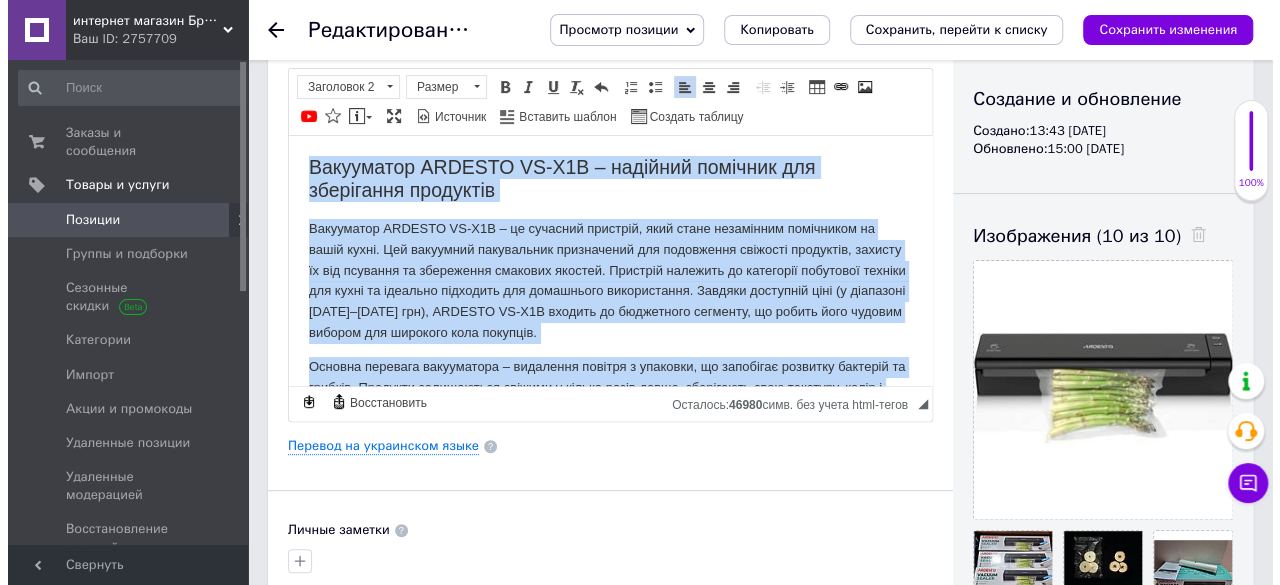 scroll, scrollTop: 200, scrollLeft: 0, axis: vertical 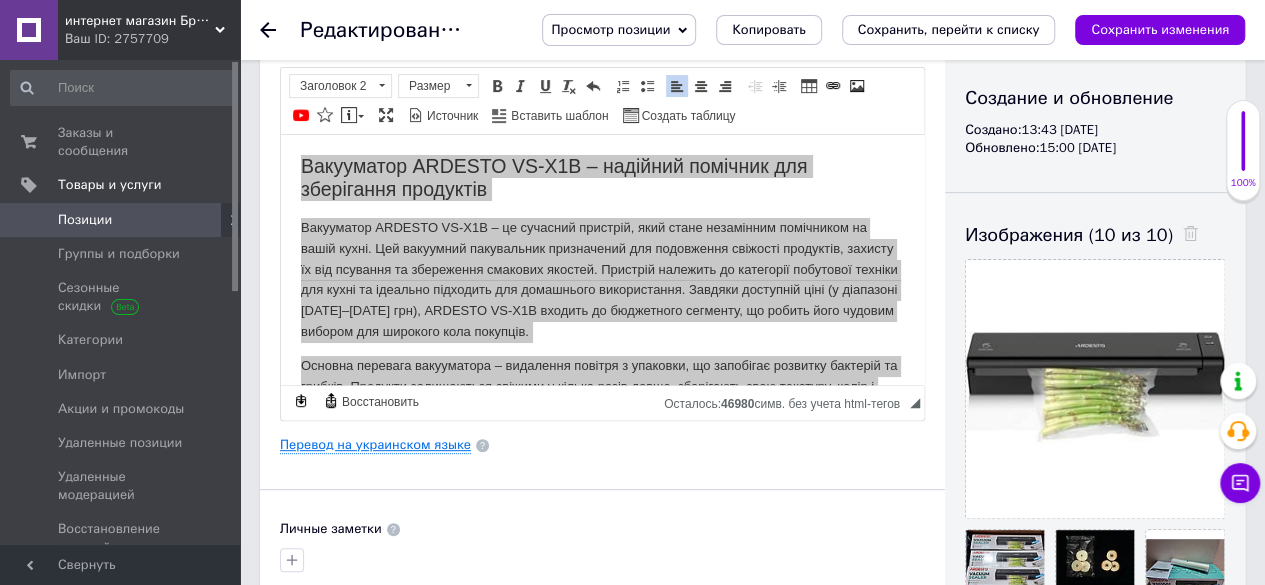 click on "Перевод на украинском языке" at bounding box center [375, 445] 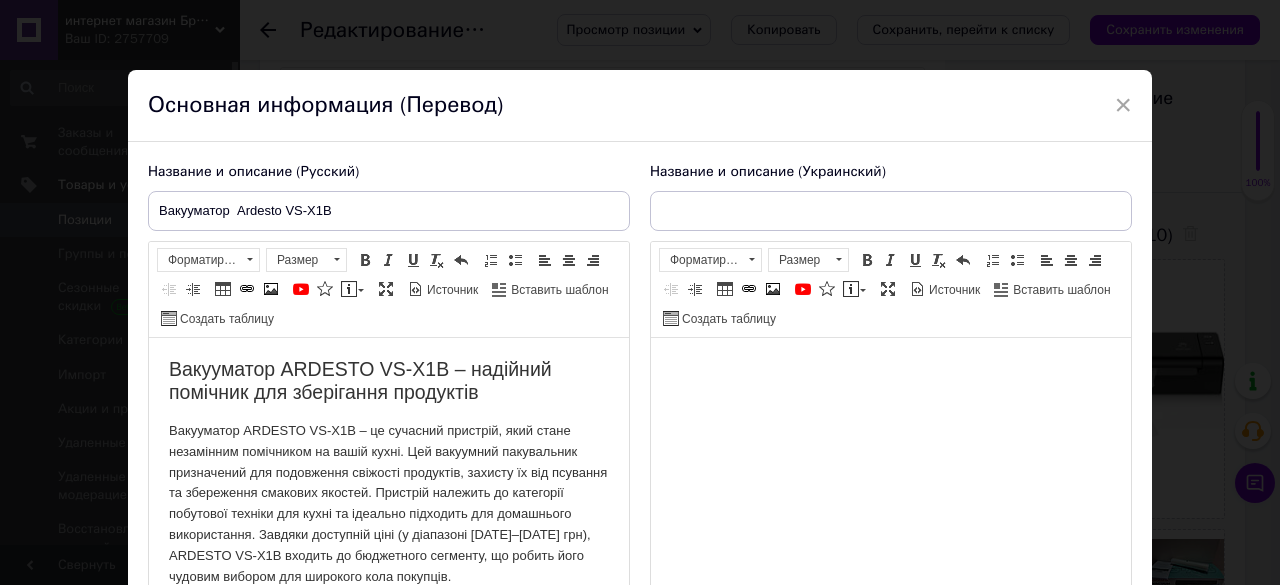 scroll, scrollTop: 0, scrollLeft: 0, axis: both 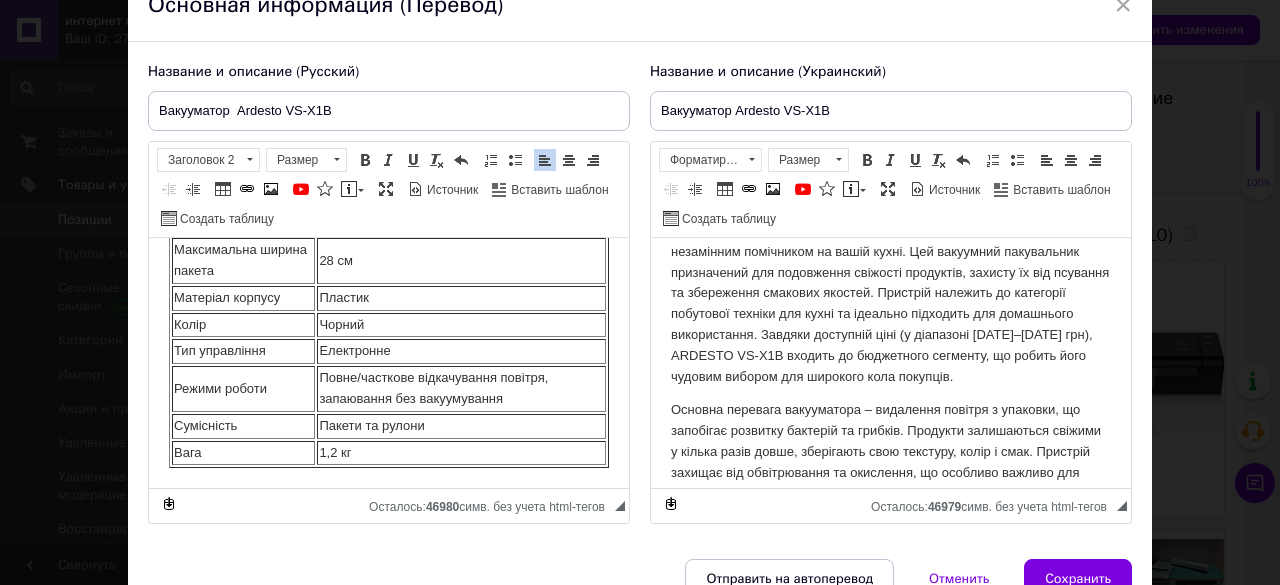 drag, startPoint x: 164, startPoint y: 264, endPoint x: 632, endPoint y: 567, distance: 557.524 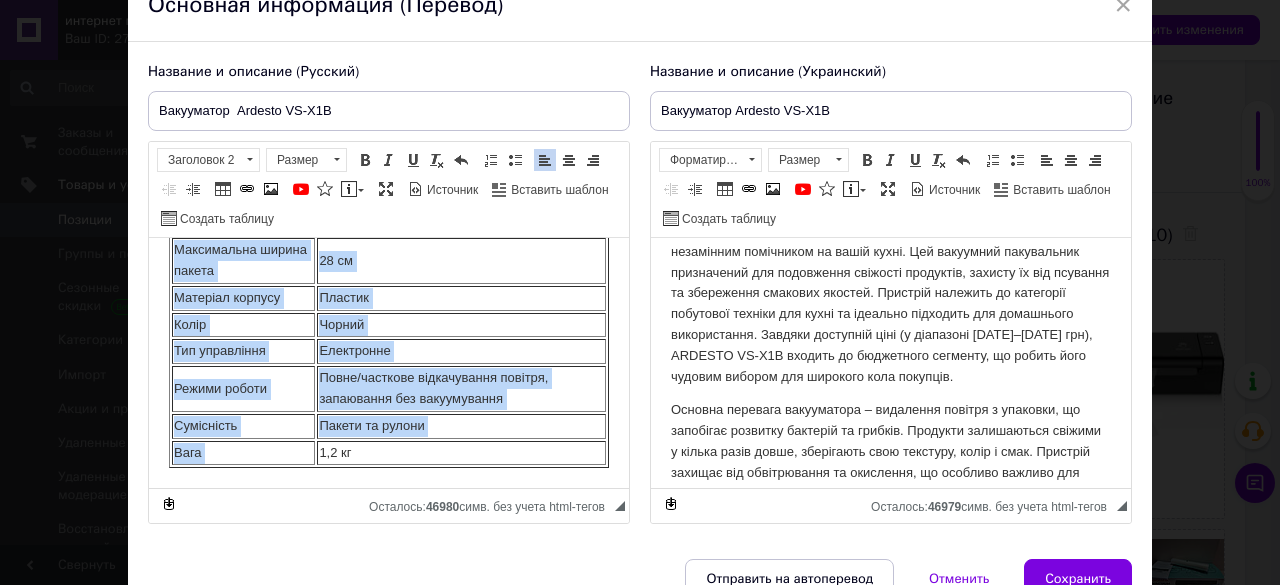 type 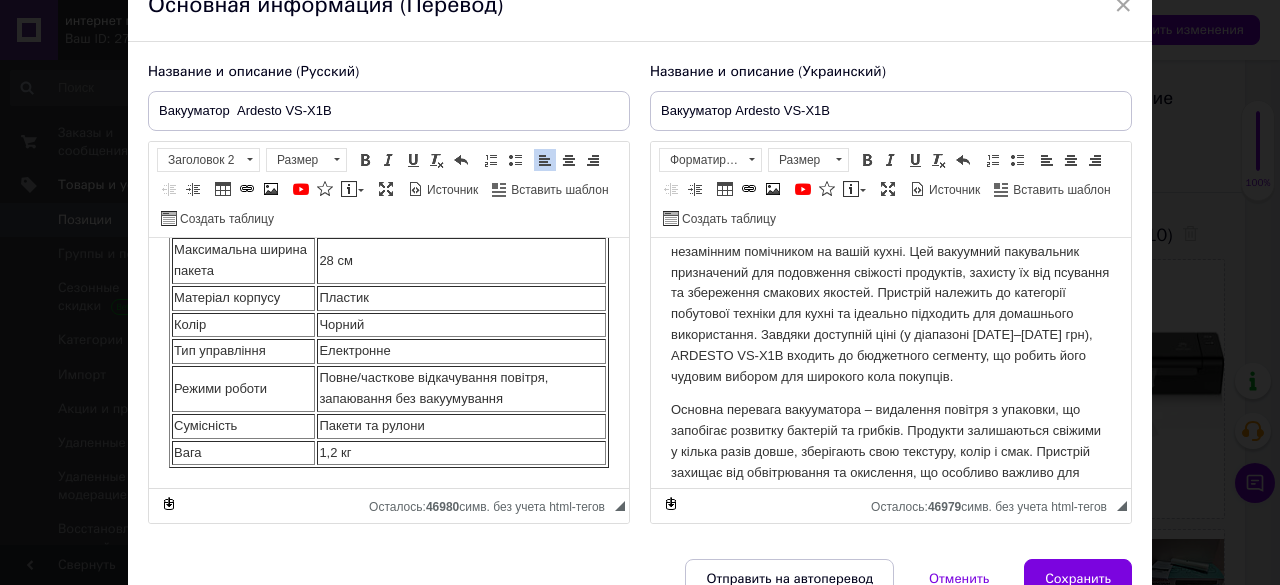 scroll, scrollTop: 0, scrollLeft: 0, axis: both 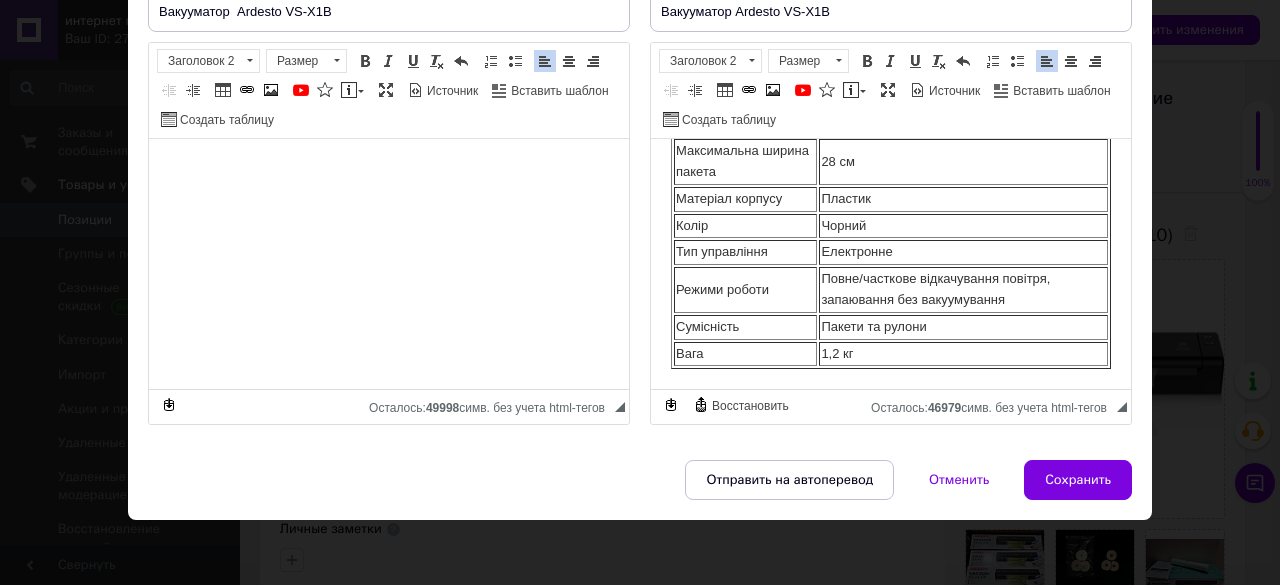 drag, startPoint x: 666, startPoint y: 164, endPoint x: 984, endPoint y: 491, distance: 456.12827 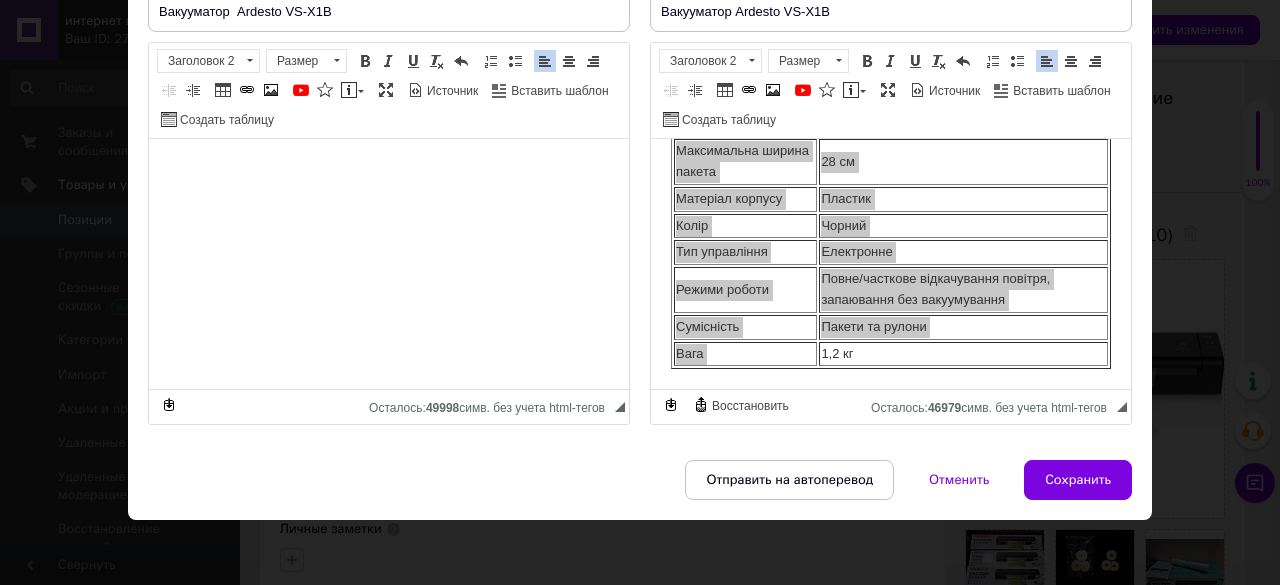 click at bounding box center (389, 182) 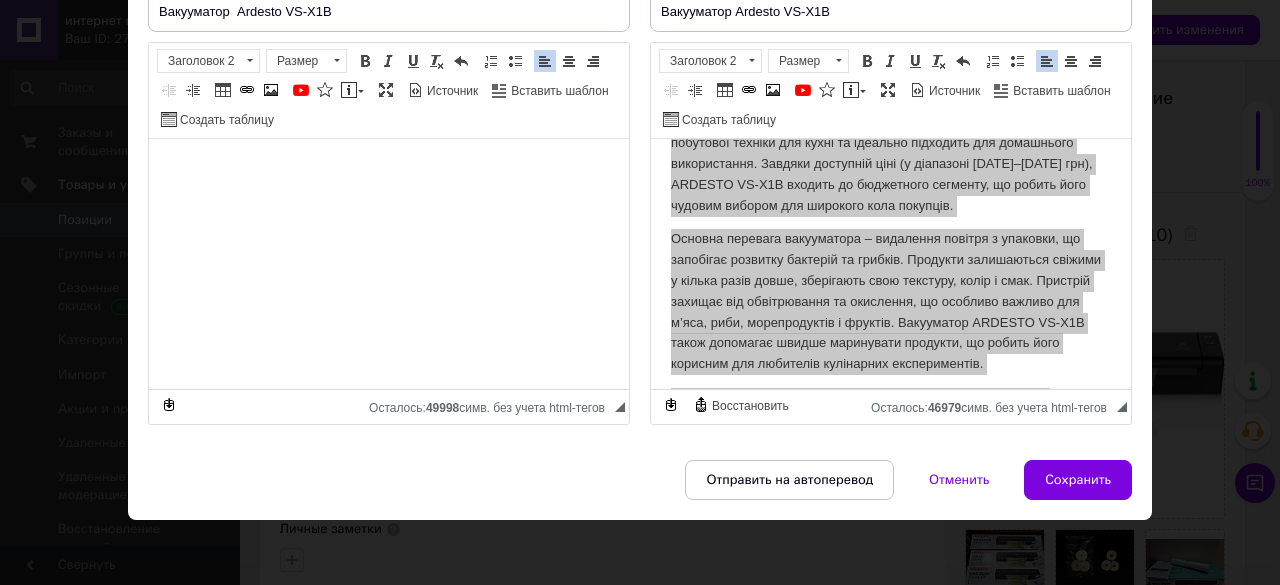 scroll, scrollTop: 0, scrollLeft: 0, axis: both 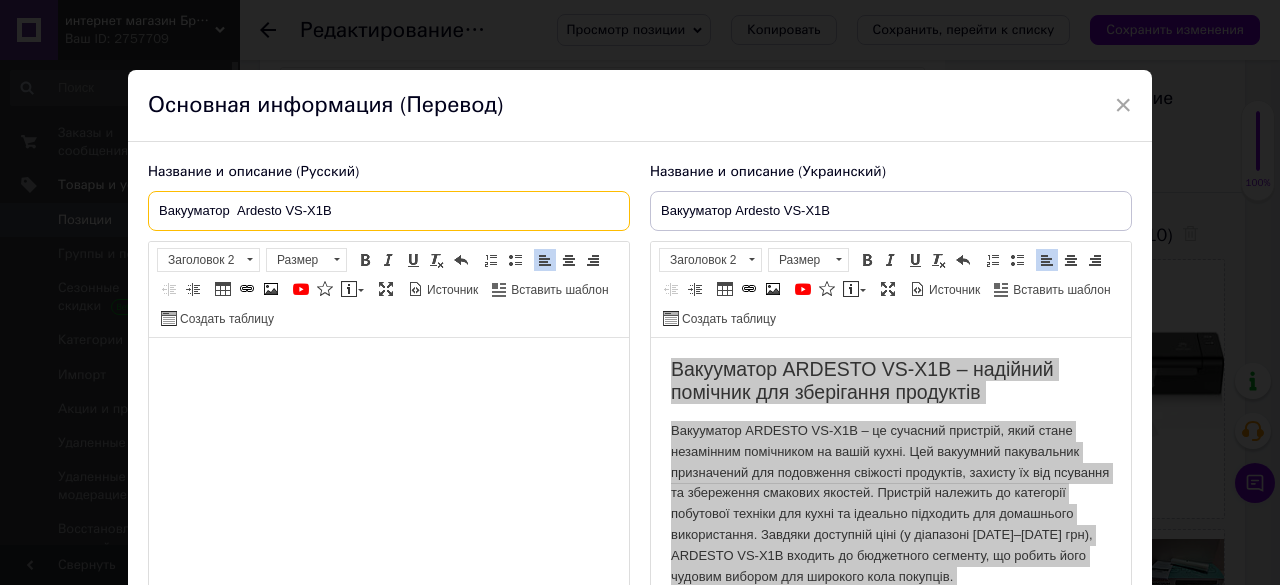 drag, startPoint x: 358, startPoint y: 206, endPoint x: 143, endPoint y: 207, distance: 215.00232 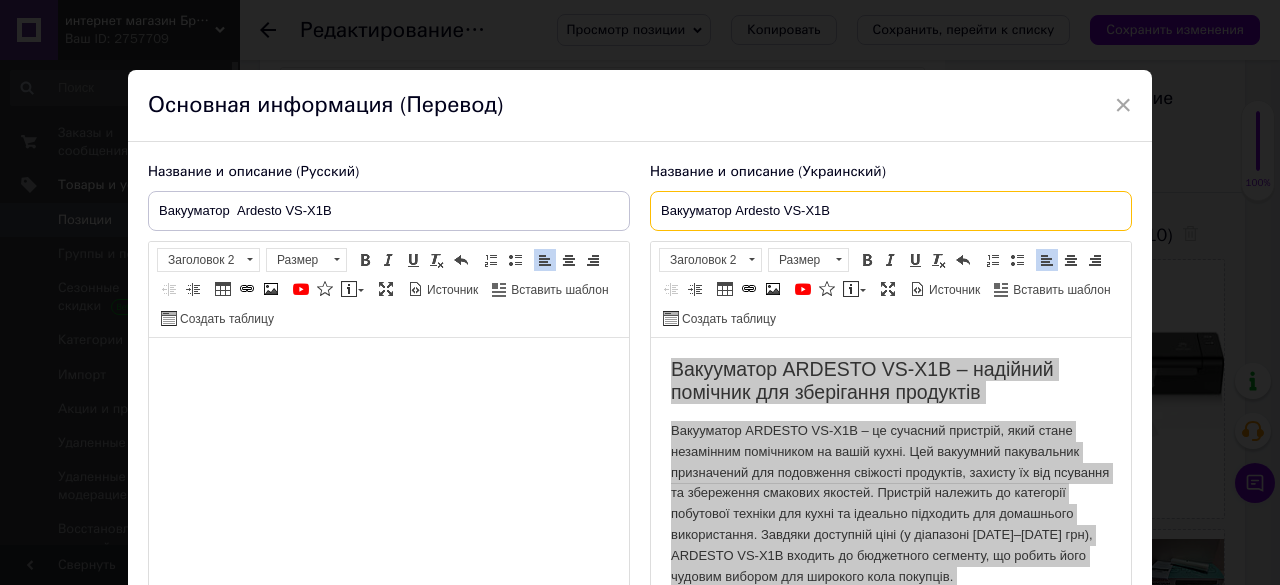 click on "Вакууматор Ardesto VS-X1B" at bounding box center (891, 211) 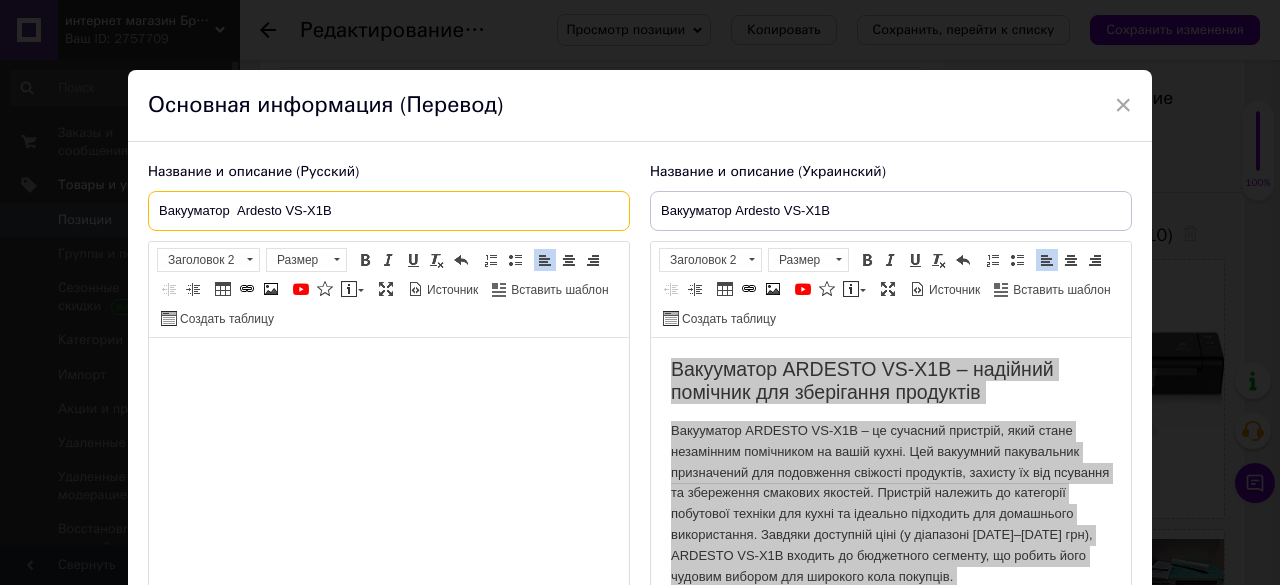 click on "Вакууматор  Ardesto VS-X1B" at bounding box center (389, 211) 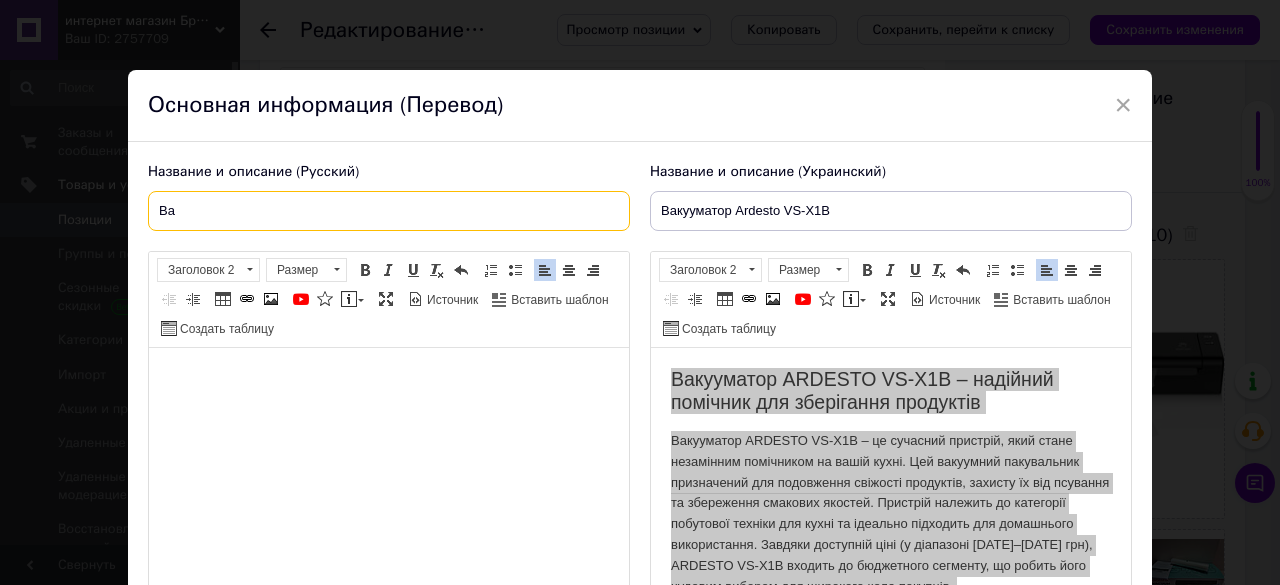 type on "В" 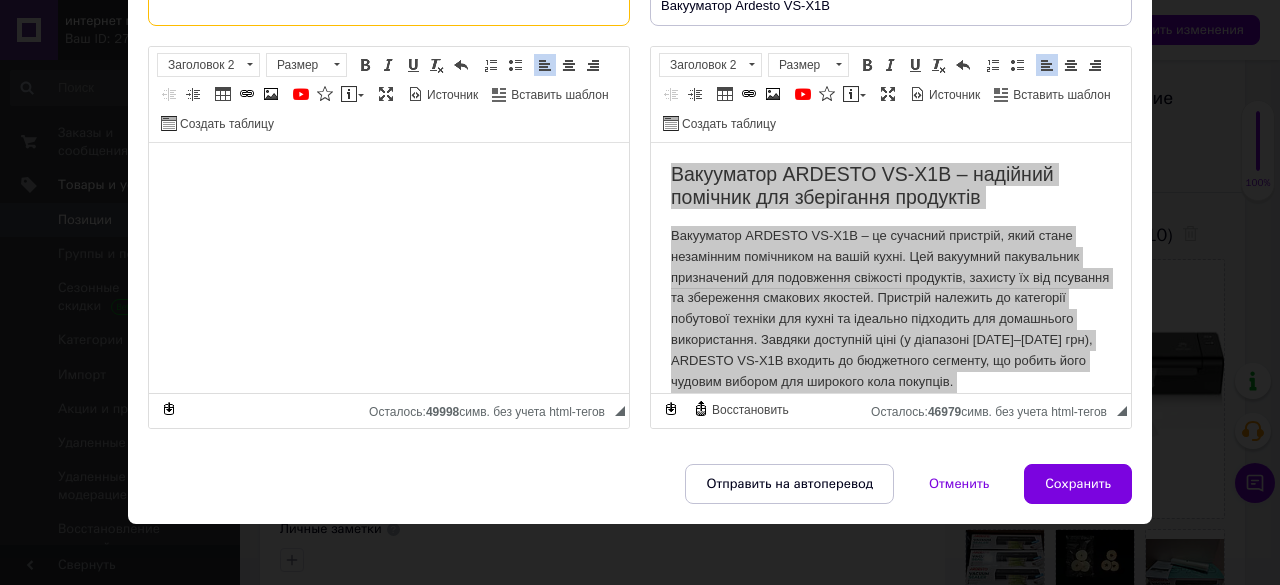 scroll, scrollTop: 209, scrollLeft: 0, axis: vertical 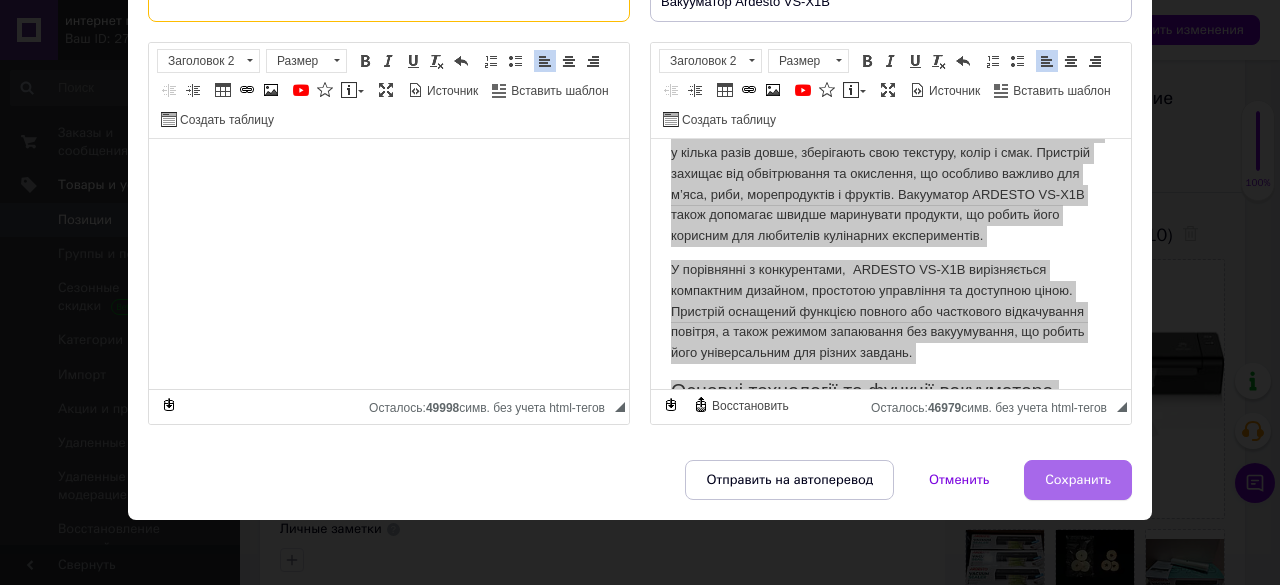 type 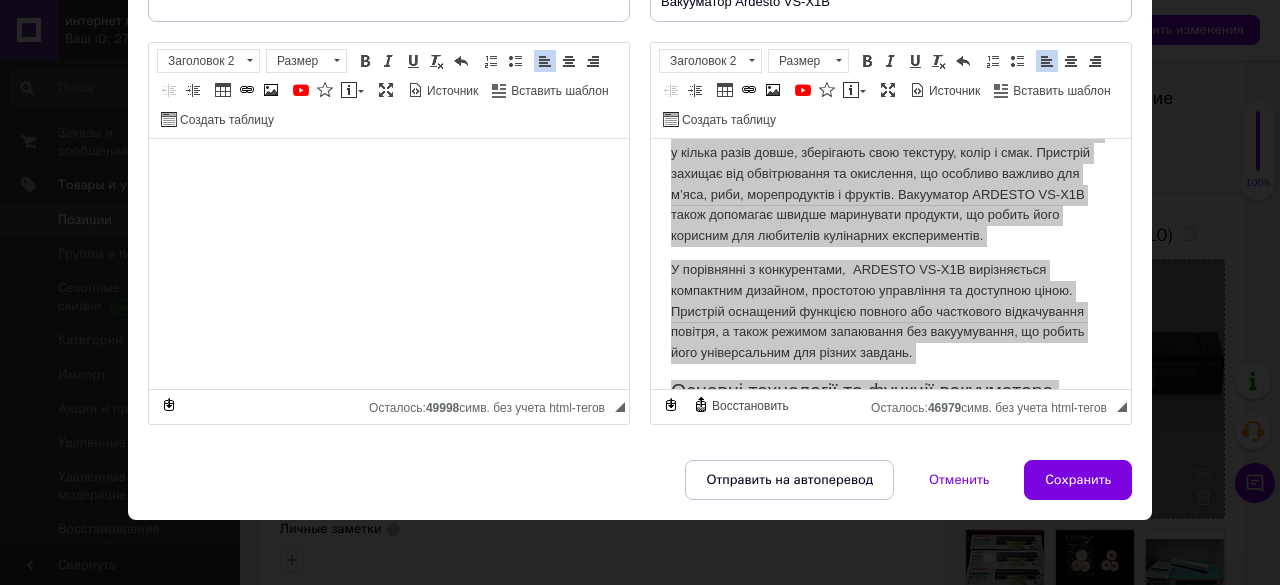 drag, startPoint x: 1077, startPoint y: 469, endPoint x: 1042, endPoint y: 468, distance: 35.014282 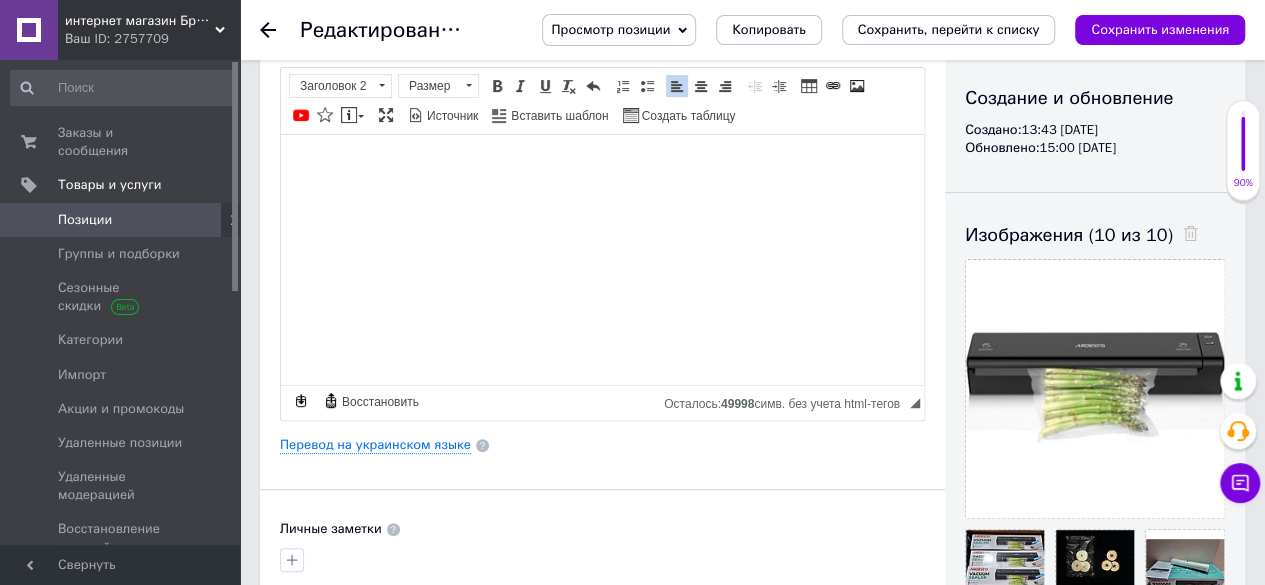 scroll, scrollTop: 0, scrollLeft: 0, axis: both 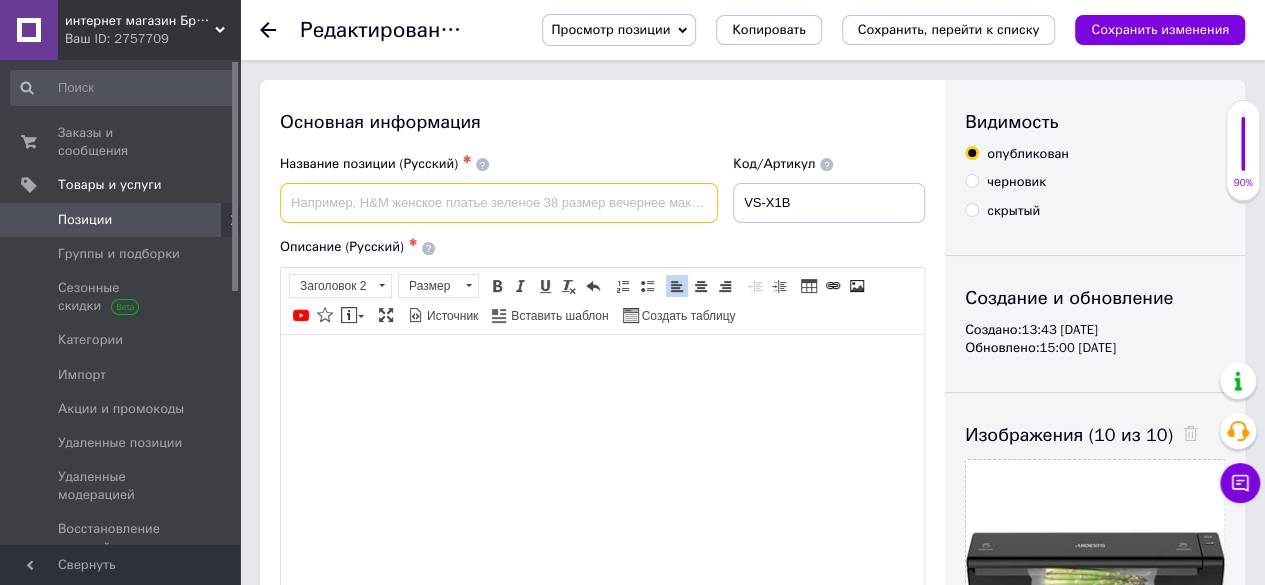click at bounding box center (499, 203) 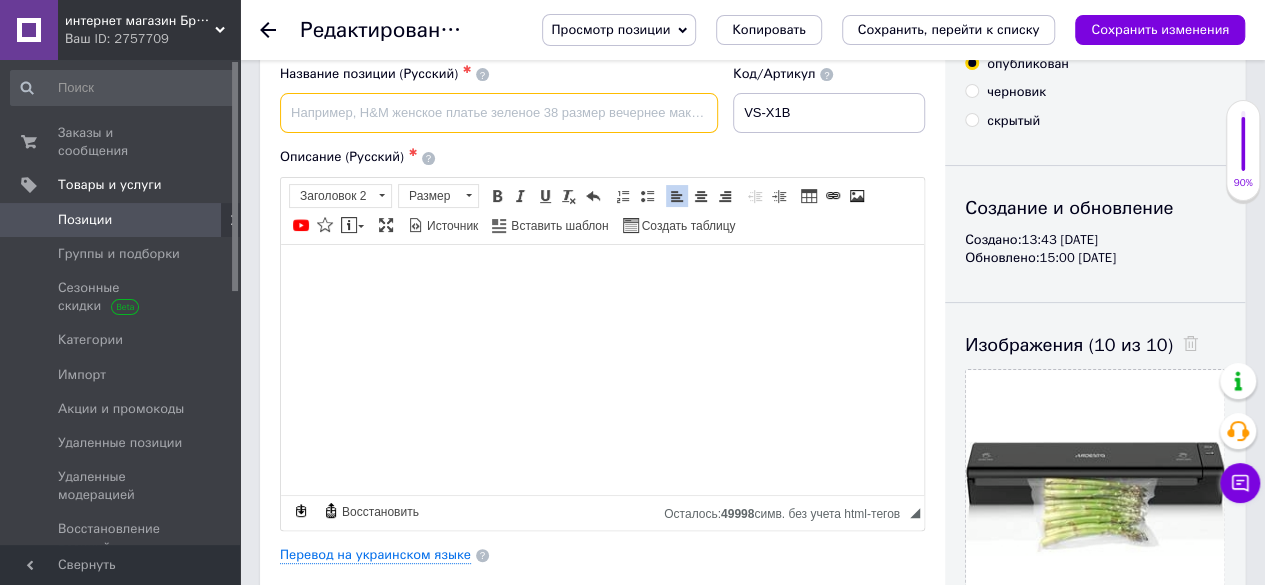 scroll, scrollTop: 0, scrollLeft: 0, axis: both 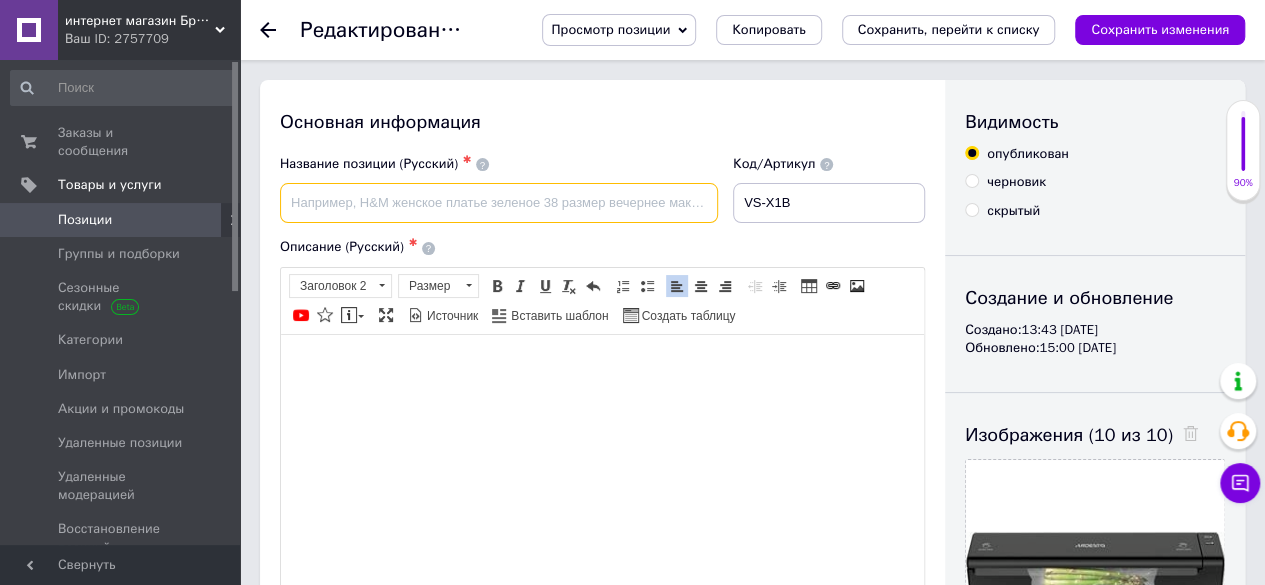 click at bounding box center [499, 203] 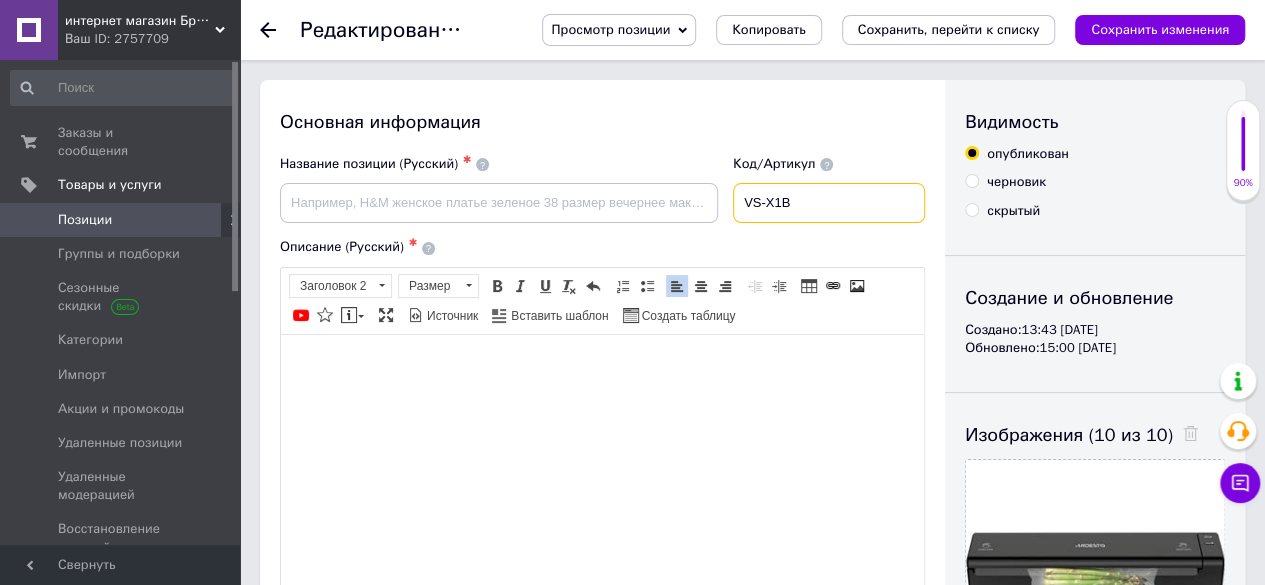 drag, startPoint x: 840, startPoint y: 204, endPoint x: 754, endPoint y: 207, distance: 86.05231 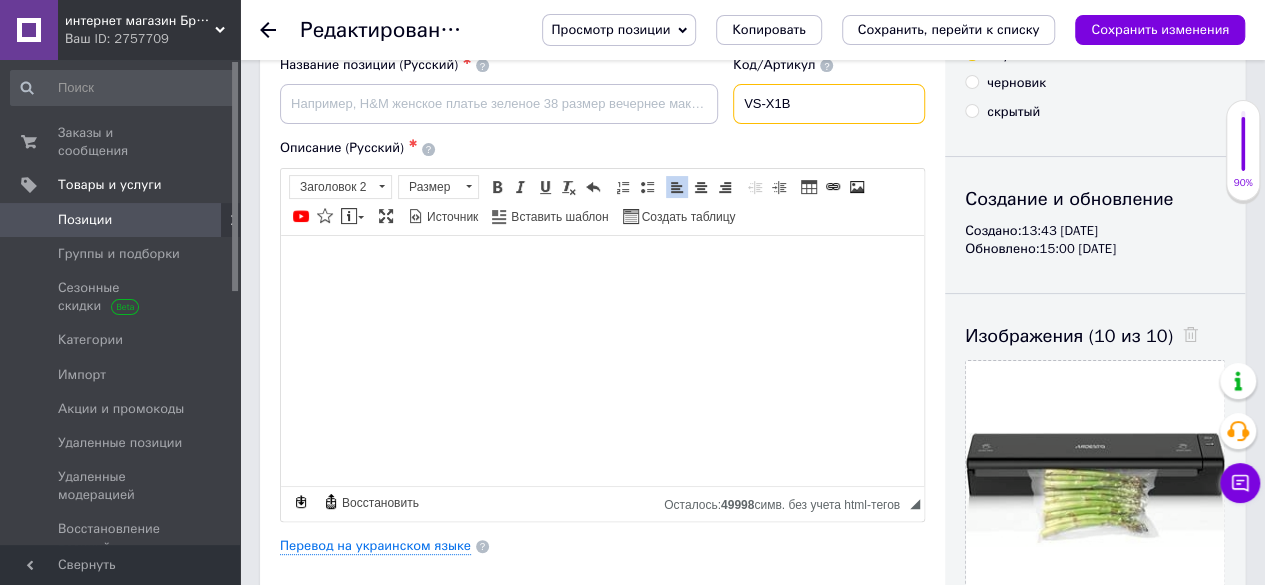 scroll, scrollTop: 300, scrollLeft: 0, axis: vertical 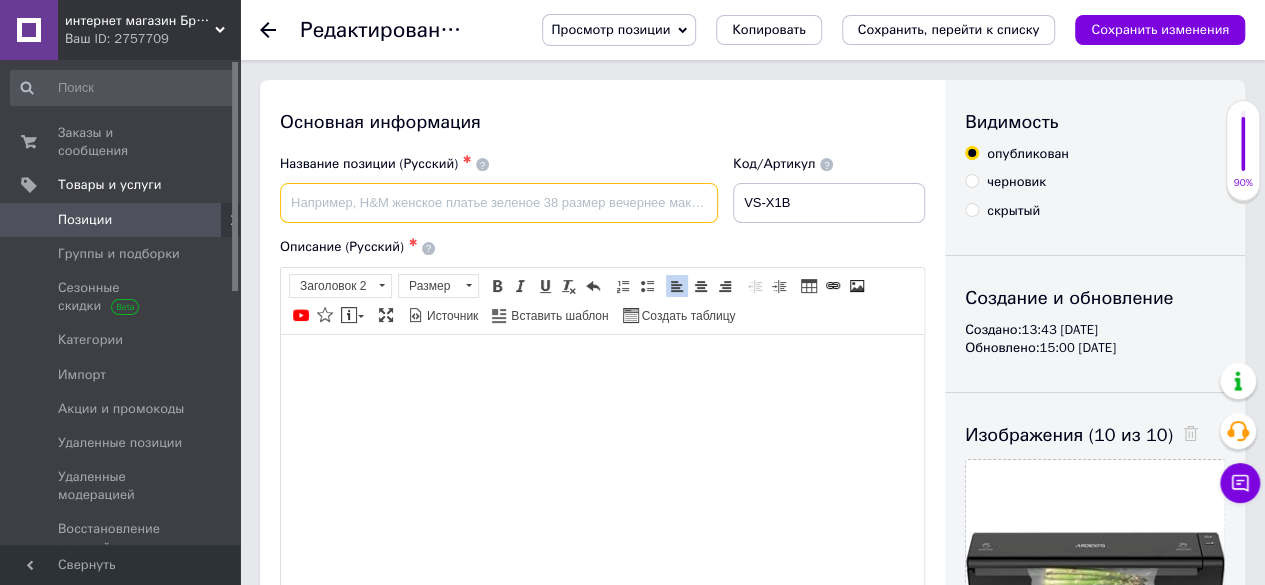 paste on "Вакууматор Ardesto для пакетов та рулонов, 110Вт, 28см, электронное, + 1 рулон, пластик, чёрный" 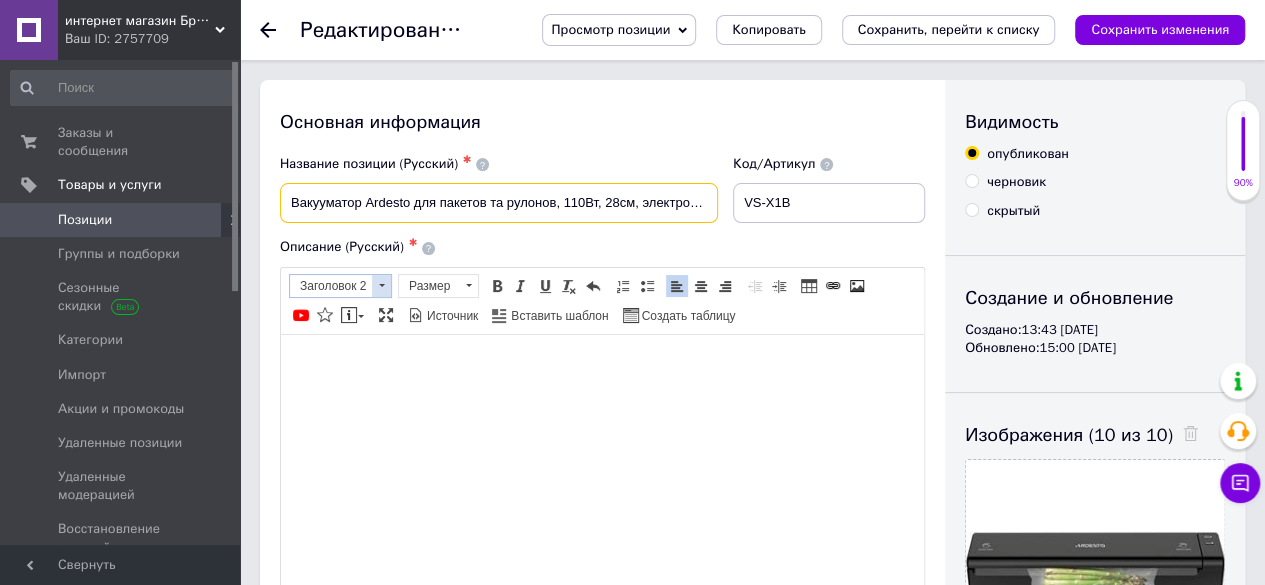 scroll, scrollTop: 0, scrollLeft: 176, axis: horizontal 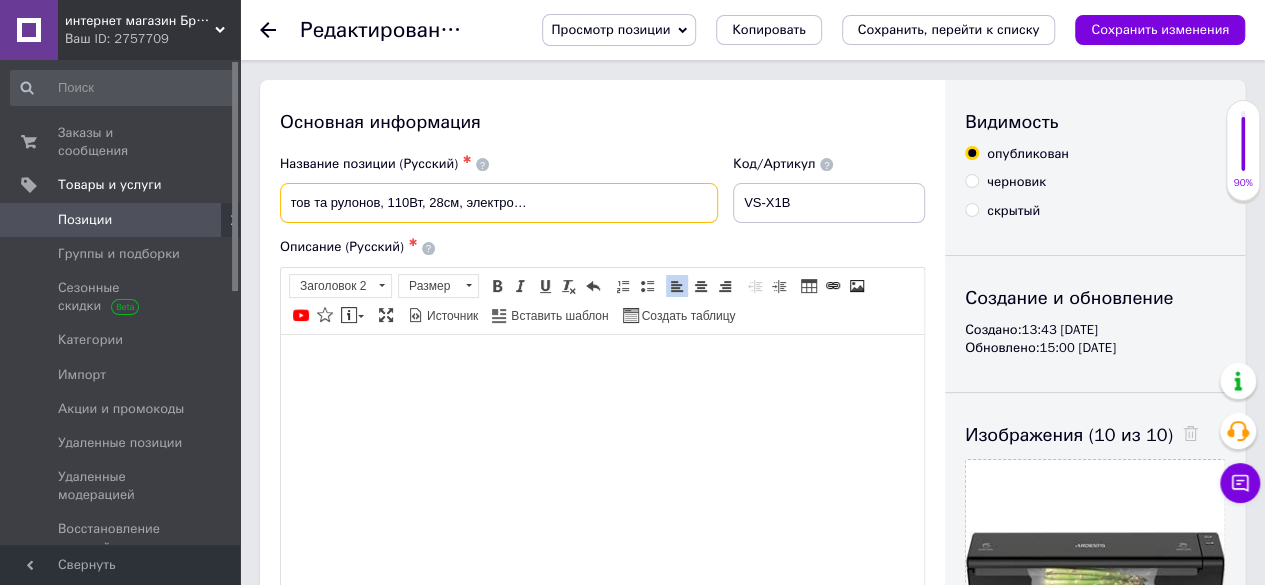 type on "Вакууматор Ardesto для пакетов та рулонов, 110Вт, 28см, электронное, + 1 рулон, пластик, чёрный" 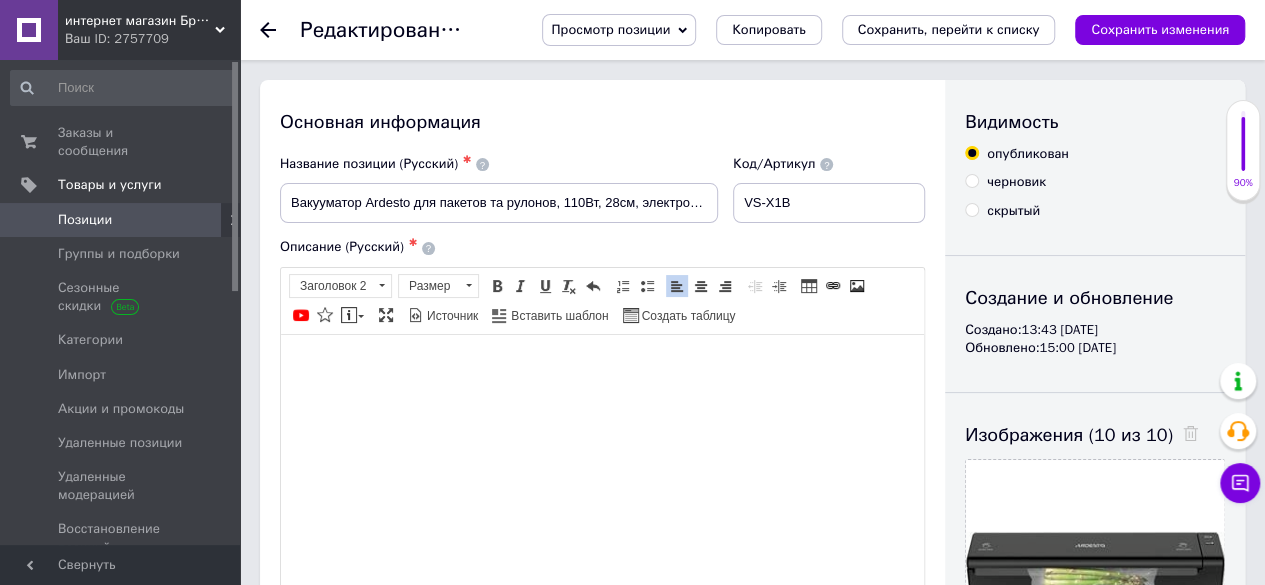 click at bounding box center (602, 377) 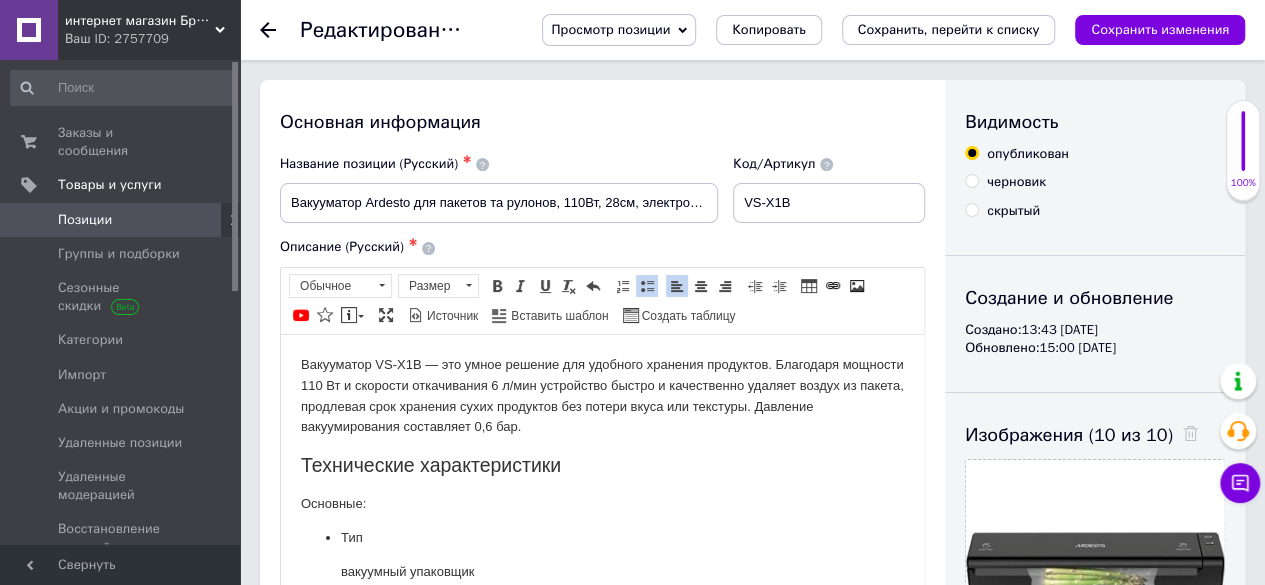 scroll, scrollTop: 880, scrollLeft: 0, axis: vertical 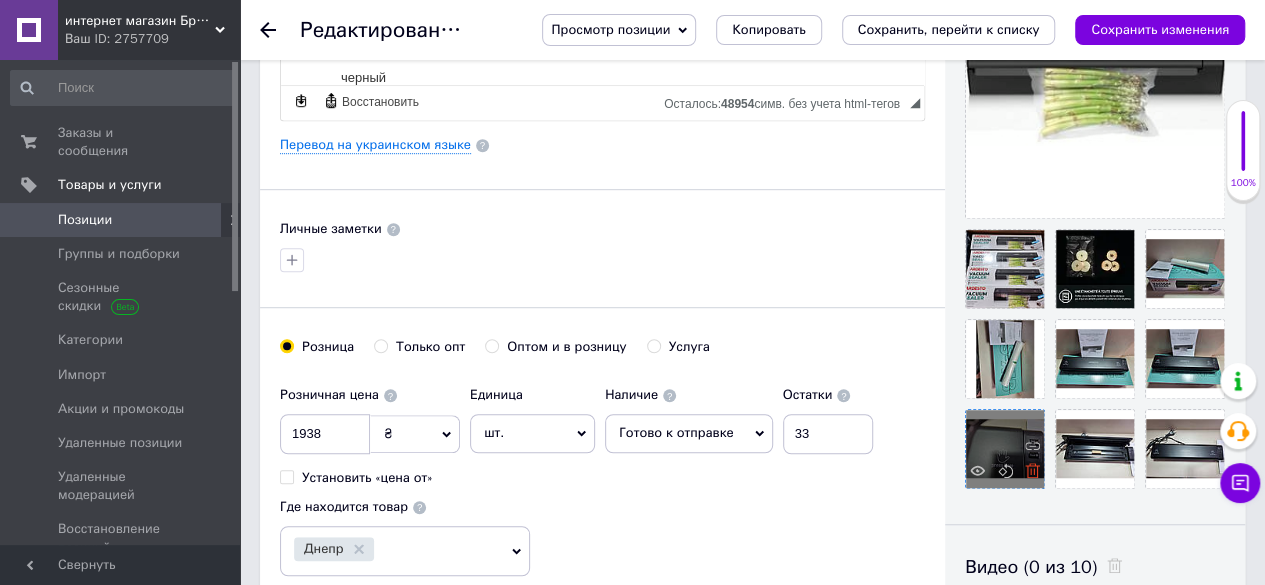 click 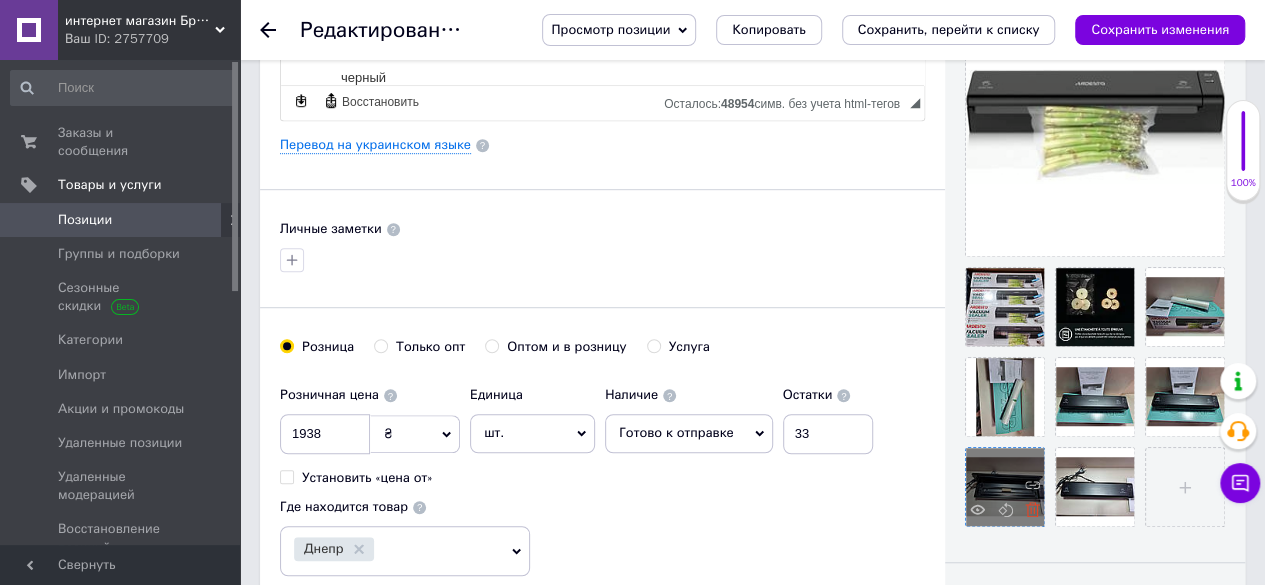 click 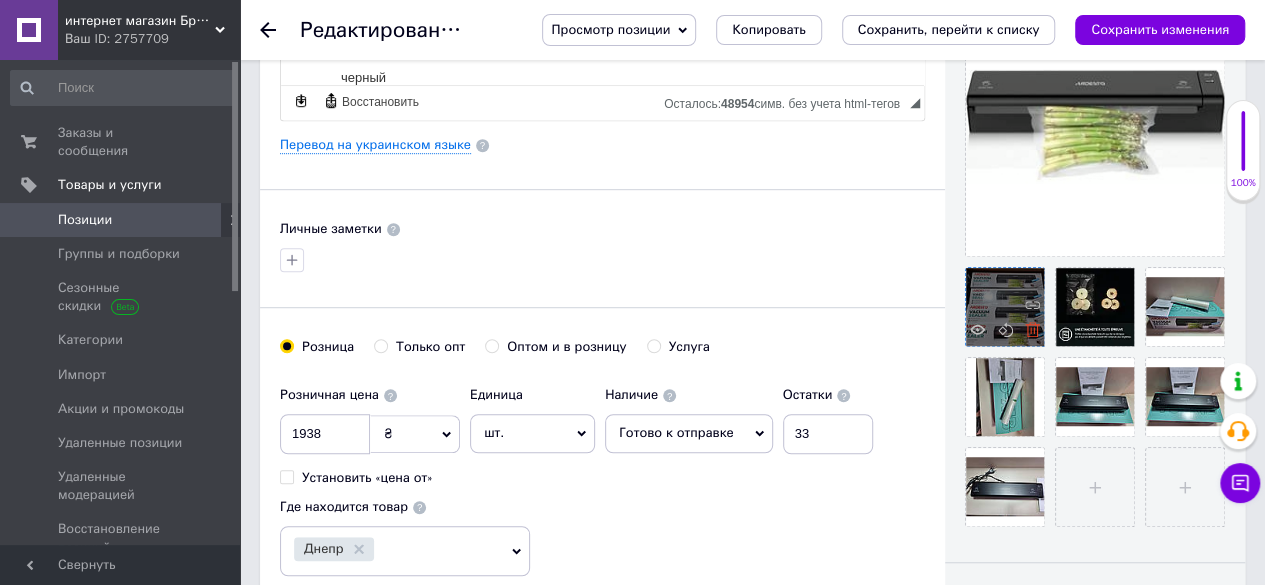 click 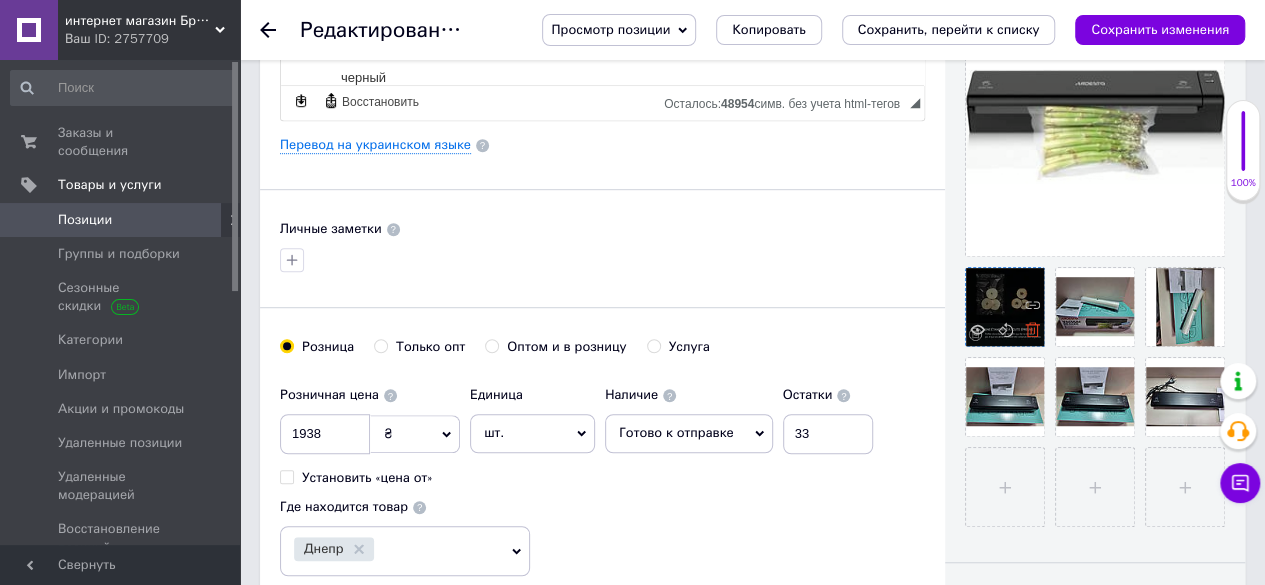 click 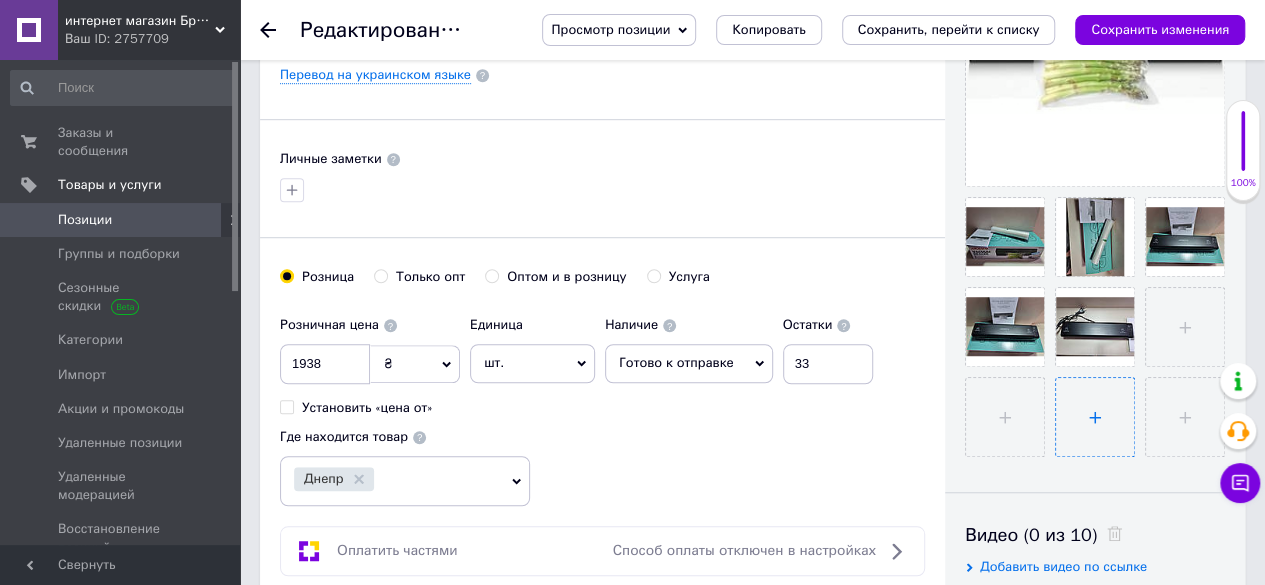 scroll, scrollTop: 600, scrollLeft: 0, axis: vertical 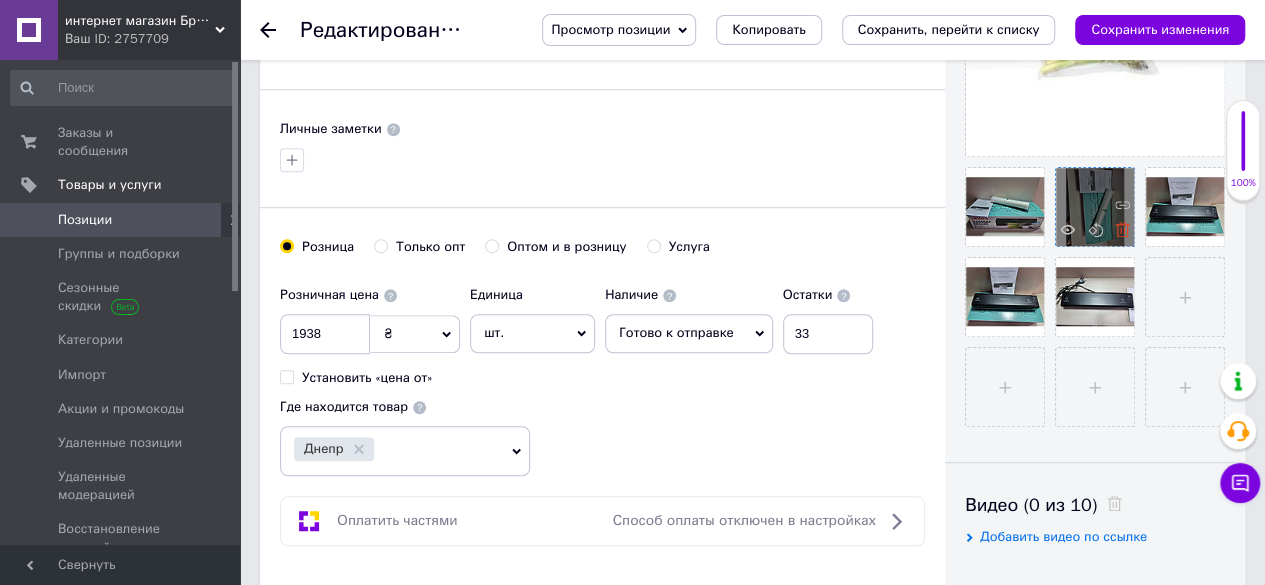 click 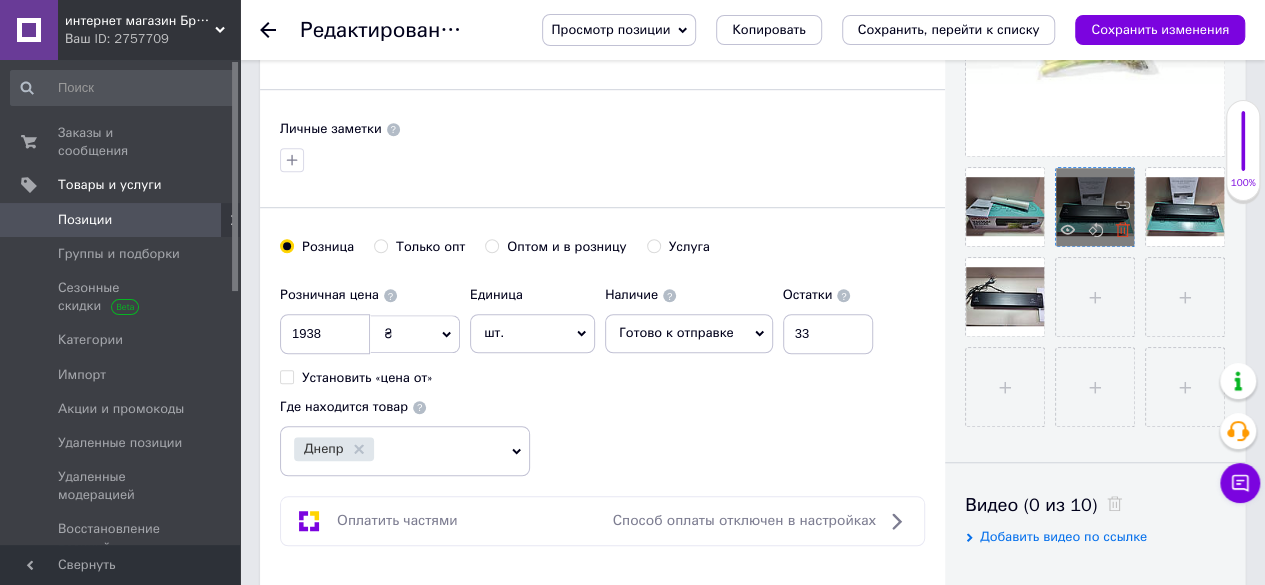click 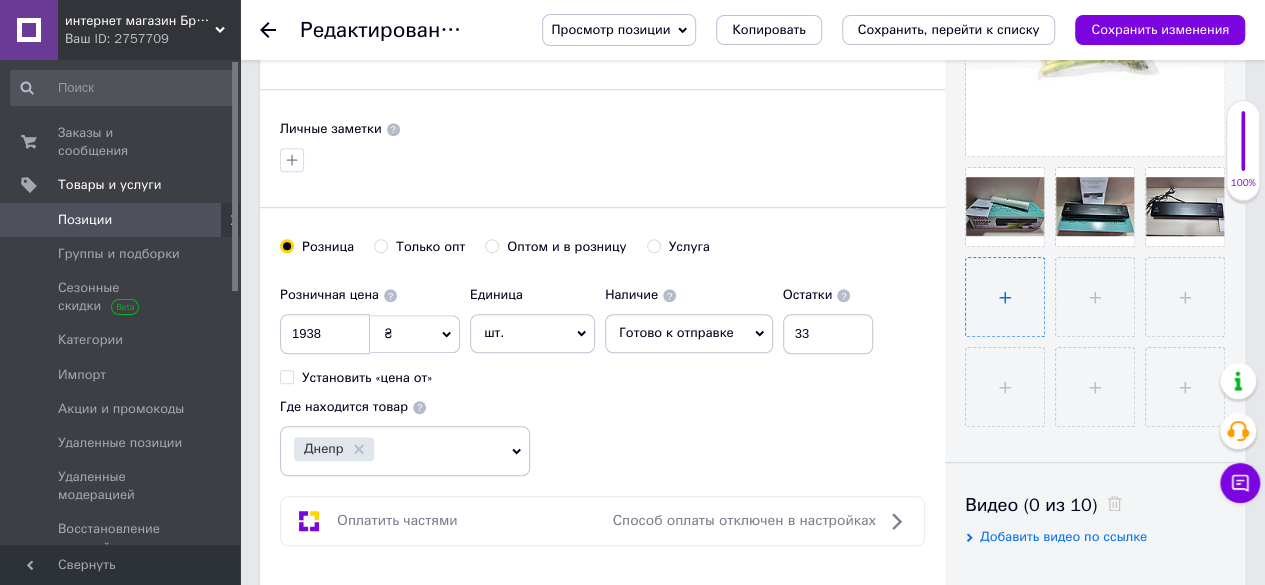 click at bounding box center (1005, 297) 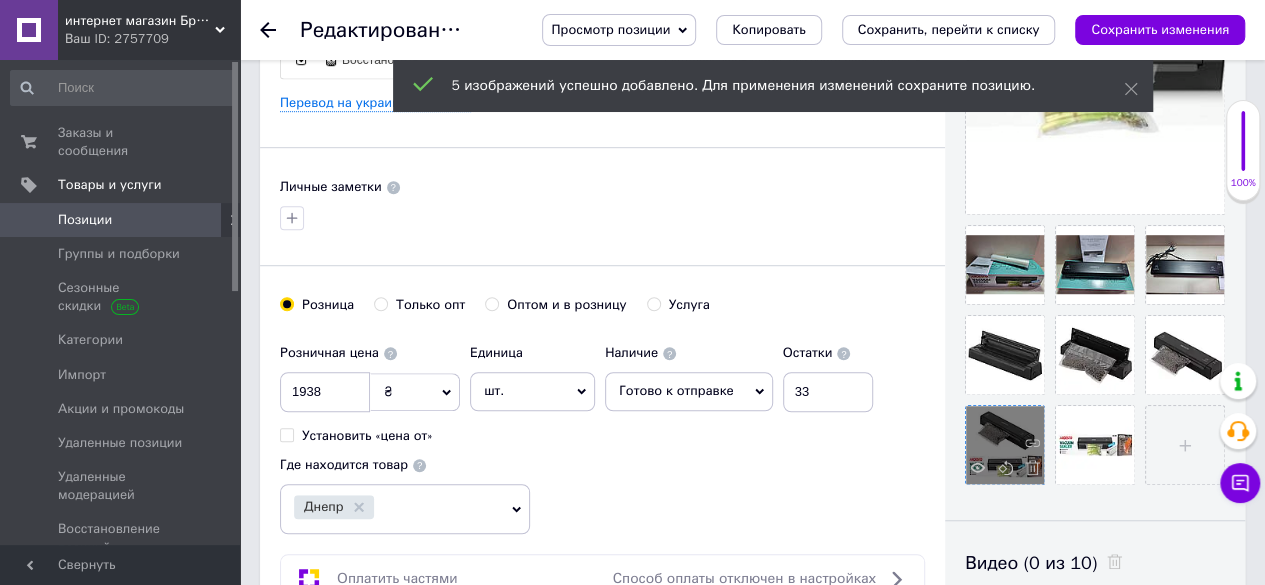 scroll, scrollTop: 500, scrollLeft: 0, axis: vertical 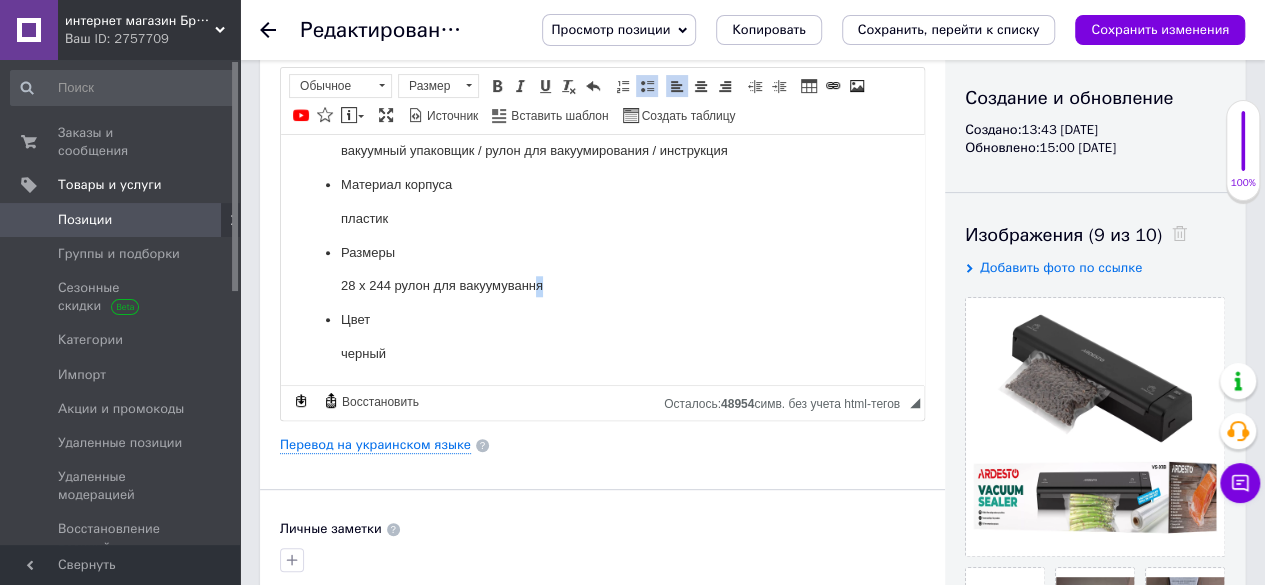 drag, startPoint x: 549, startPoint y: 292, endPoint x: 585, endPoint y: 290, distance: 36.05551 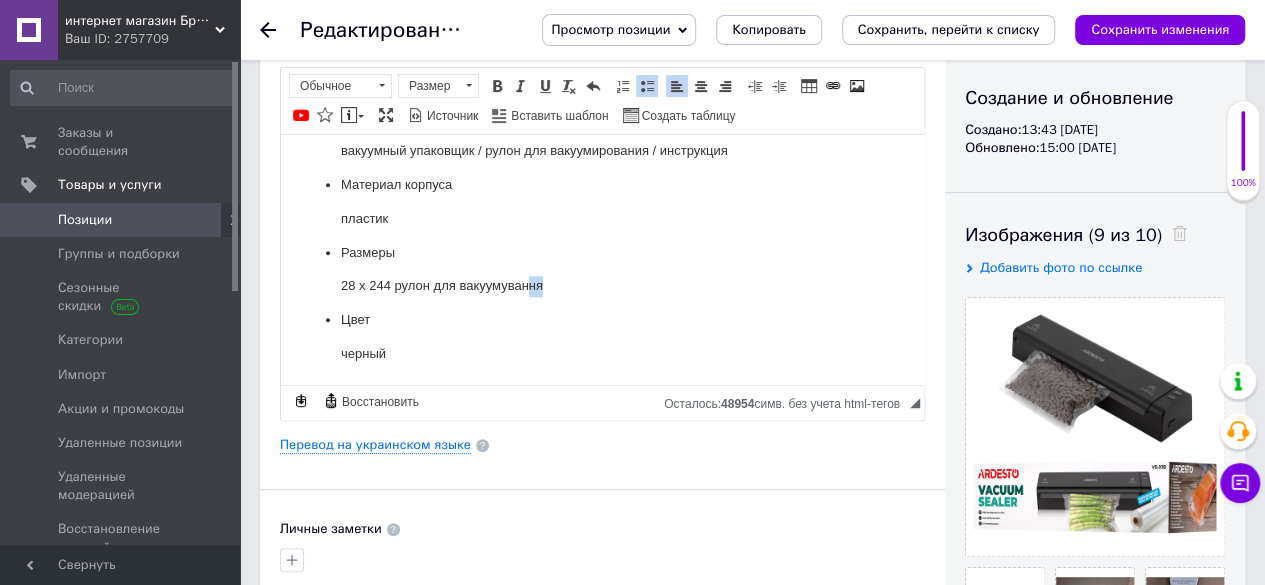 click on "28 х 244 рулон для вакуумування" at bounding box center [602, 285] 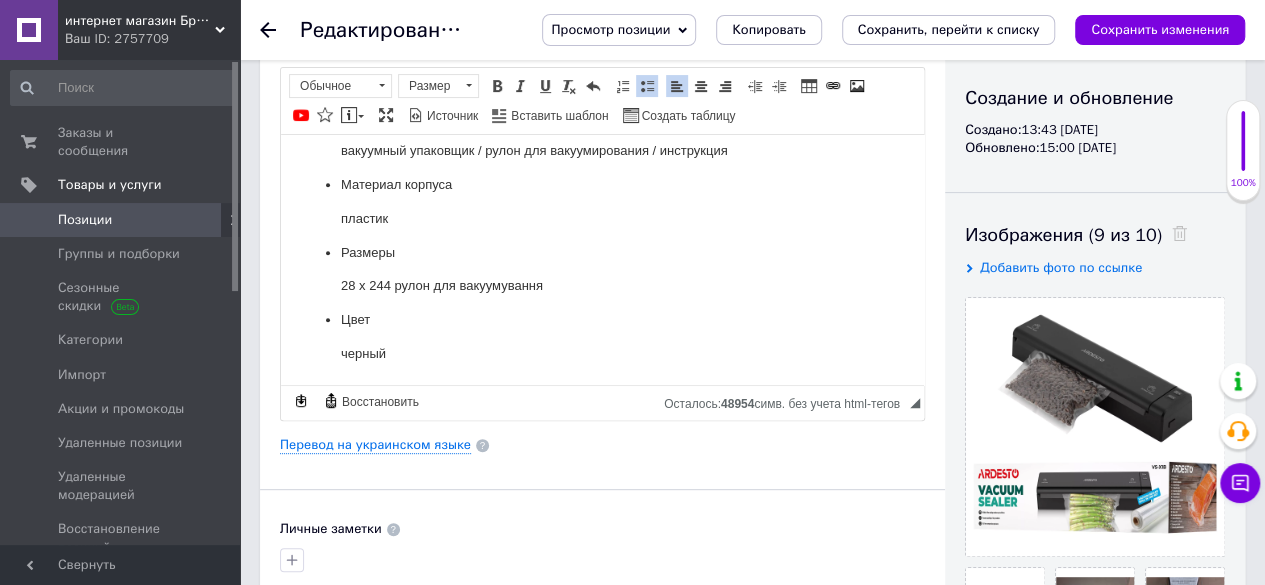 click on "28 х 244 рулон для вакуумування" at bounding box center [602, 285] 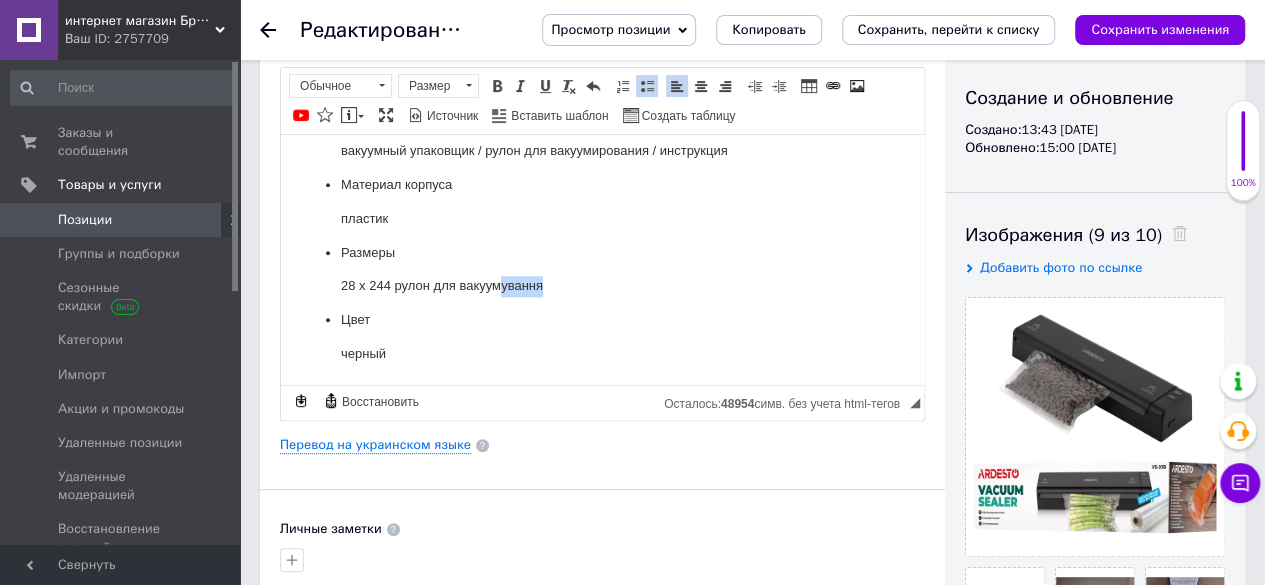 drag, startPoint x: 501, startPoint y: 288, endPoint x: 558, endPoint y: 285, distance: 57.07889 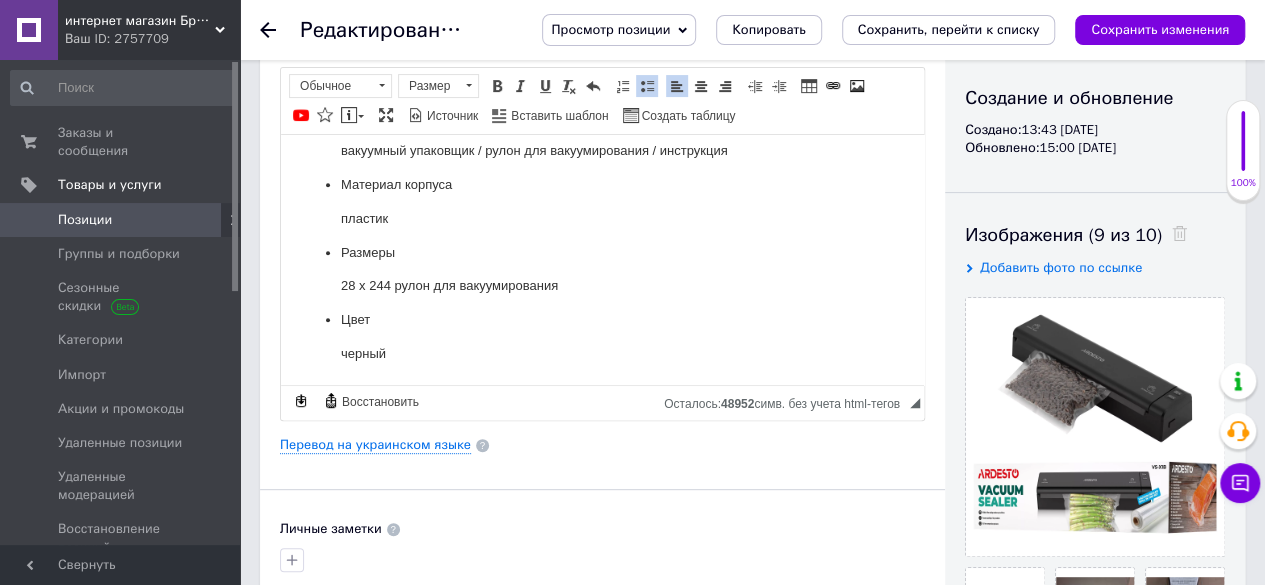 click on "черный" at bounding box center [602, 353] 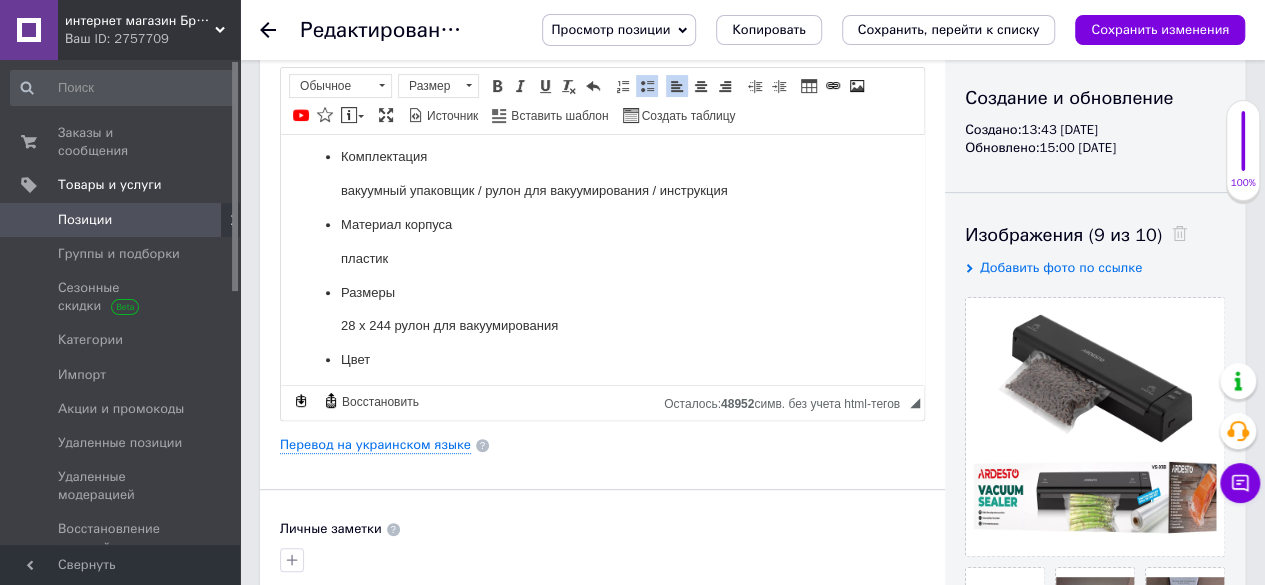 scroll, scrollTop: 804, scrollLeft: 0, axis: vertical 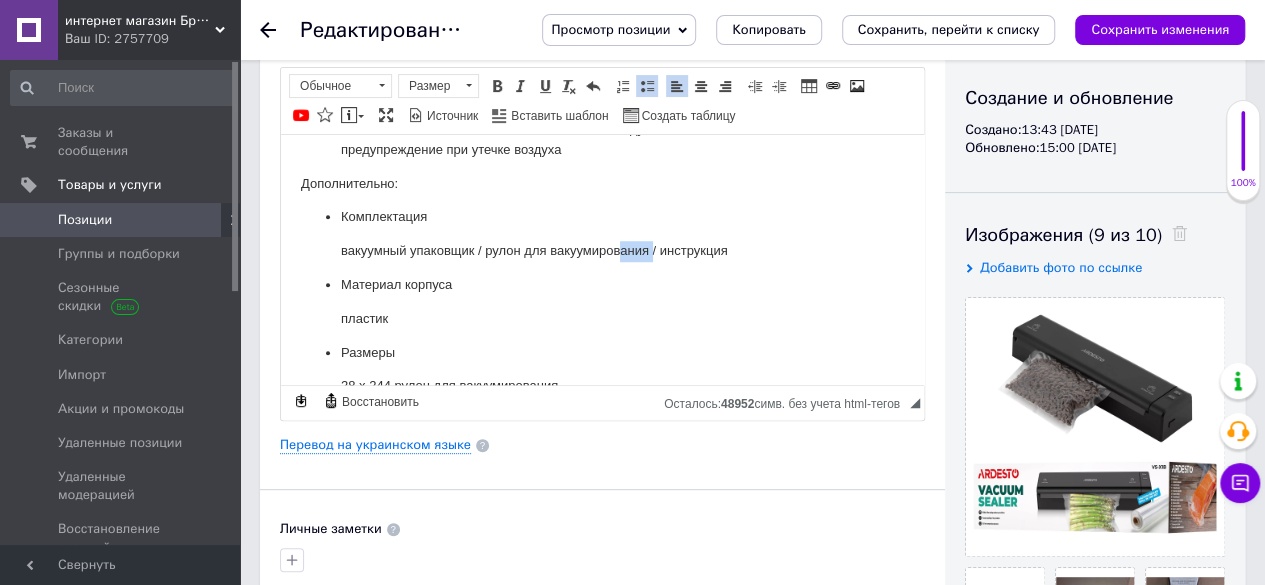 drag, startPoint x: 652, startPoint y: 249, endPoint x: 619, endPoint y: 254, distance: 33.37664 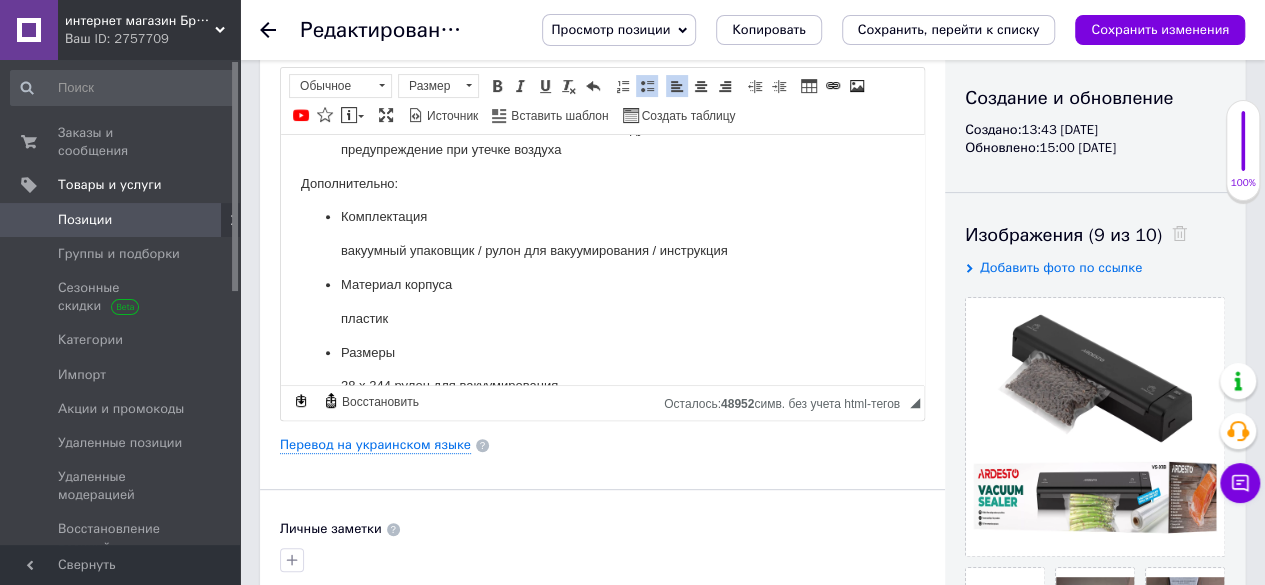 click on "Материал корпуса" at bounding box center (602, 284) 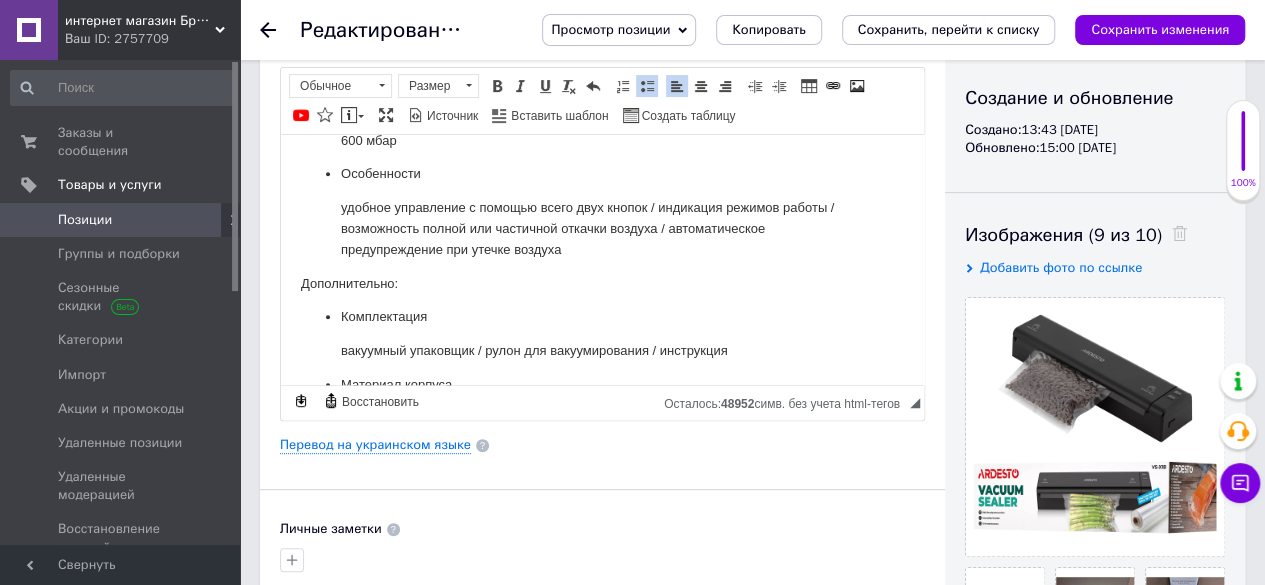 scroll, scrollTop: 604, scrollLeft: 0, axis: vertical 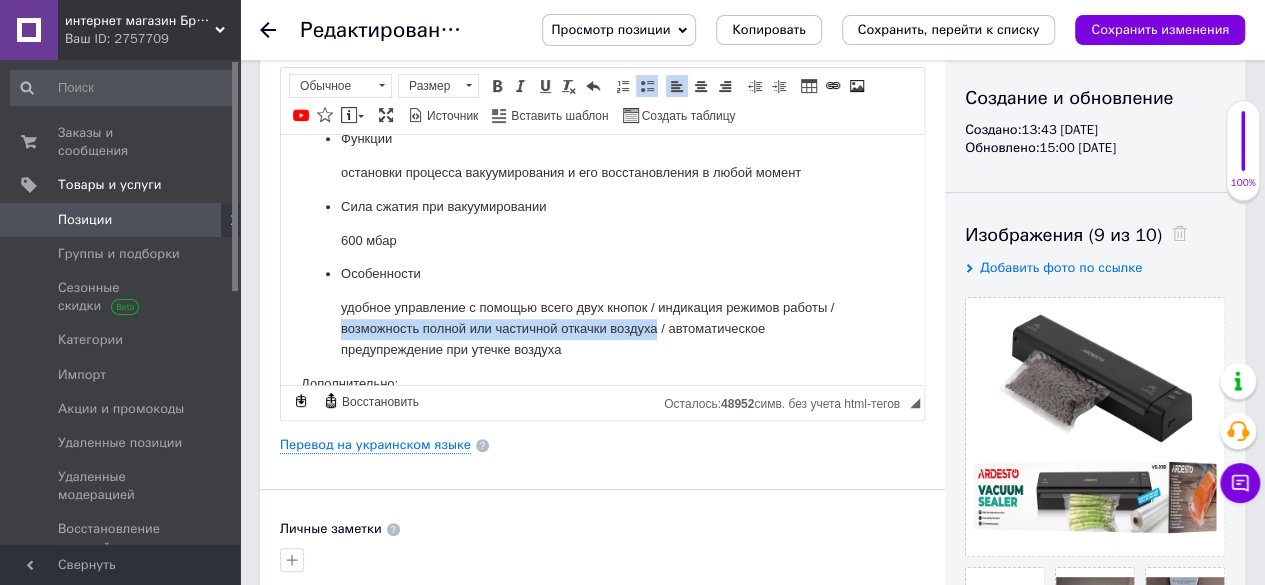 drag, startPoint x: 656, startPoint y: 326, endPoint x: 339, endPoint y: 324, distance: 317.00632 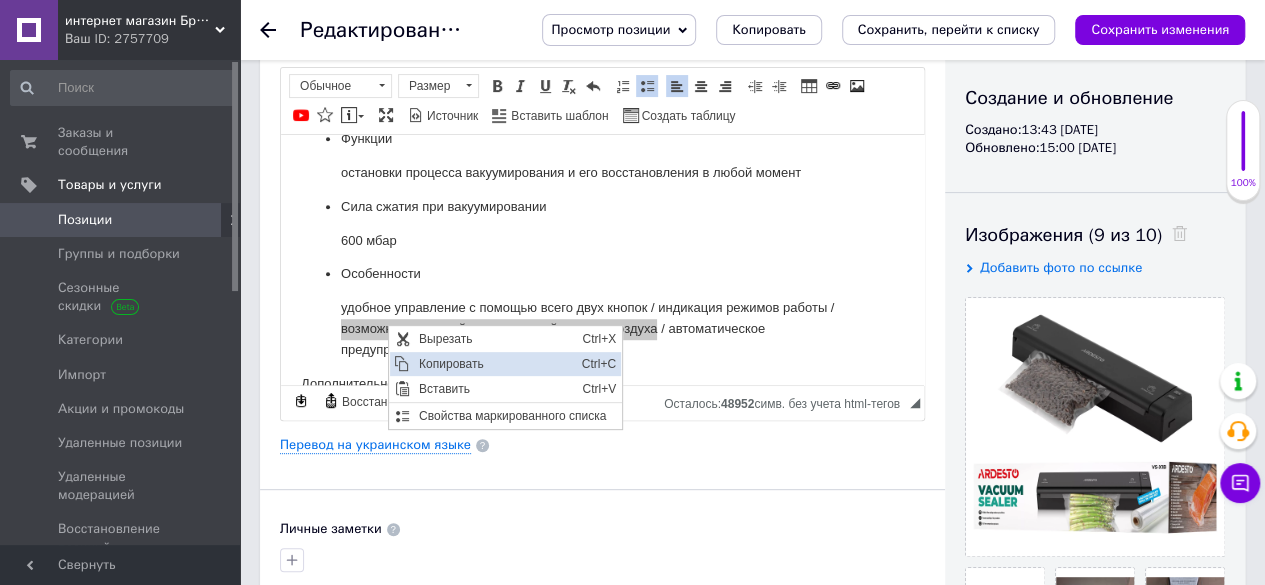 click on "Копировать" at bounding box center [494, 364] 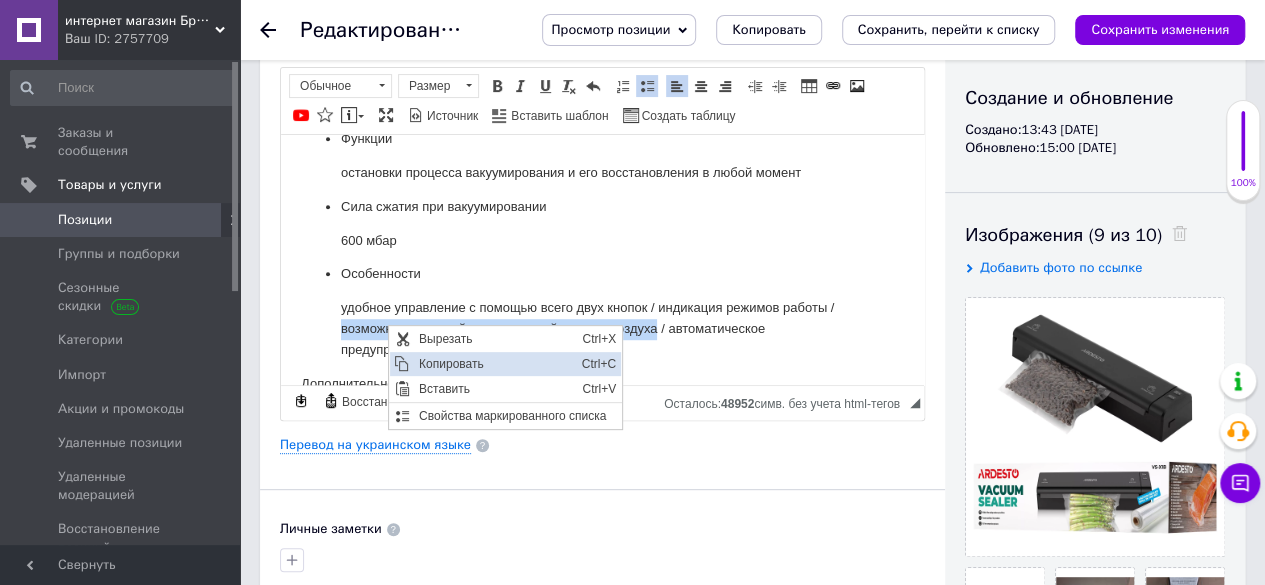 copy on "возможность полной или частичной откачки воздуха" 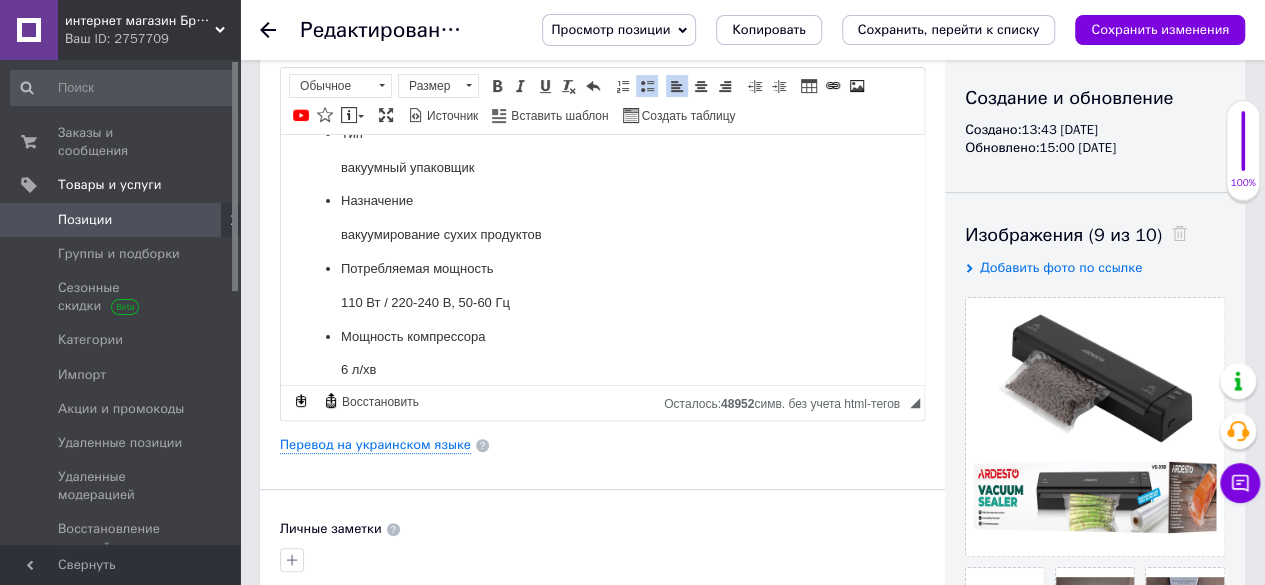 scroll, scrollTop: 0, scrollLeft: 0, axis: both 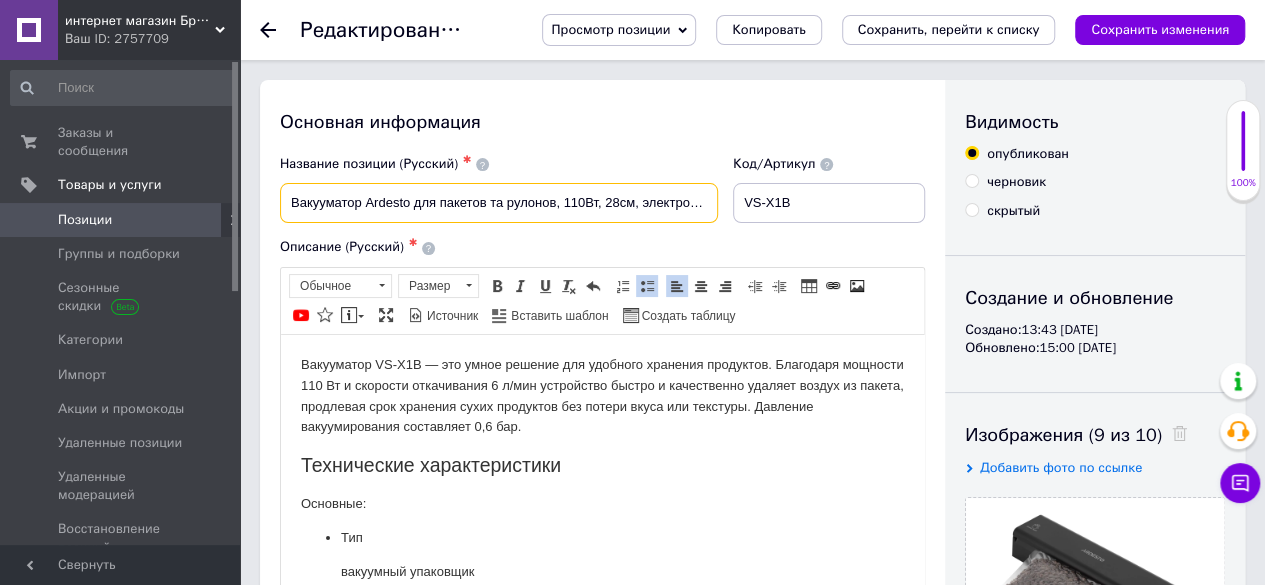 drag, startPoint x: 560, startPoint y: 203, endPoint x: 446, endPoint y: 202, distance: 114.00439 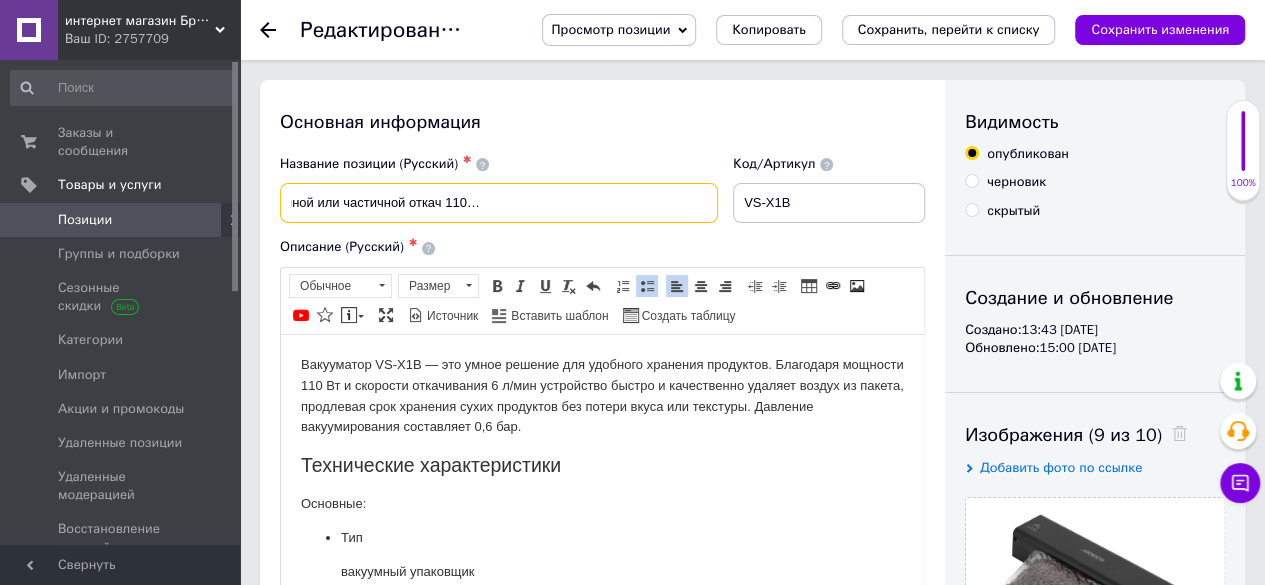 scroll, scrollTop: 0, scrollLeft: 282, axis: horizontal 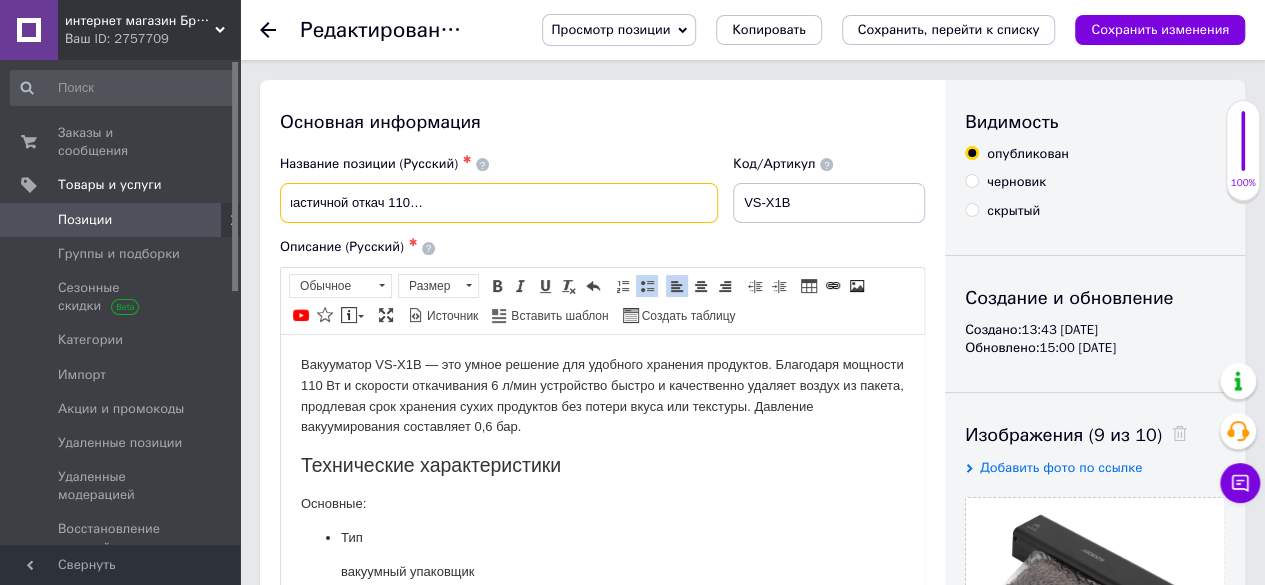 drag, startPoint x: 670, startPoint y: 205, endPoint x: 396, endPoint y: 217, distance: 274.26263 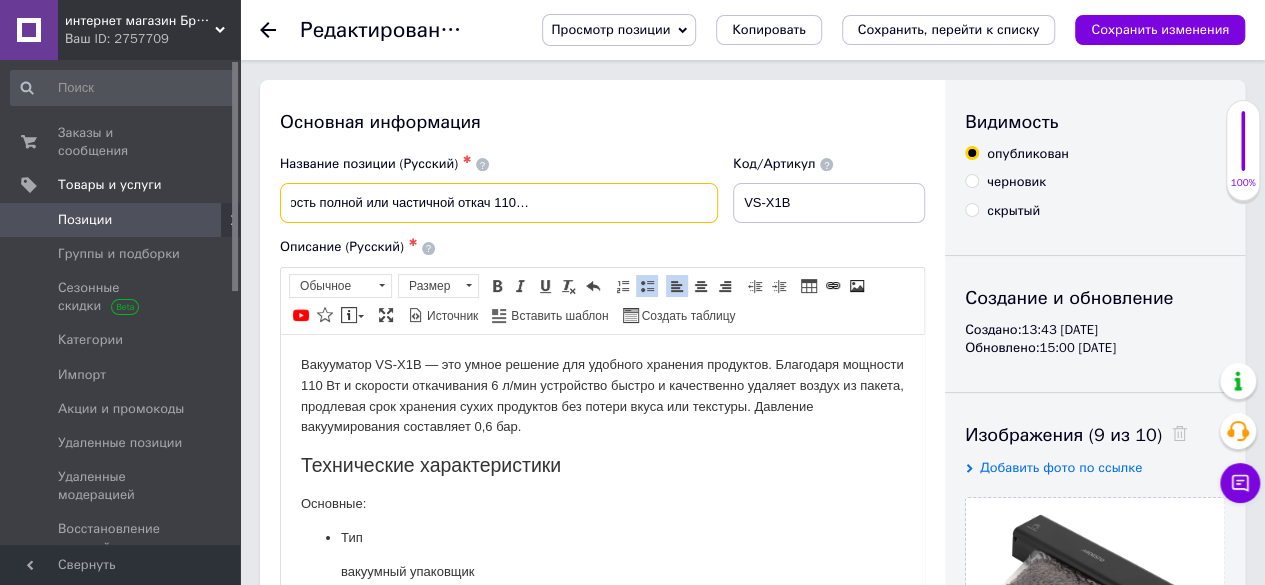 scroll, scrollTop: 0, scrollLeft: 0, axis: both 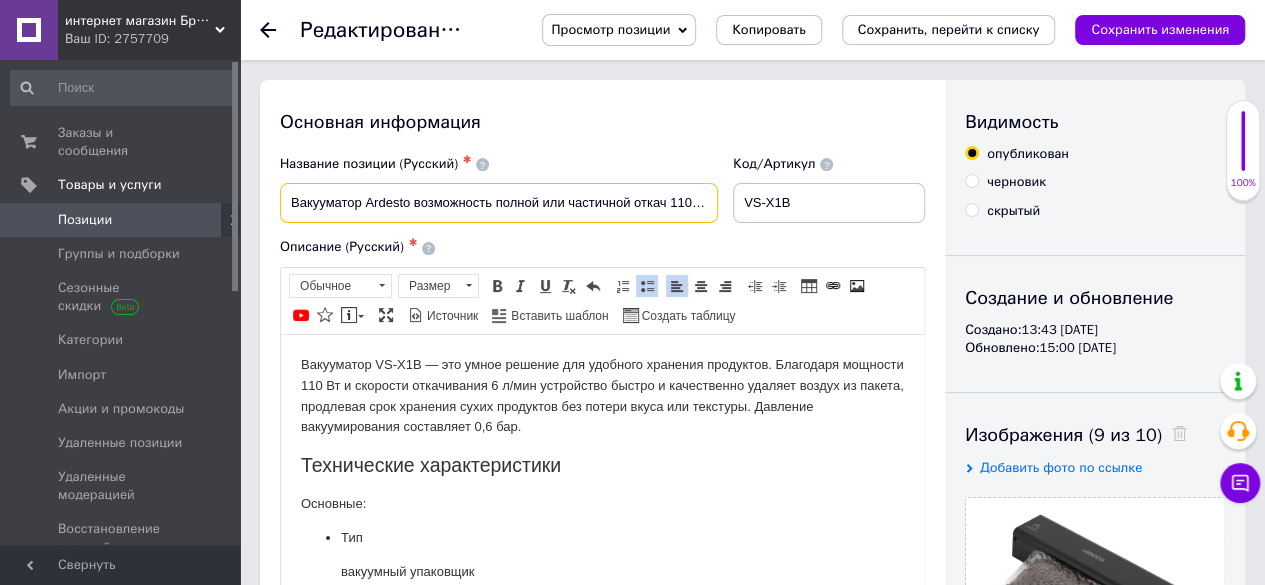 drag, startPoint x: 493, startPoint y: 206, endPoint x: 436, endPoint y: 213, distance: 57.428215 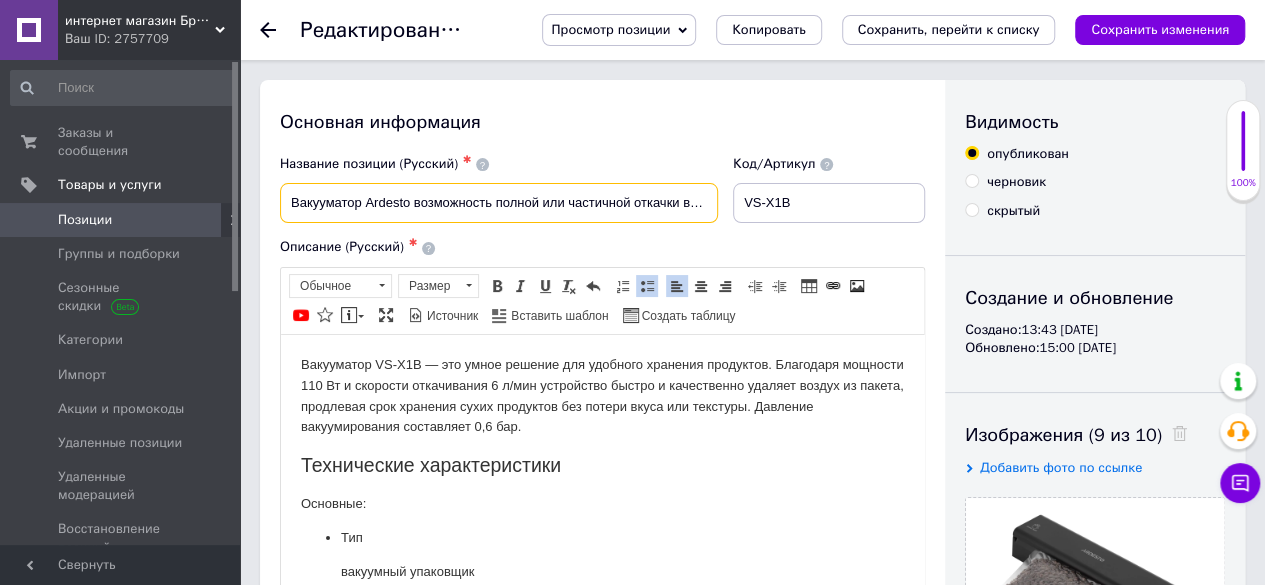 scroll, scrollTop: 0, scrollLeft: 18, axis: horizontal 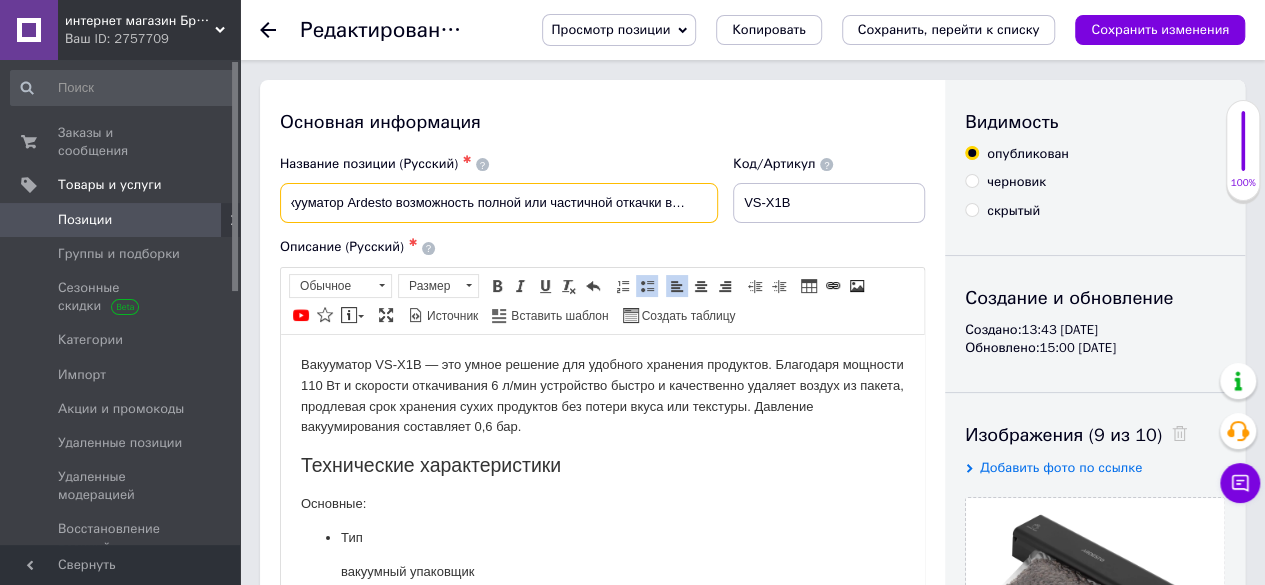 type on "Вакууматор Ardesto возможность полной или частичной откачки воздуха110Вт, 28см, электронное, + 1 рулон" 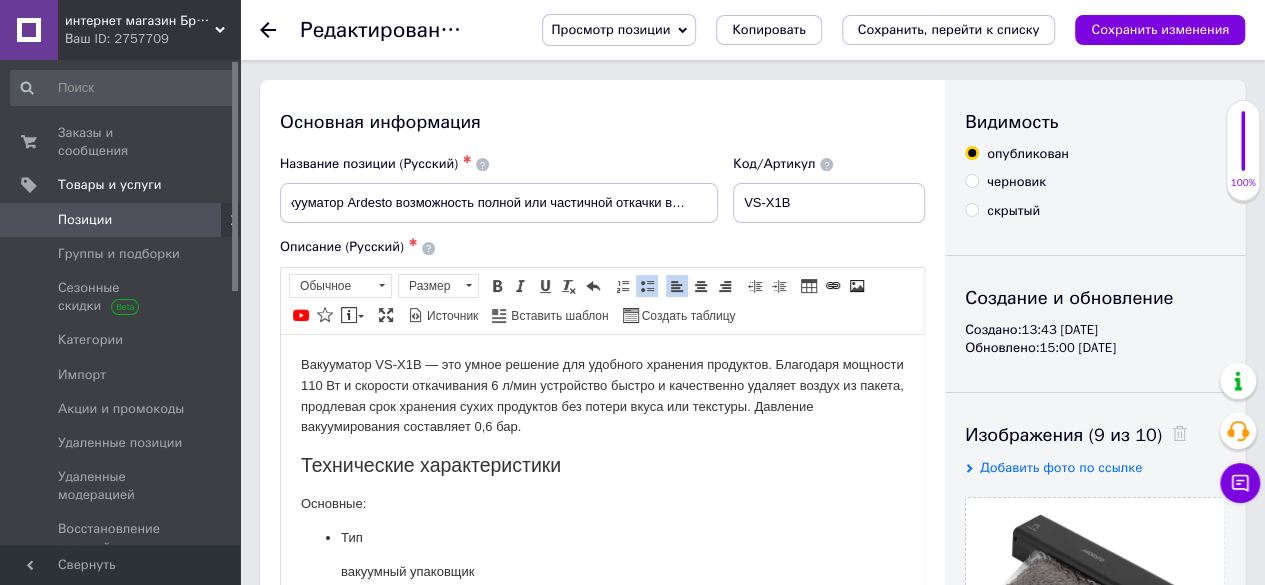 scroll, scrollTop: 0, scrollLeft: 0, axis: both 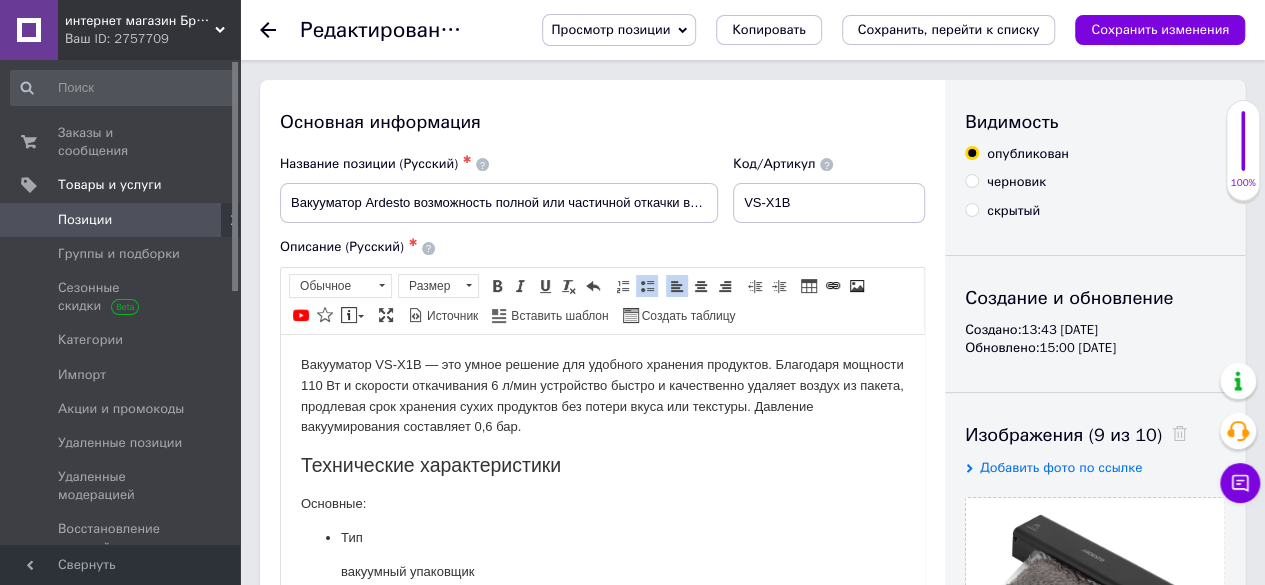 click on "Основная информация Название позиции (Русский) ✱ Вакууматор Ardesto возможность полной или частичной откачки воздуха110Вт, 28см, электронное, + 1 рулон Код/Артикул VS-X1B Описание (Русский) ✱ Вакууматор VS-X1B — это умное решение для удобного хранения продуктов. Благодаря мощности 110 Вт и скорости откачивания 6 л/мин устройство быстро и качественно удаляет воздух из пакета, продлевая срок хранения сухих продуктов без потери вкуса или текстуры. Давление вакуумирования составляет 0,6 бар.
Технические характеристики
Основные:
Тип
вакуумный упаковщик" at bounding box center [602, 638] 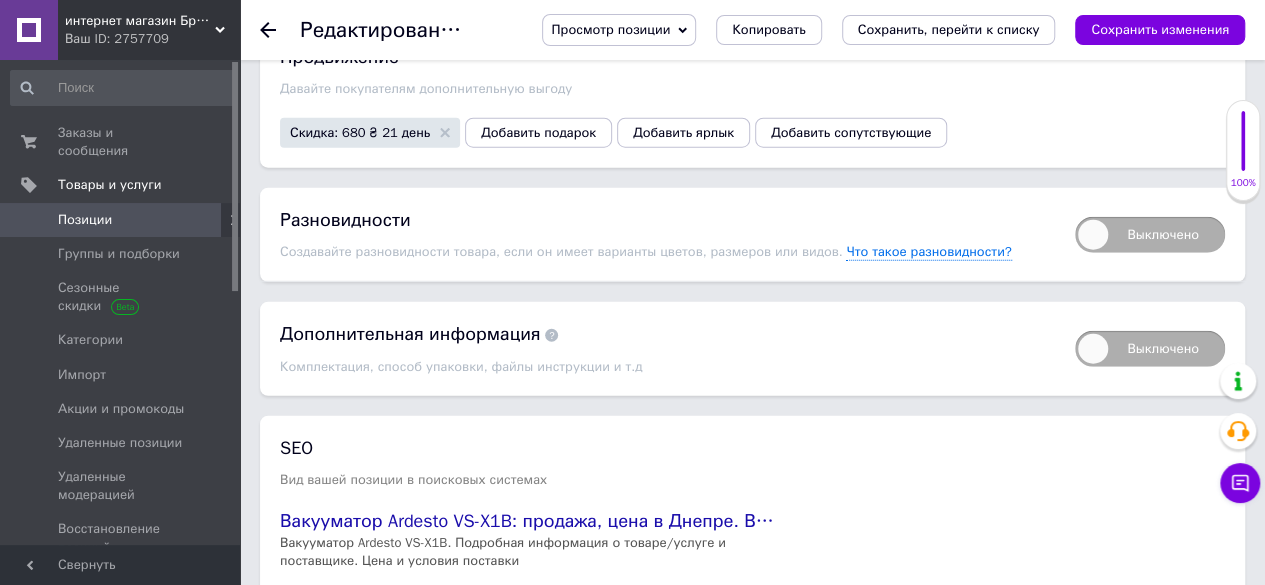 scroll, scrollTop: 2646, scrollLeft: 0, axis: vertical 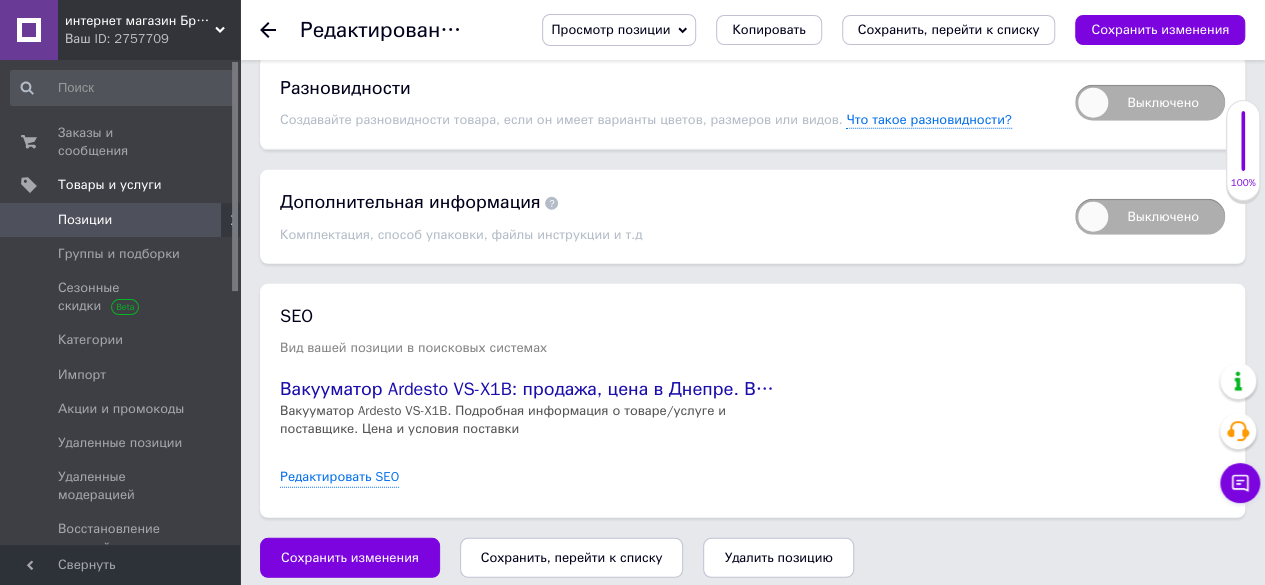 click on "Сохранить, перейти к списку" at bounding box center [572, 557] 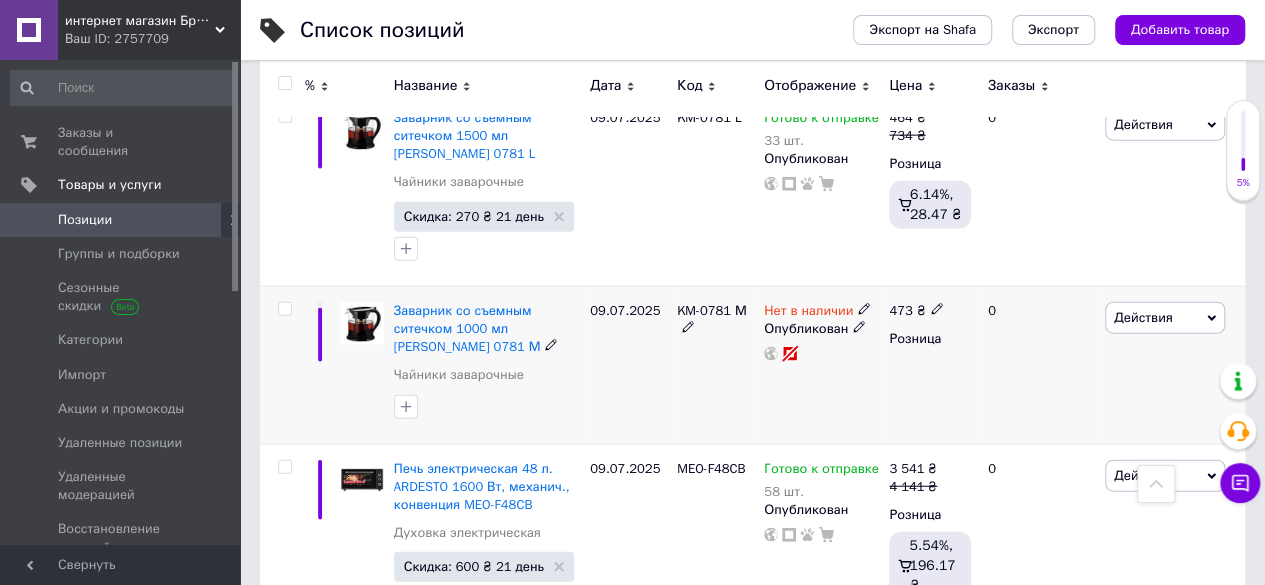 scroll, scrollTop: 2300, scrollLeft: 0, axis: vertical 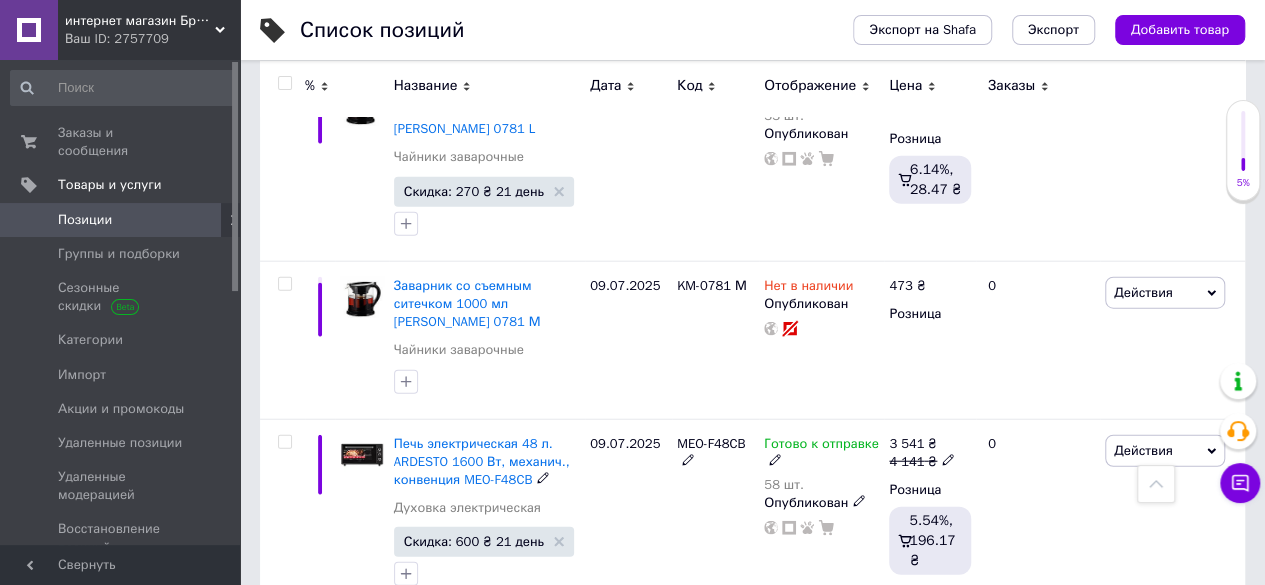 click on "Печь электрическая 48 л. ARDESTO 1600 Вт, механич., конвенция MEO-F48CB" at bounding box center [482, 461] 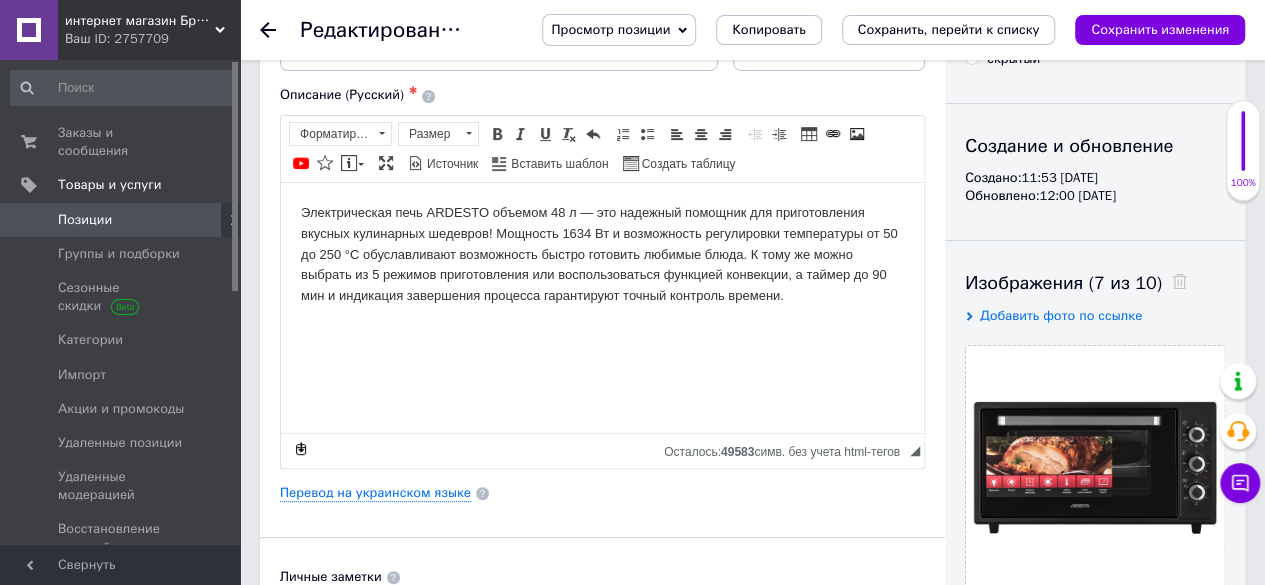 scroll, scrollTop: 0, scrollLeft: 0, axis: both 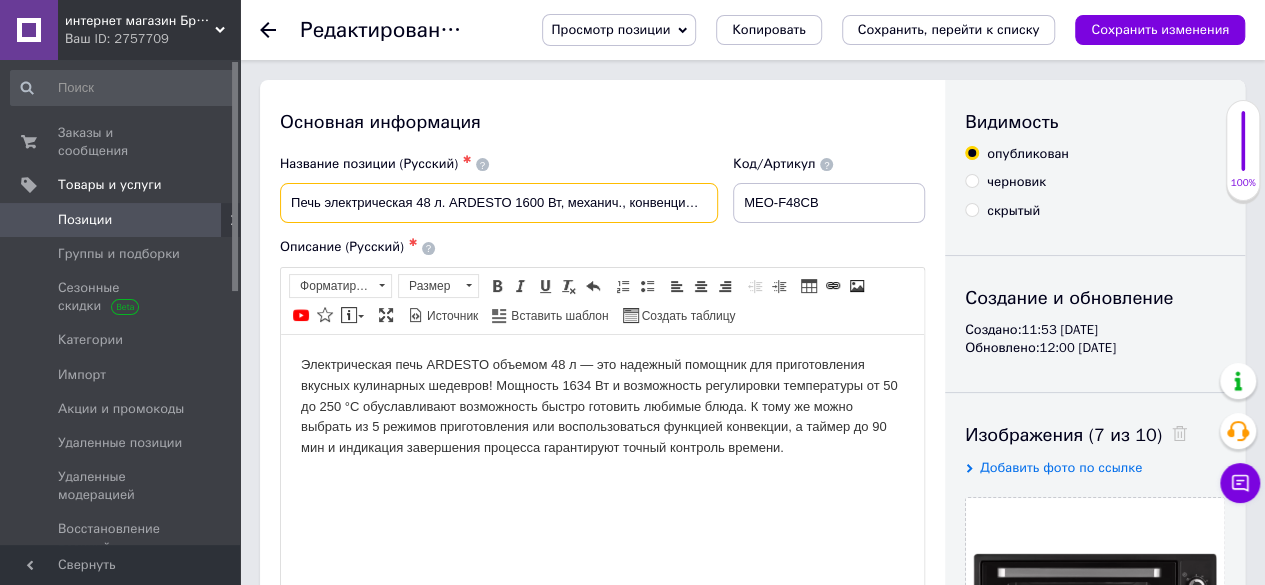 drag, startPoint x: 414, startPoint y: 200, endPoint x: 273, endPoint y: 203, distance: 141.0319 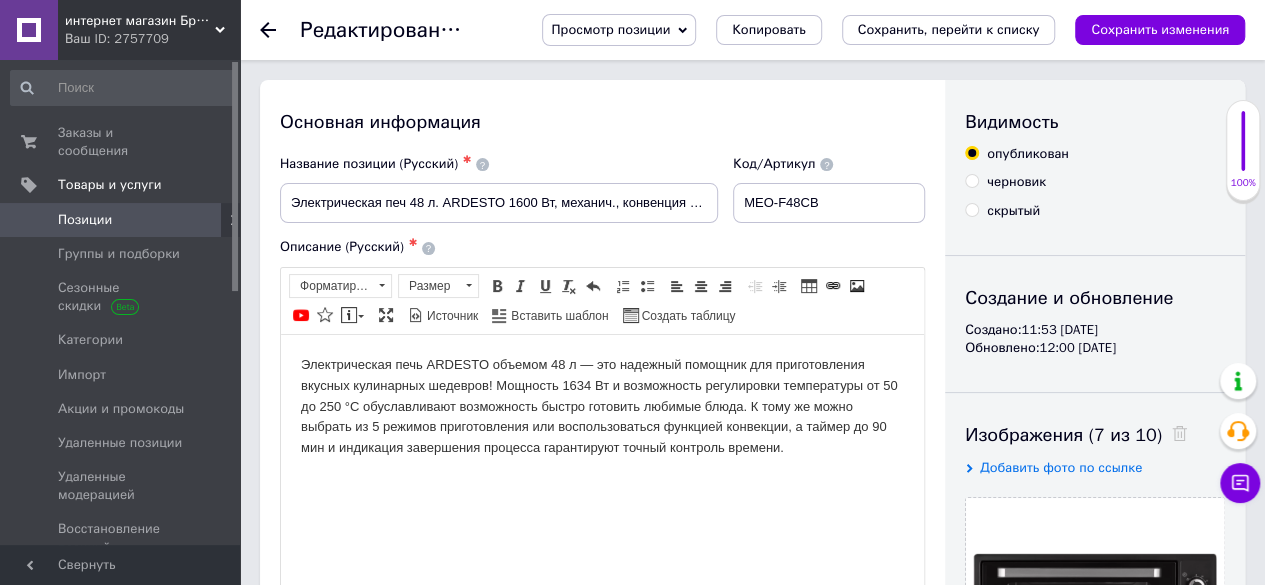 click on "Основная информация Название позиции (Русский) ✱ Электрическая печ 48 л. ARDESTO 1600 Вт, механич., конвенция MEO-F48CB Код/Артикул MEO-F48CB Описание (Русский) ✱ Электрическая печь ARDESTO объемом 48 л — это надежный помощник для приготовления вкусных кулинарных шедевров! Мощность 1634 Вт и возможность регулировки температуры от 50 до 250 °C обуславливают возможность быстро готовить любимые блюда. К тому же можно выбрать из 5 режимов приготовления или воспользоваться функцией конвекции, а таймер до 90 мин и индикация завершения процесса гарантируют точный контроль времени." at bounding box center [602, 638] 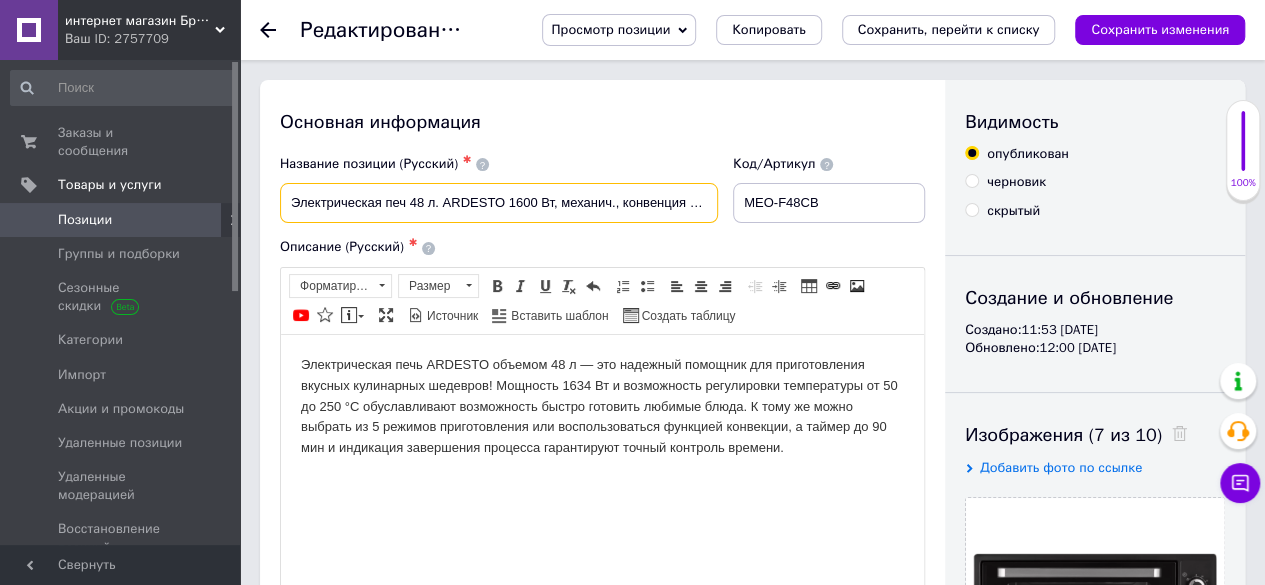 click on "Электрическая печ 48 л. ARDESTO 1600 Вт, механич., конвенция MEO-F48CB" at bounding box center (499, 203) 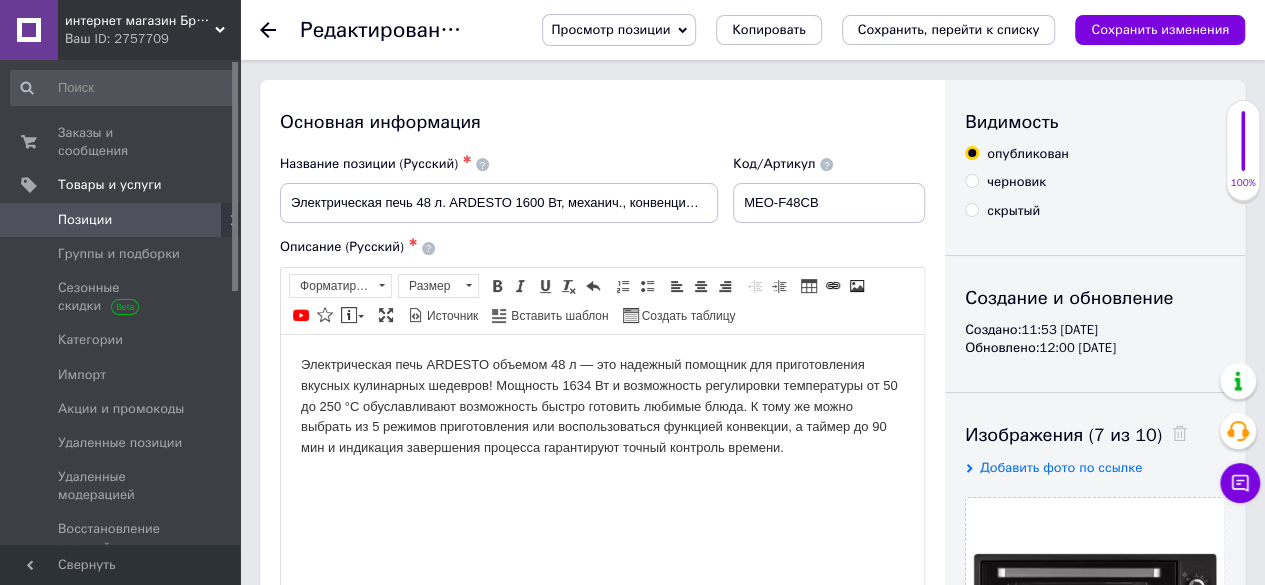 click on "Основная информация" at bounding box center (602, 122) 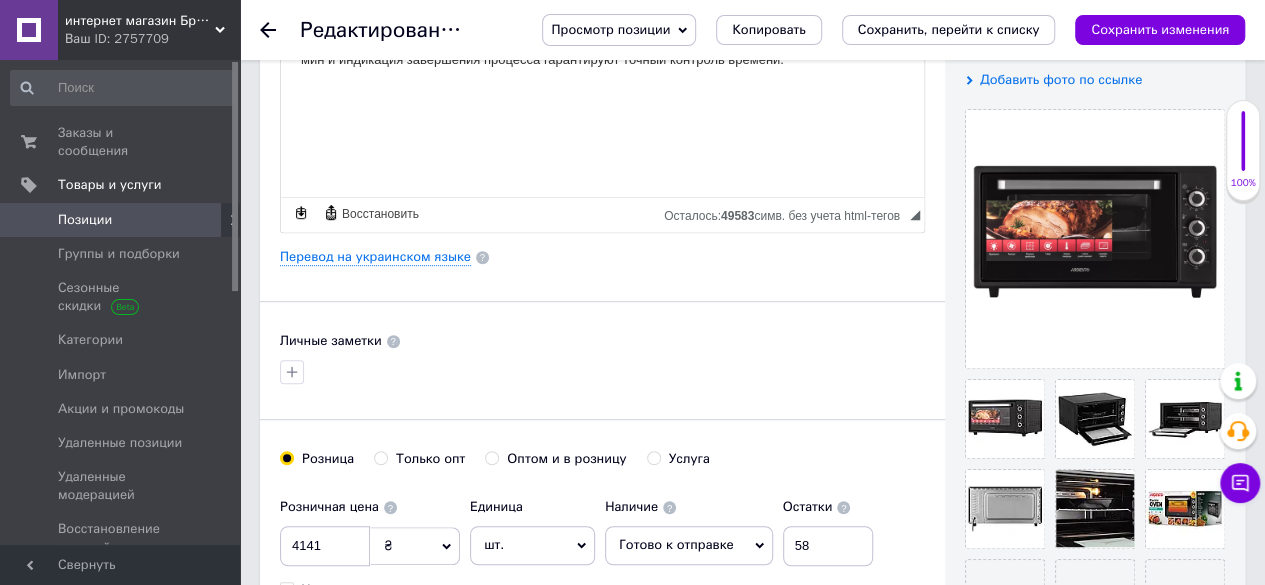 scroll, scrollTop: 400, scrollLeft: 0, axis: vertical 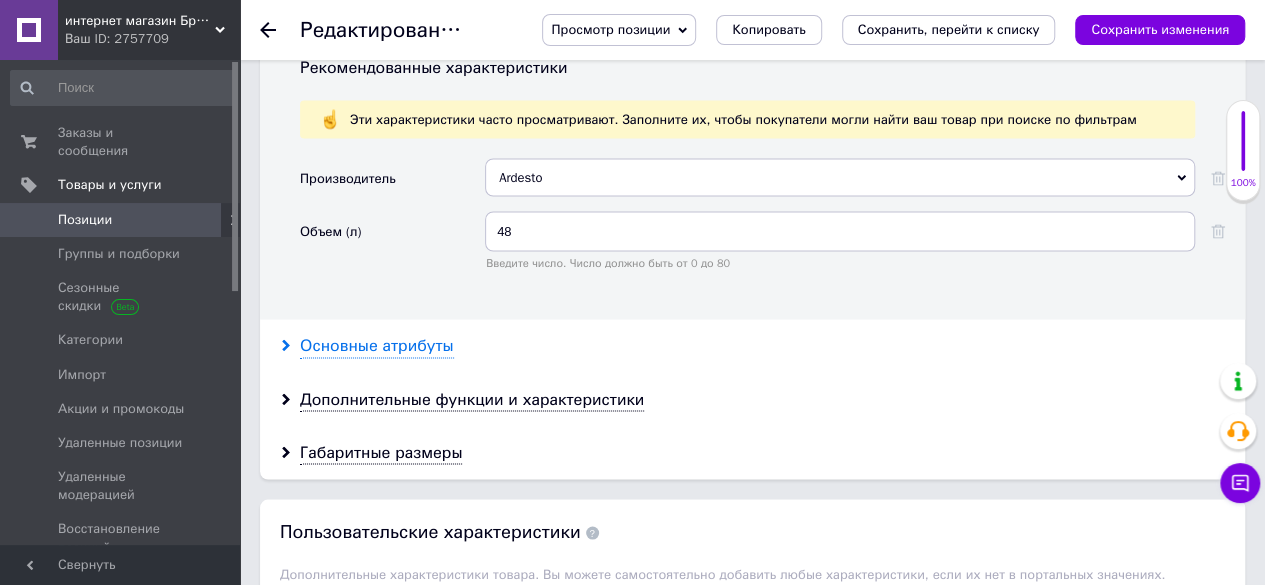 click on "Основные атрибуты" at bounding box center [377, 345] 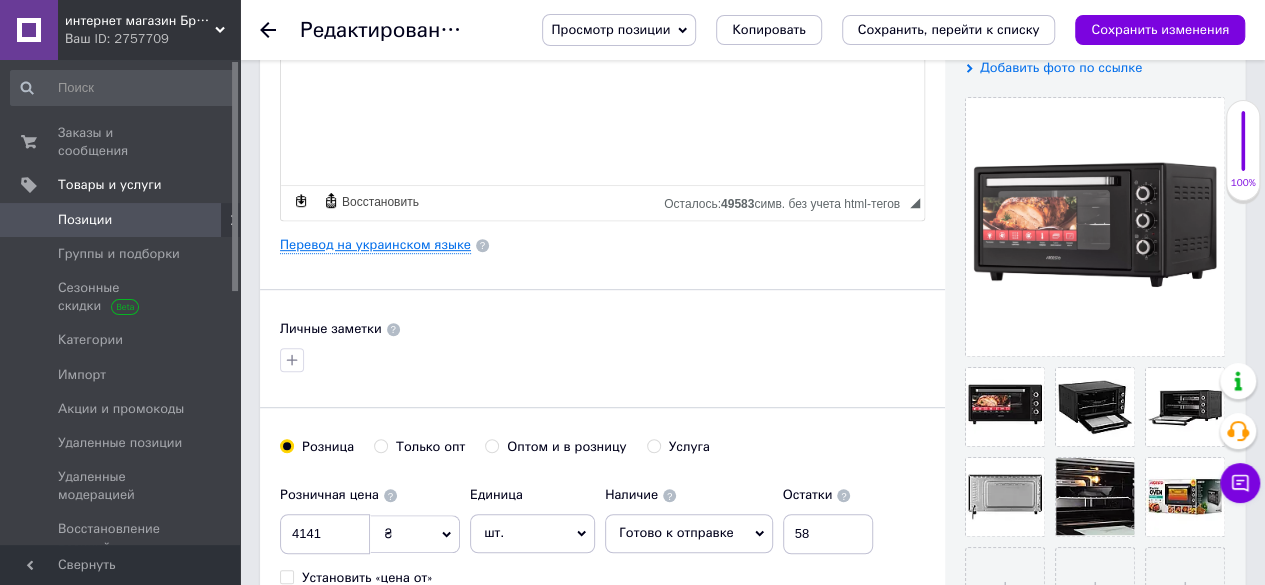 scroll, scrollTop: 0, scrollLeft: 0, axis: both 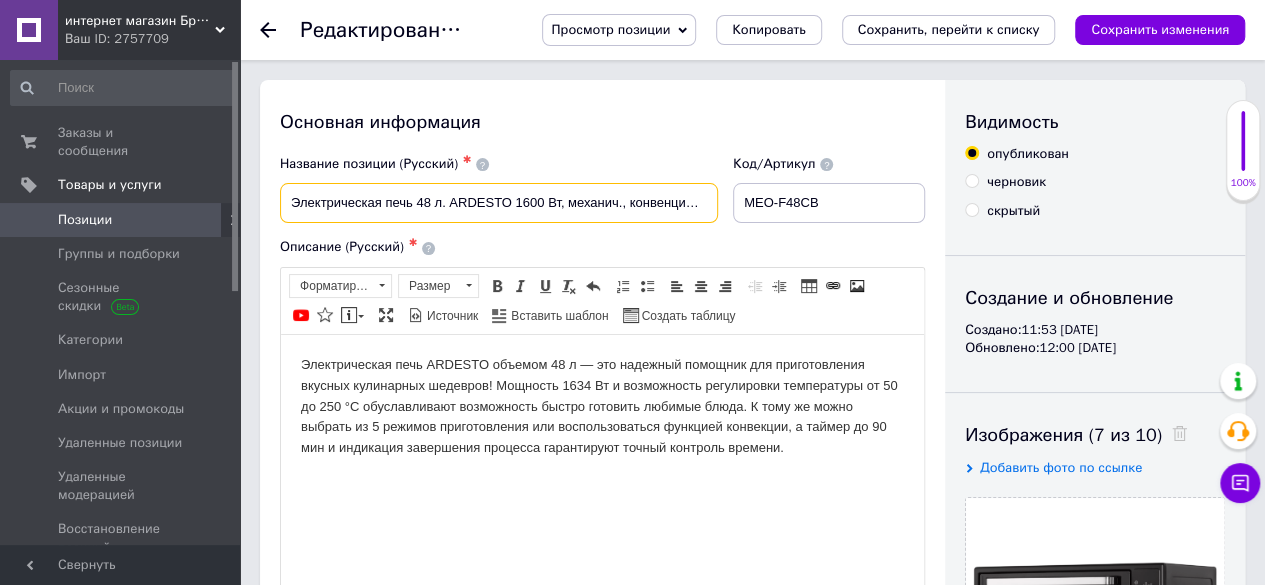 drag, startPoint x: 630, startPoint y: 203, endPoint x: 646, endPoint y: 209, distance: 17.088007 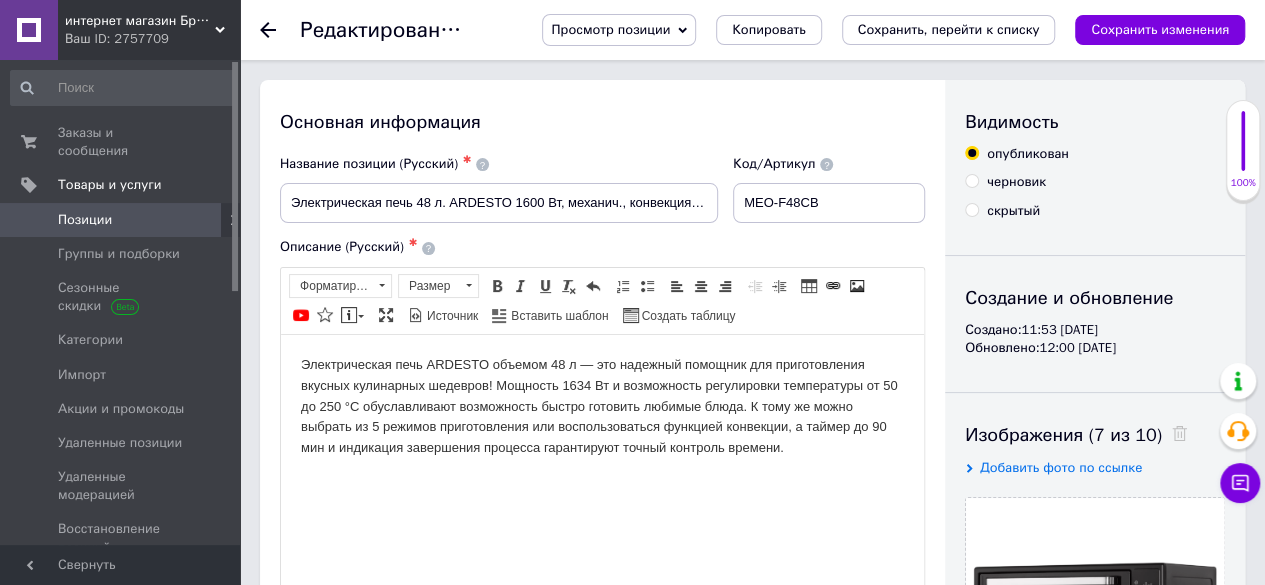 click on "Основная информация" at bounding box center (602, 122) 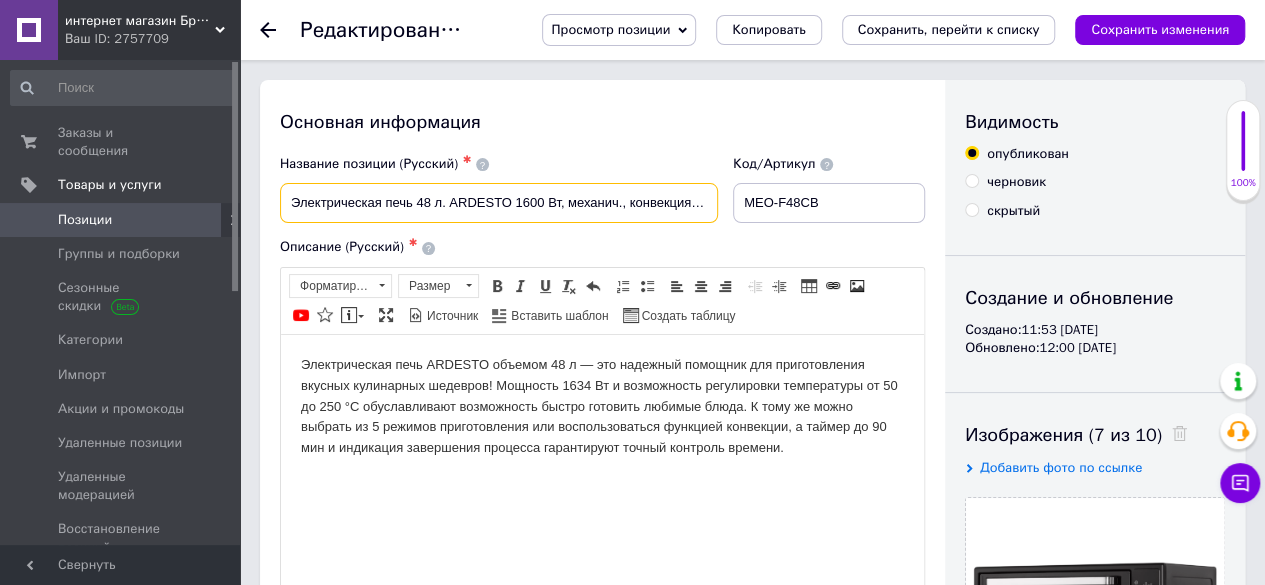 drag, startPoint x: 626, startPoint y: 208, endPoint x: 570, endPoint y: 210, distance: 56.0357 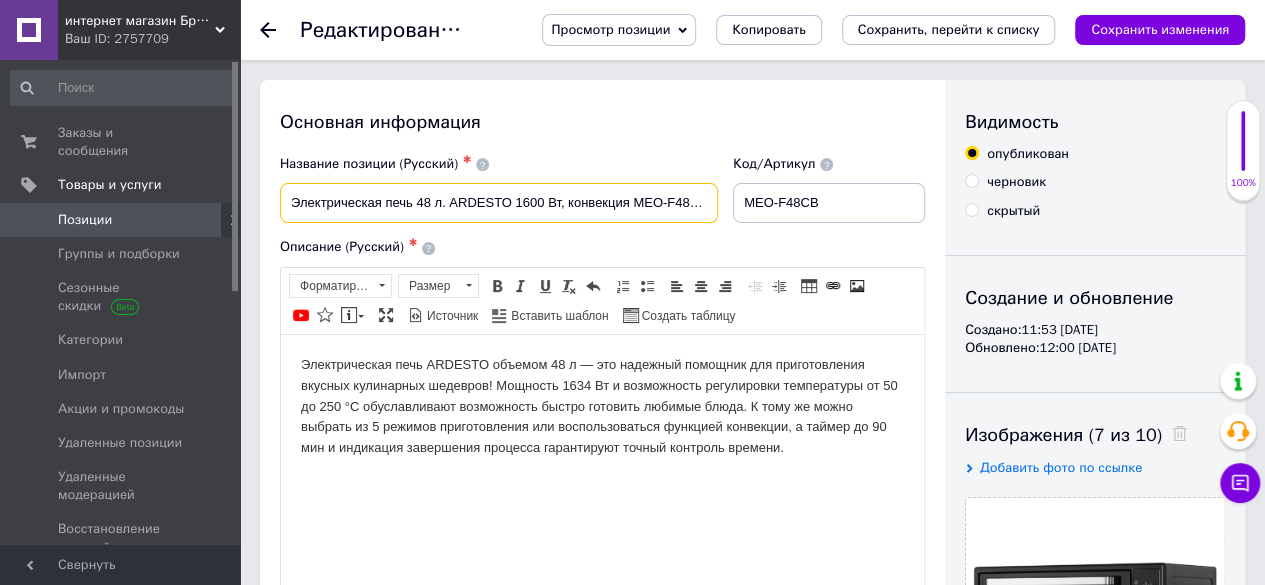 type on "Электрическая печь 48 л. ARDESTO 1600 Вт, конвекция MEO-F48CB" 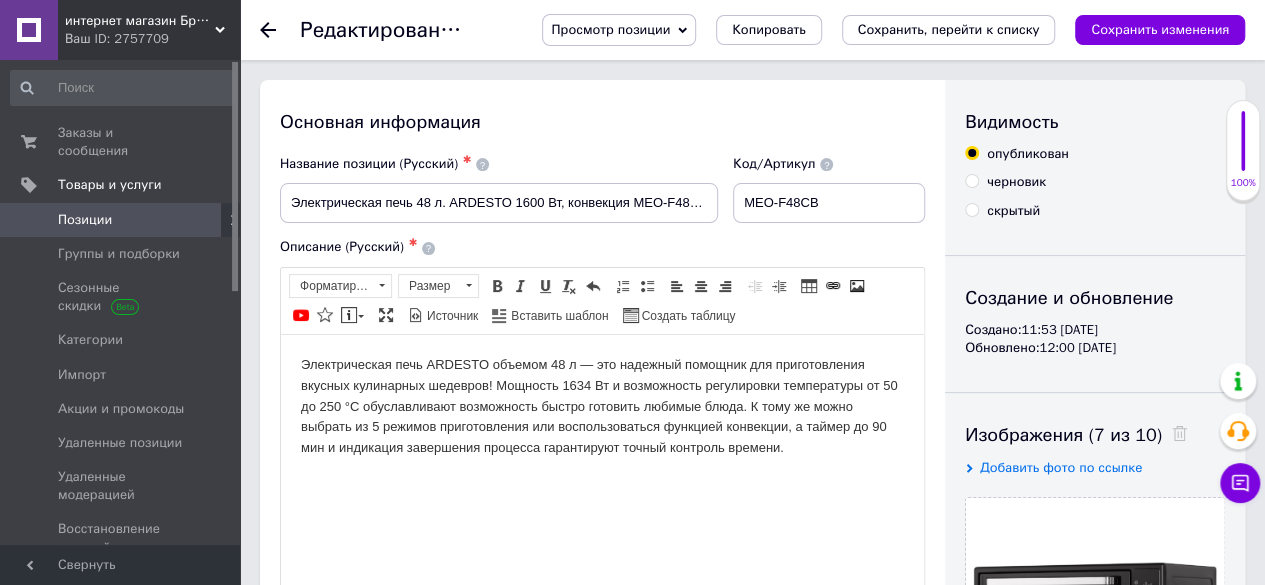 click on "Основная информация Название позиции (Русский) ✱ Электрическая печь 48 л. ARDESTO 1600 Вт, конвекция MEO-F48CB Код/Артикул MEO-F48CB Описание (Русский) ✱ Электрическая печь ARDESTO объемом 48 л — это надежный помощник для приготовления вкусных кулинарных шедевров! Мощность 1634 Вт и возможность регулировки температуры от 50 до 250 °C обуславливают возможность быстро готовить любимые блюда. К тому же можно выбрать из 5 режимов приготовления или воспользоваться функцией конвекции, а таймер до 90 мин и индикация завершения процесса гарантируют точный контроль времени. Размер     $" at bounding box center (602, 638) 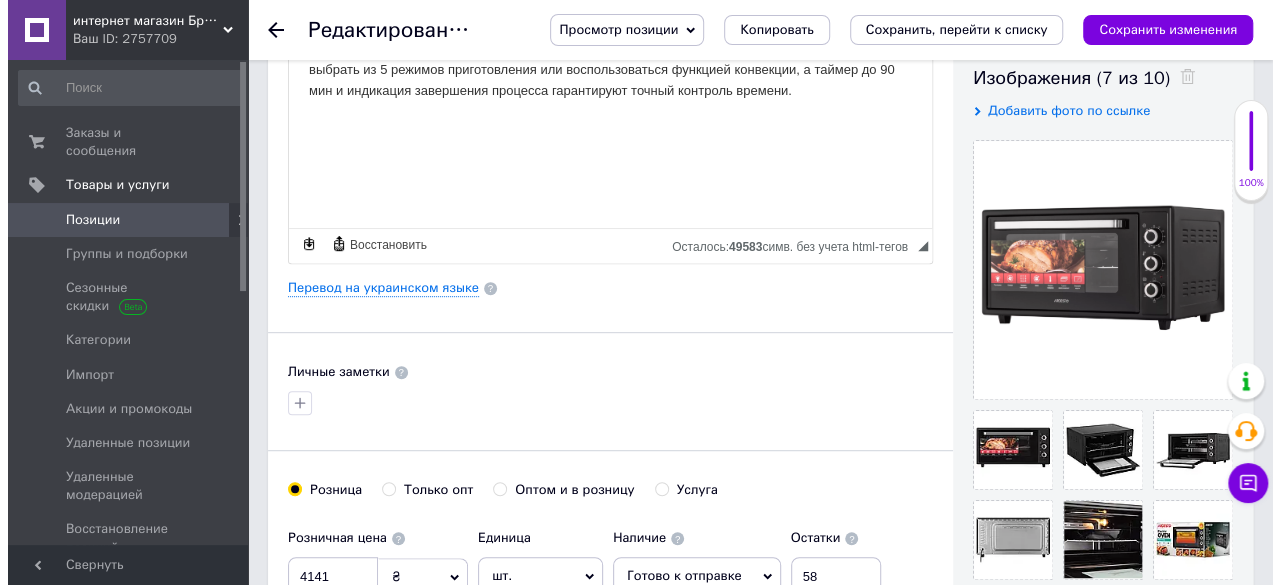 scroll, scrollTop: 400, scrollLeft: 0, axis: vertical 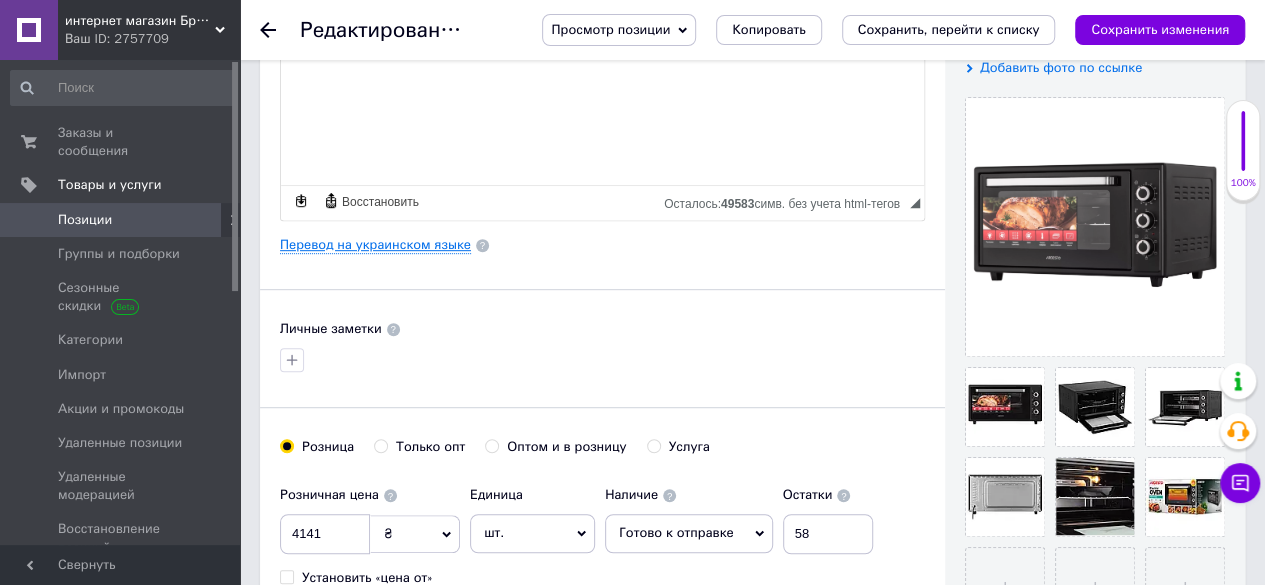 click on "Перевод на украинском языке" at bounding box center [375, 245] 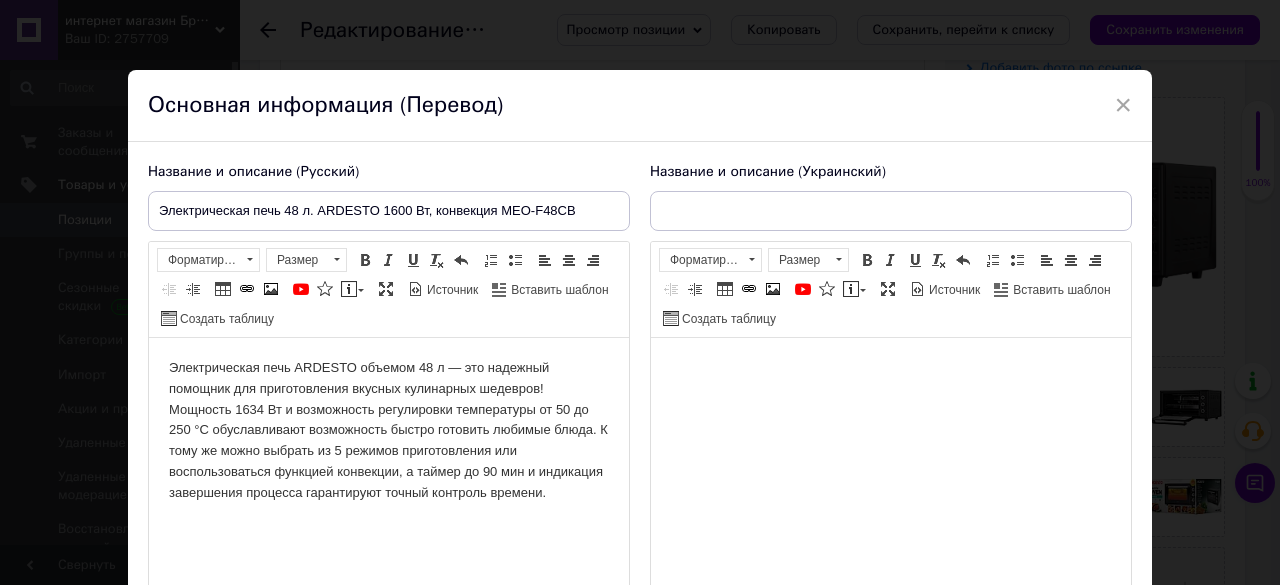 scroll, scrollTop: 0, scrollLeft: 0, axis: both 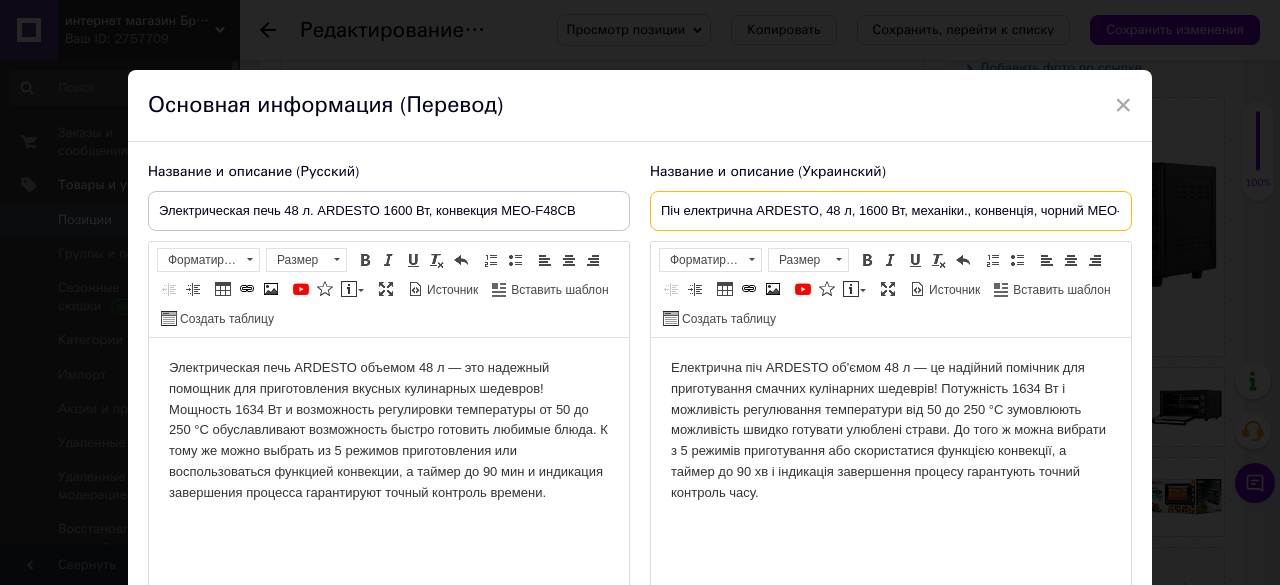 drag, startPoint x: 968, startPoint y: 211, endPoint x: 910, endPoint y: 217, distance: 58.30952 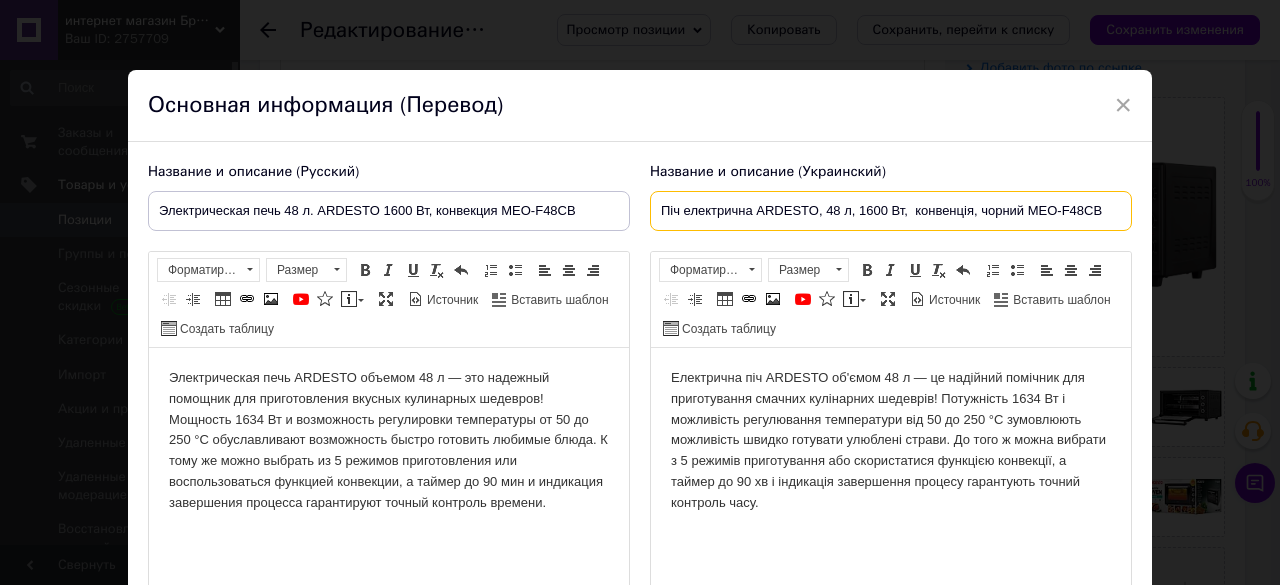 click on "Піч електрична ARDESTO, 48 л, 1600 Вт,  конвенція, чорний MEO-F48CB" at bounding box center [891, 211] 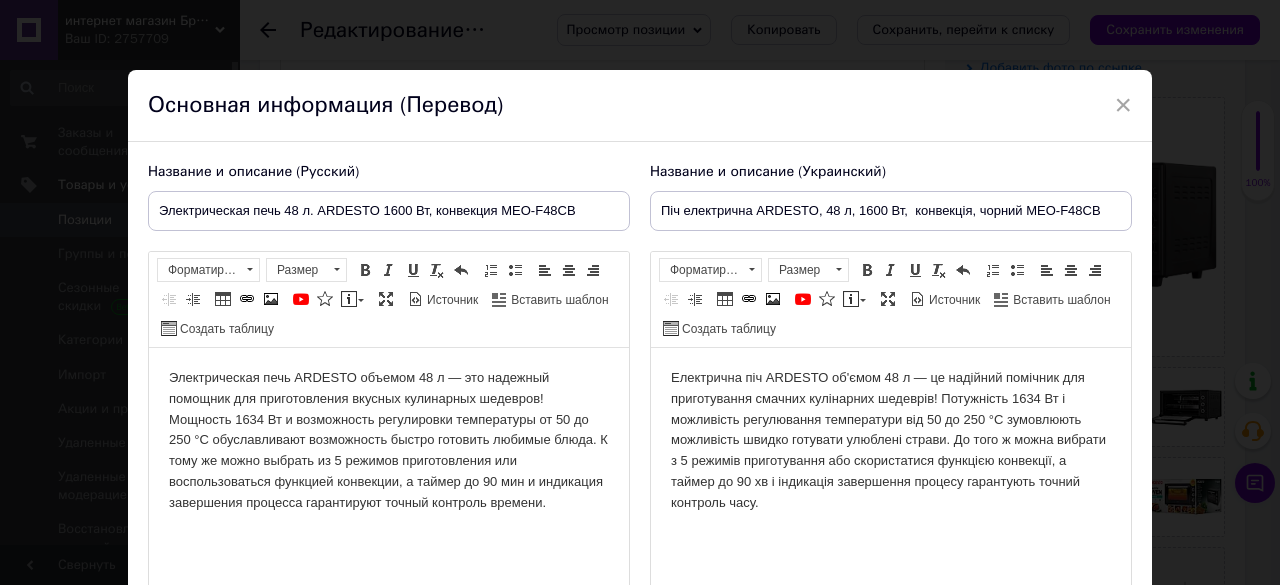 click on "Основная информация (Перевод)" at bounding box center (640, 106) 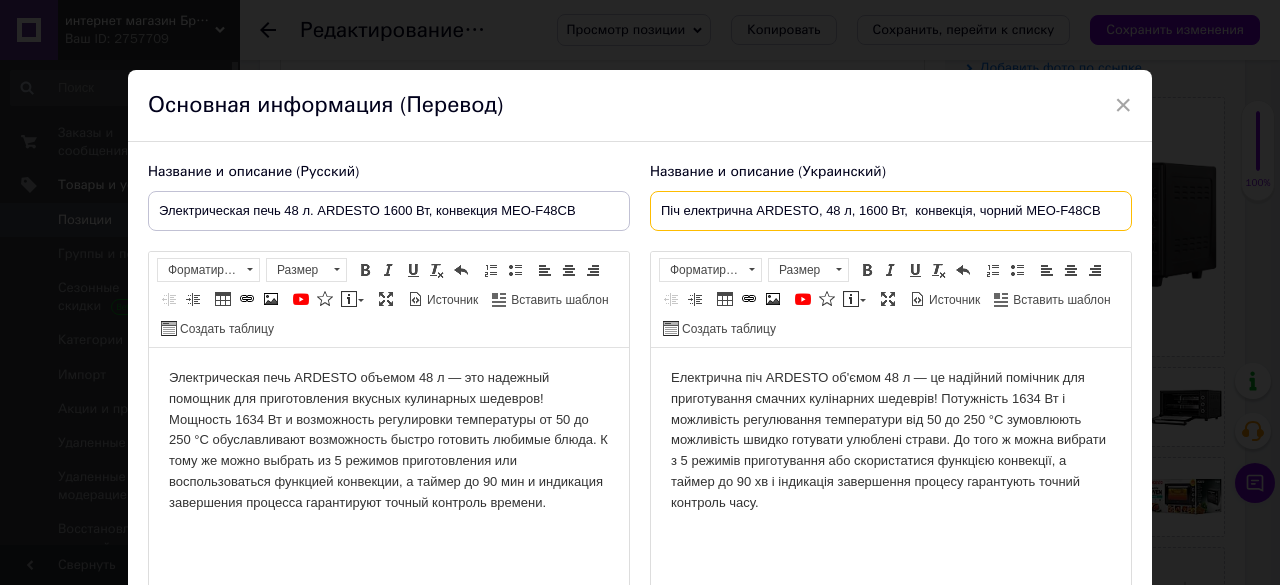 drag, startPoint x: 1018, startPoint y: 210, endPoint x: 1006, endPoint y: 216, distance: 13.416408 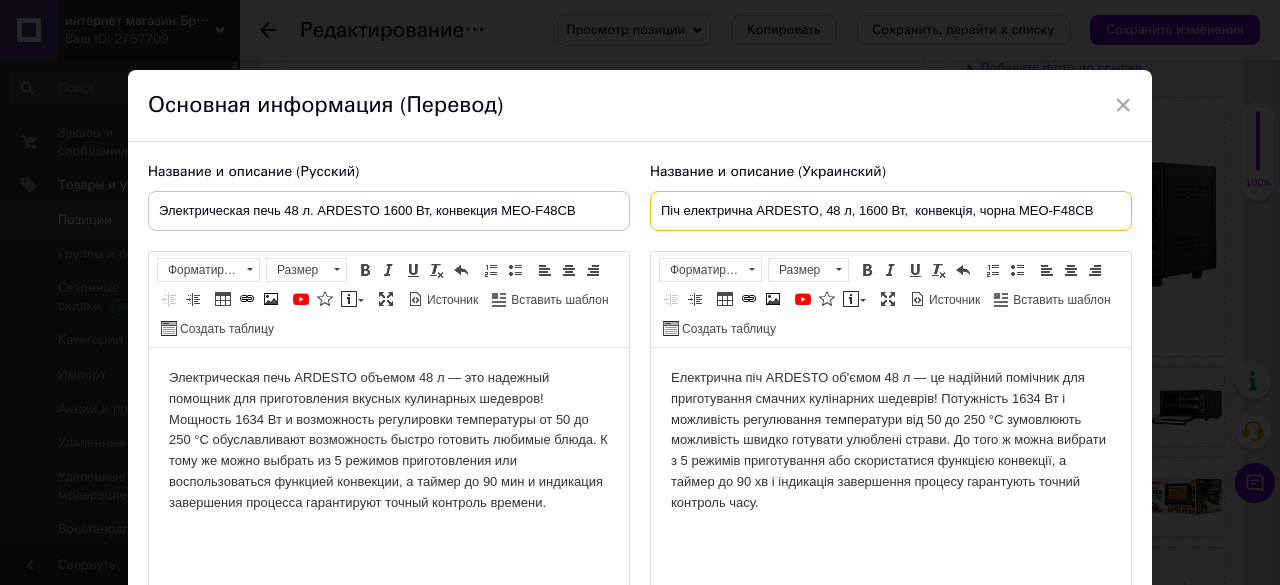 type on "Піч електрична ARDESTO, 48 л, 1600 Вт,  конвекція, чорна MEO-F48CB" 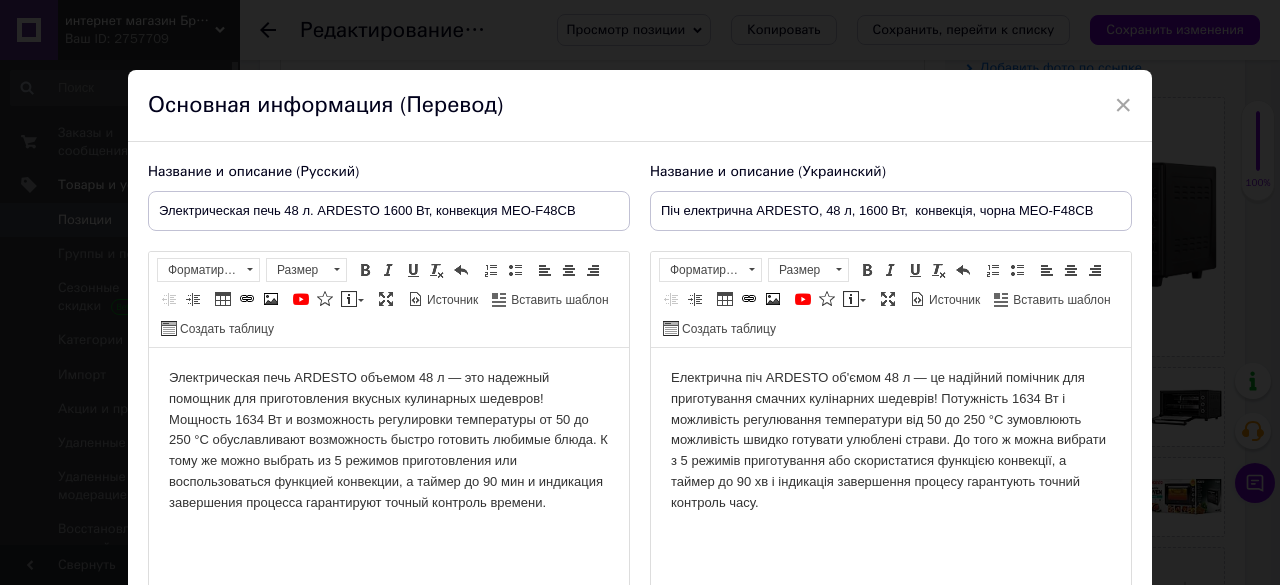 click on "Основная информация (Перевод)" at bounding box center [640, 106] 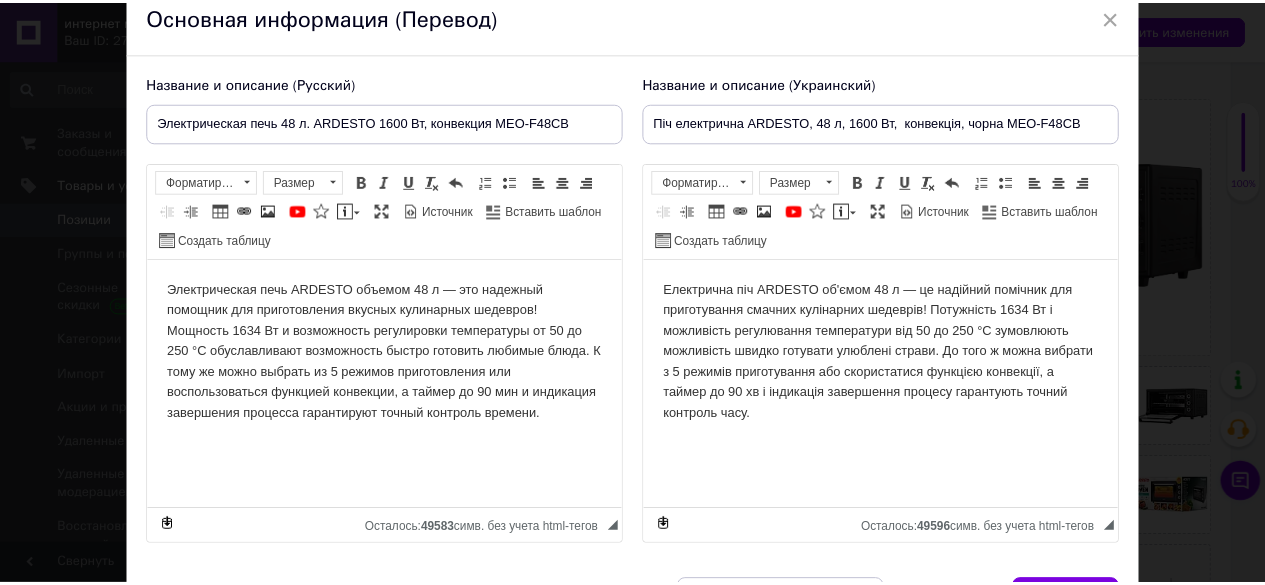 scroll, scrollTop: 209, scrollLeft: 0, axis: vertical 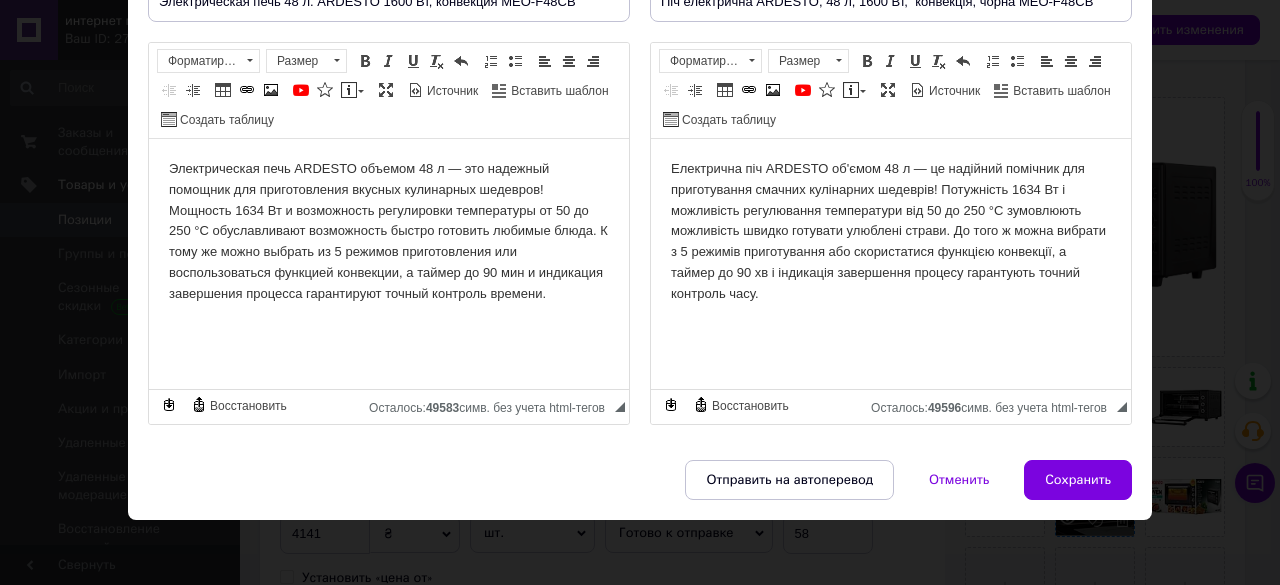 click on "Сохранить" at bounding box center [1078, 480] 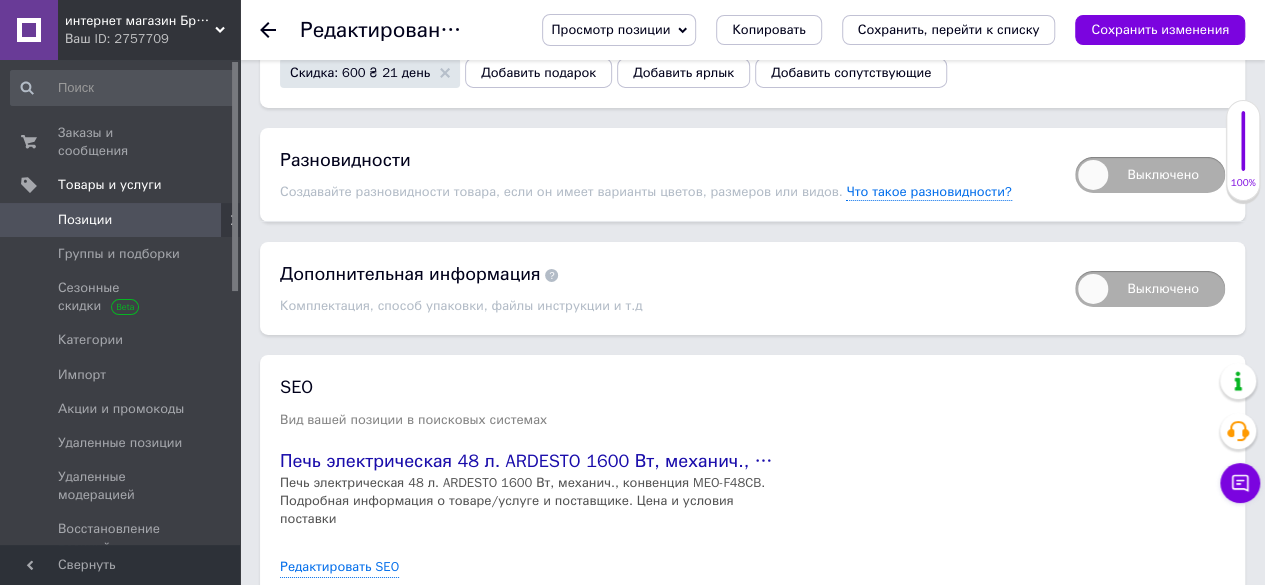 scroll, scrollTop: 3363, scrollLeft: 0, axis: vertical 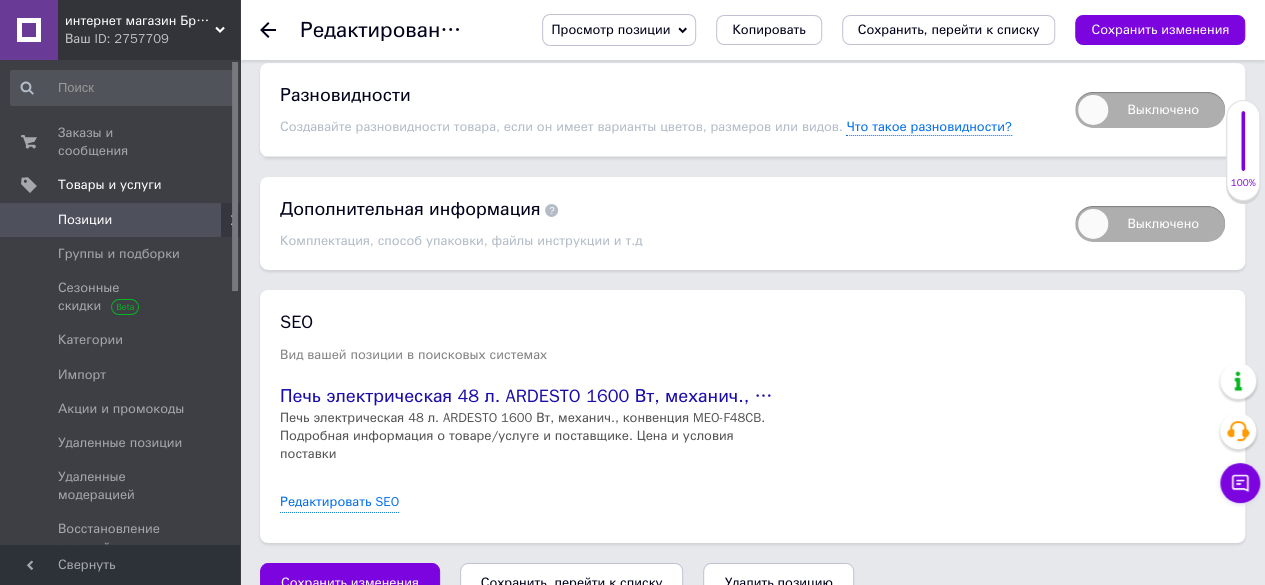 click on "Сохранить, перейти к списку" at bounding box center (572, 582) 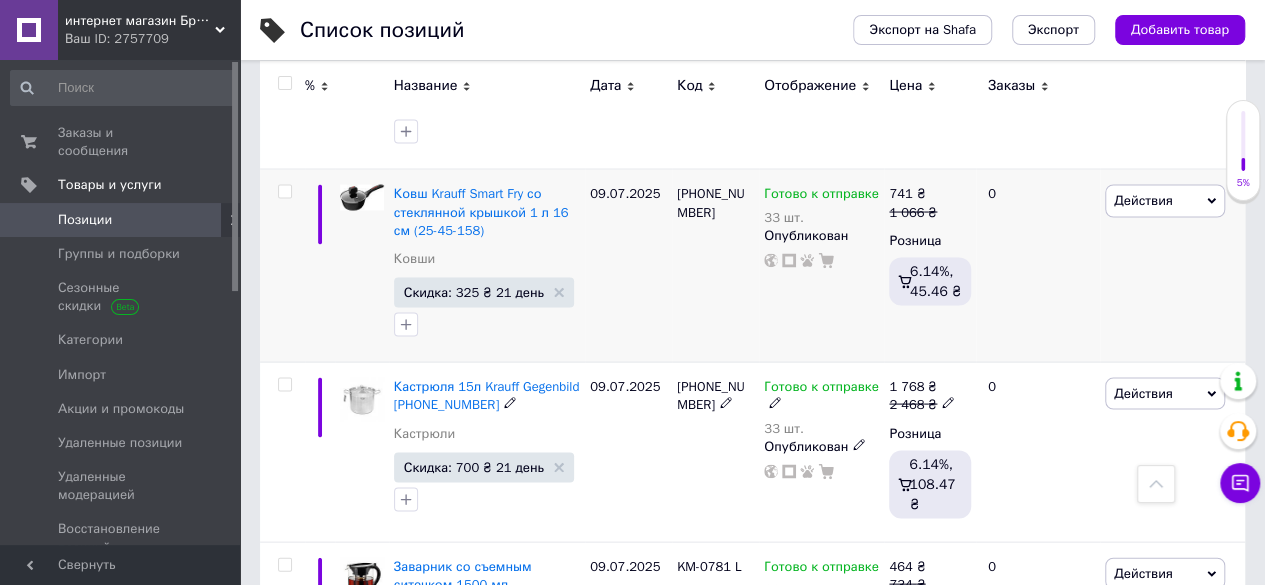 scroll, scrollTop: 1800, scrollLeft: 0, axis: vertical 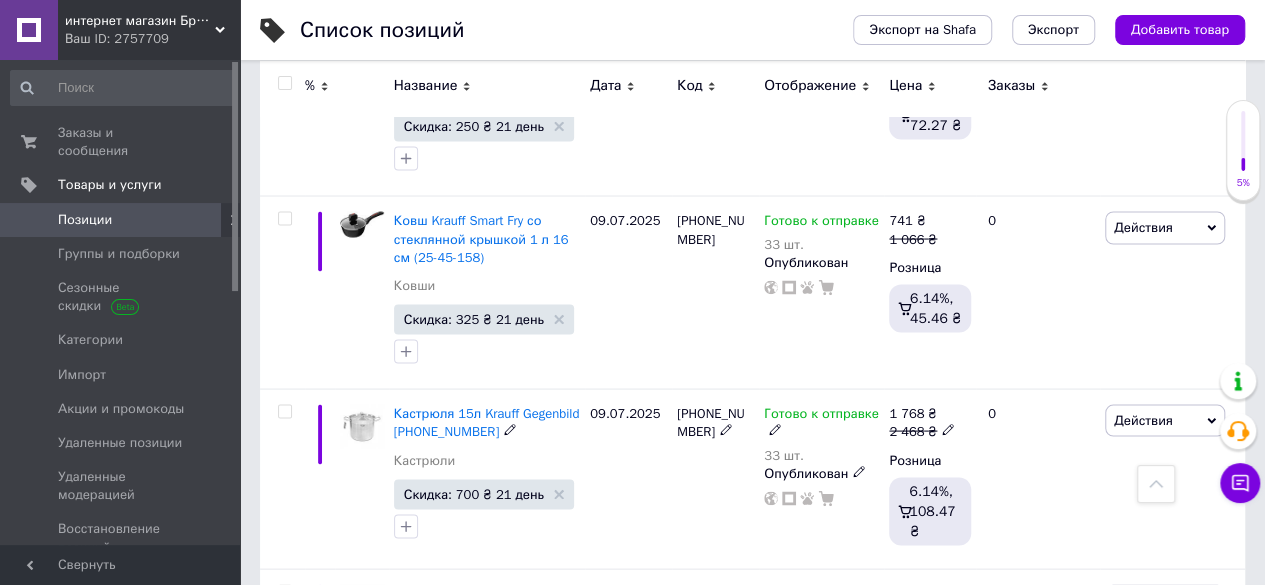 click on "Кастрюля 15л Krauff Gegenbild [PHONE_NUMBER]" at bounding box center (487, 421) 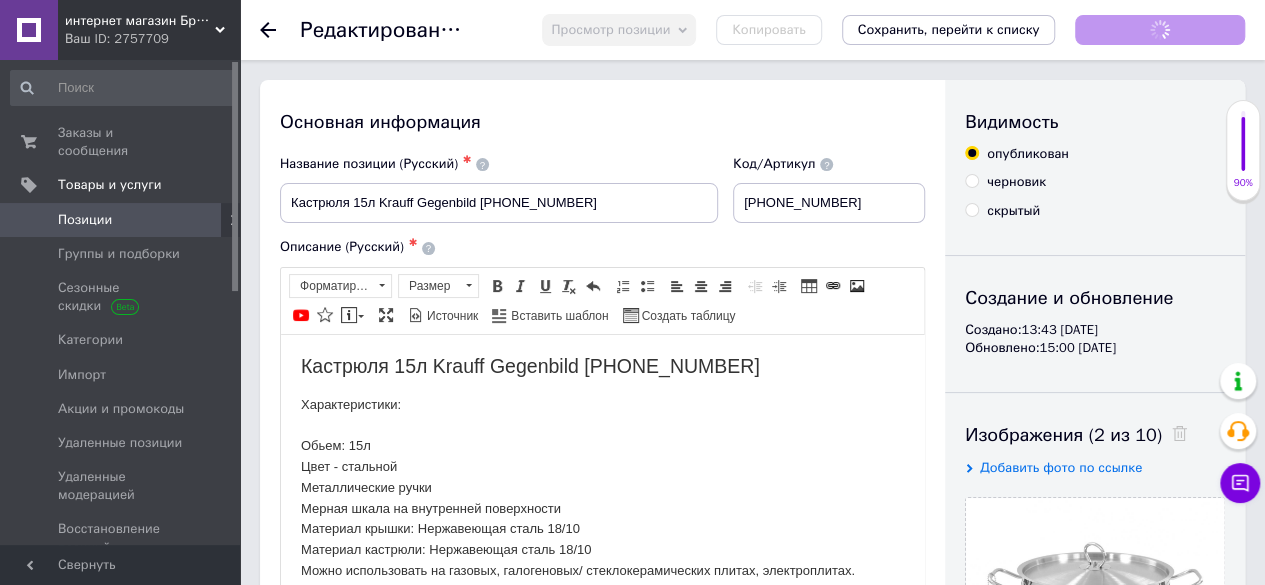 scroll, scrollTop: 0, scrollLeft: 0, axis: both 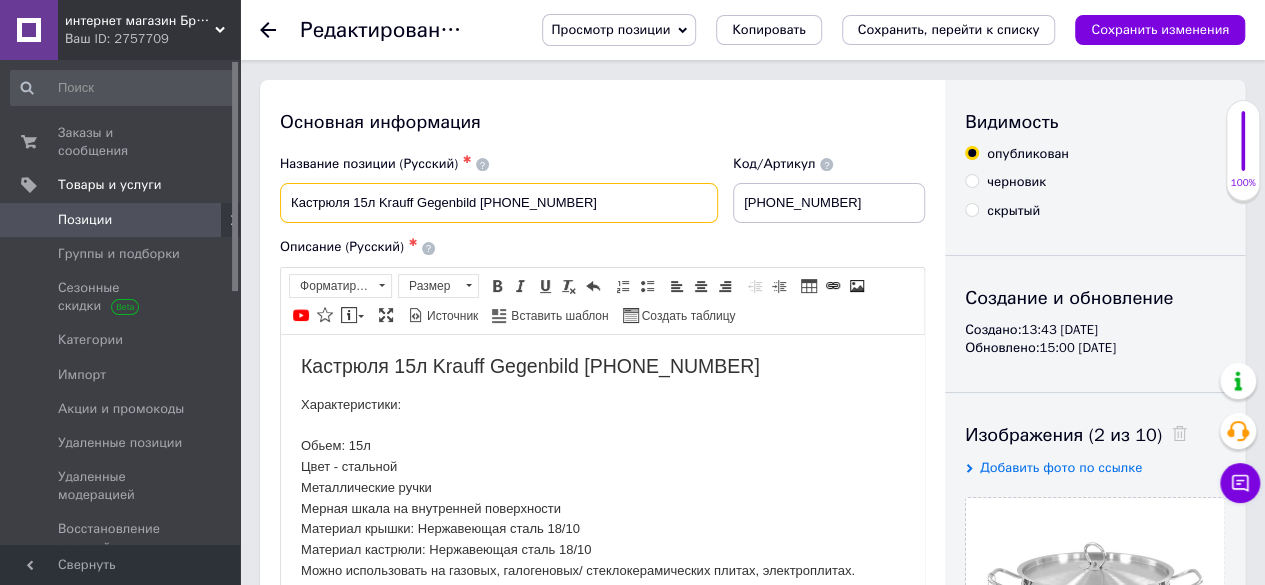 click on "Кастрюля 15л Krauff Gegenbild [PHONE_NUMBER]" at bounding box center (499, 203) 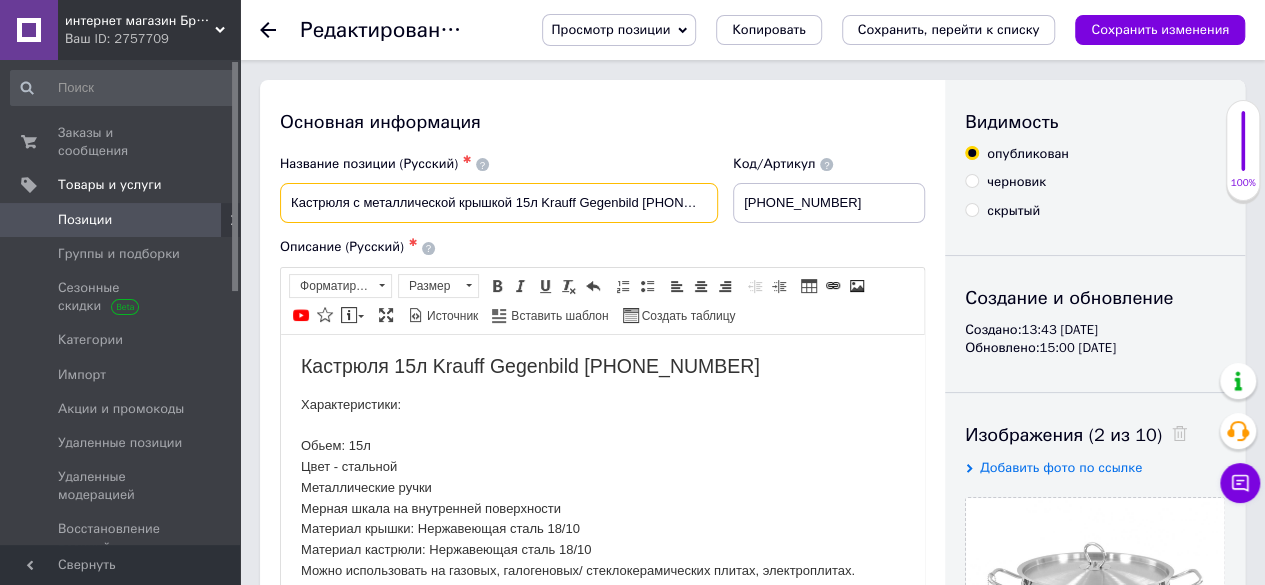 click on "Кастрюля с металлической крышкой 15л Krauff Gegenbild [PHONE_NUMBER]" at bounding box center (499, 203) 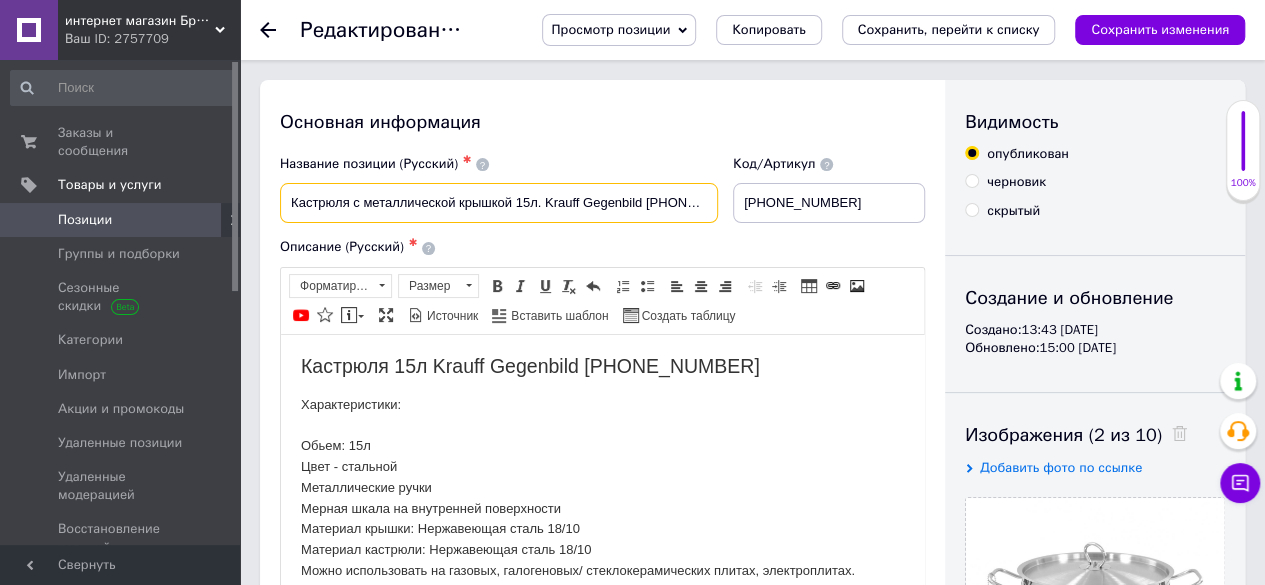 click on "Кастрюля с металлической крышкой 15л. Krauff Gegenbild [PHONE_NUMBER]" at bounding box center (499, 203) 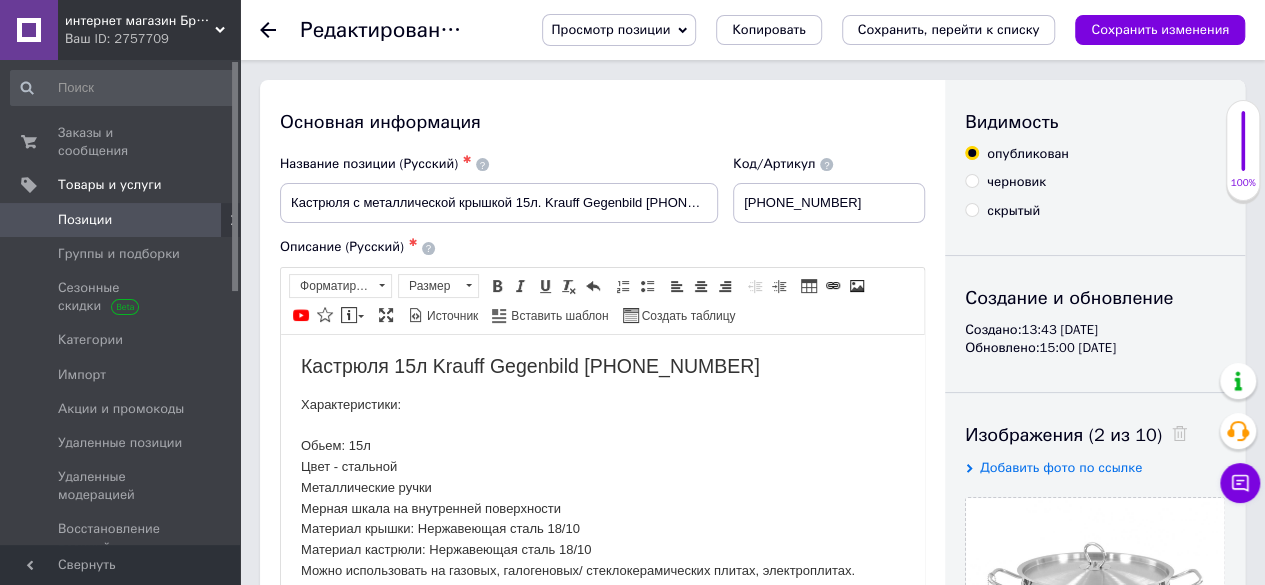 click on "Название позиции (Русский) ✱" at bounding box center (499, 164) 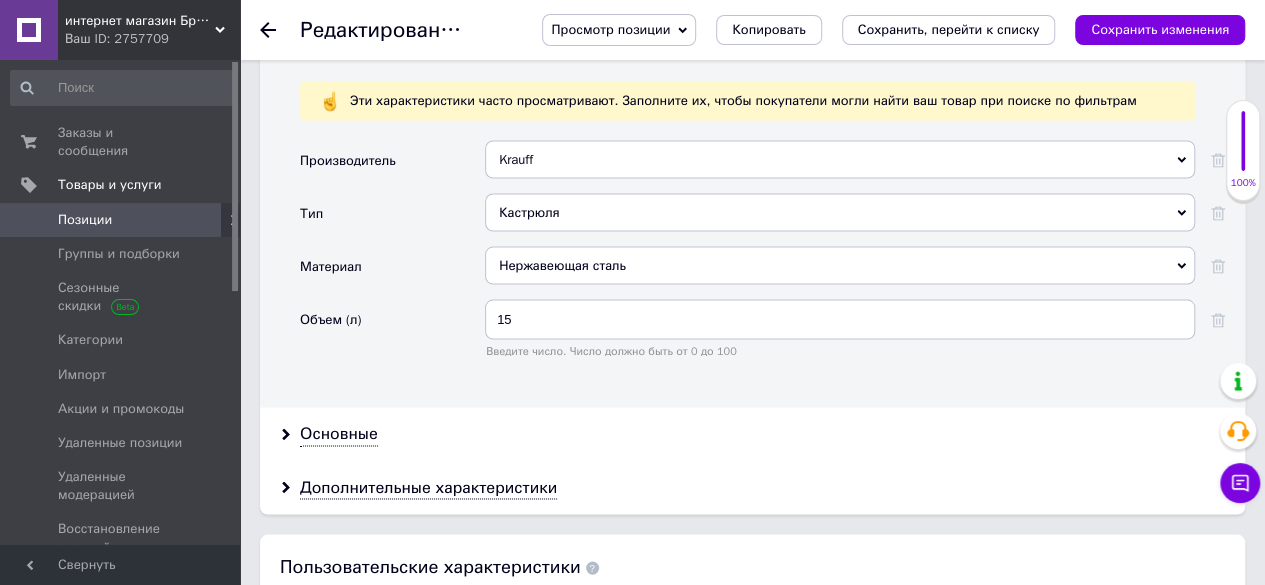 scroll, scrollTop: 1900, scrollLeft: 0, axis: vertical 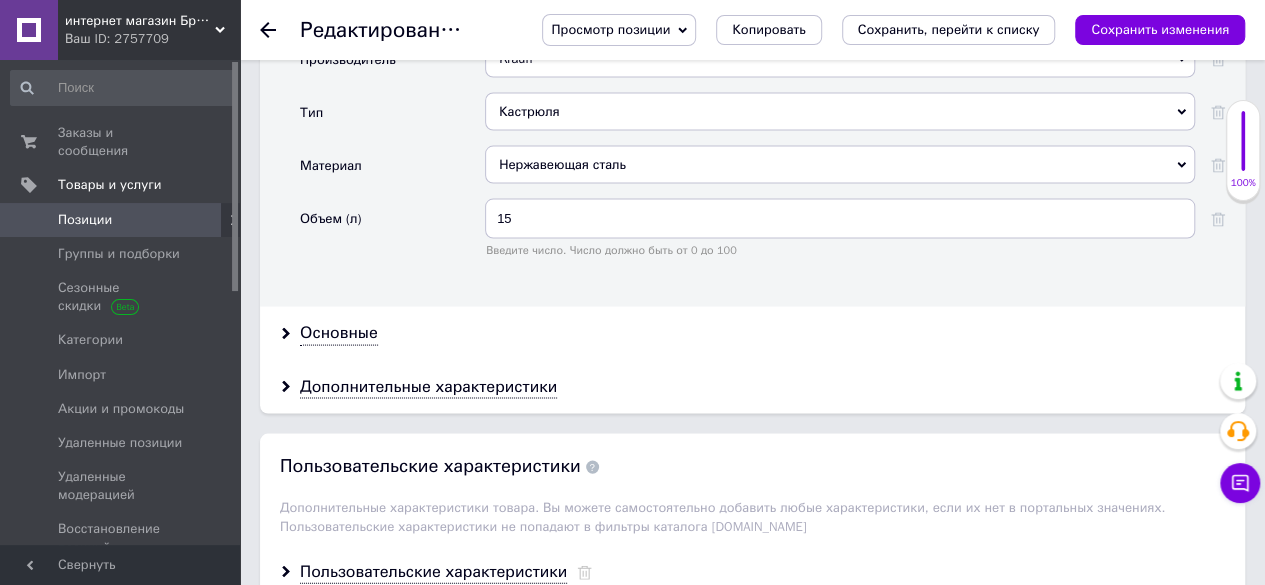 drag, startPoint x: 316, startPoint y: 321, endPoint x: 337, endPoint y: 297, distance: 31.890438 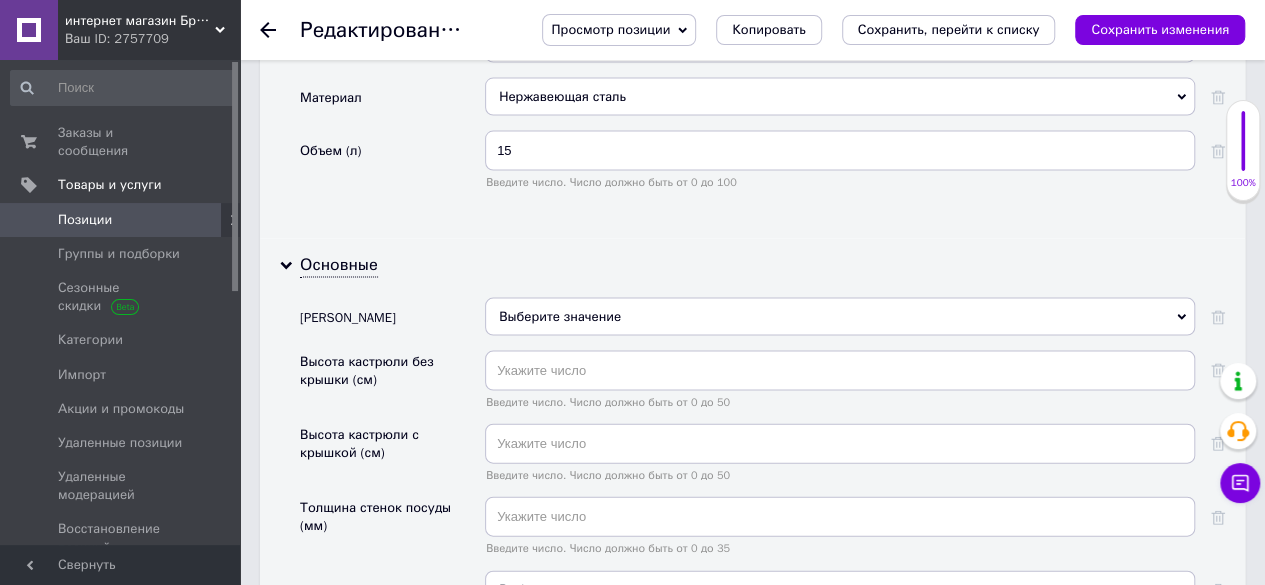 scroll, scrollTop: 2000, scrollLeft: 0, axis: vertical 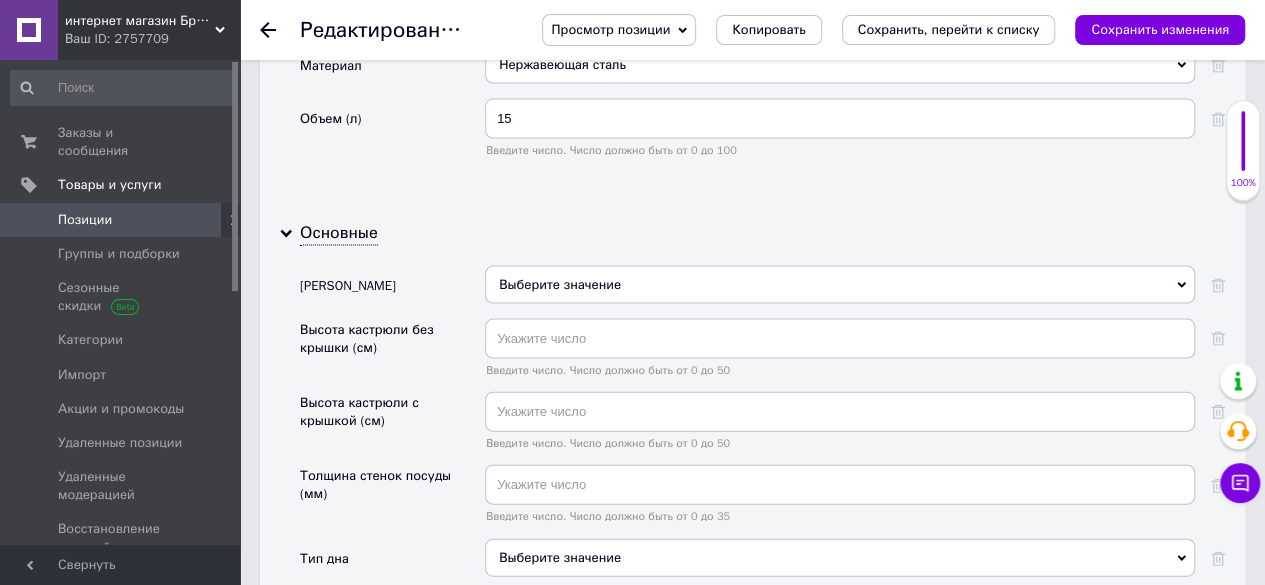 click on "Выберите значение" at bounding box center (840, 285) 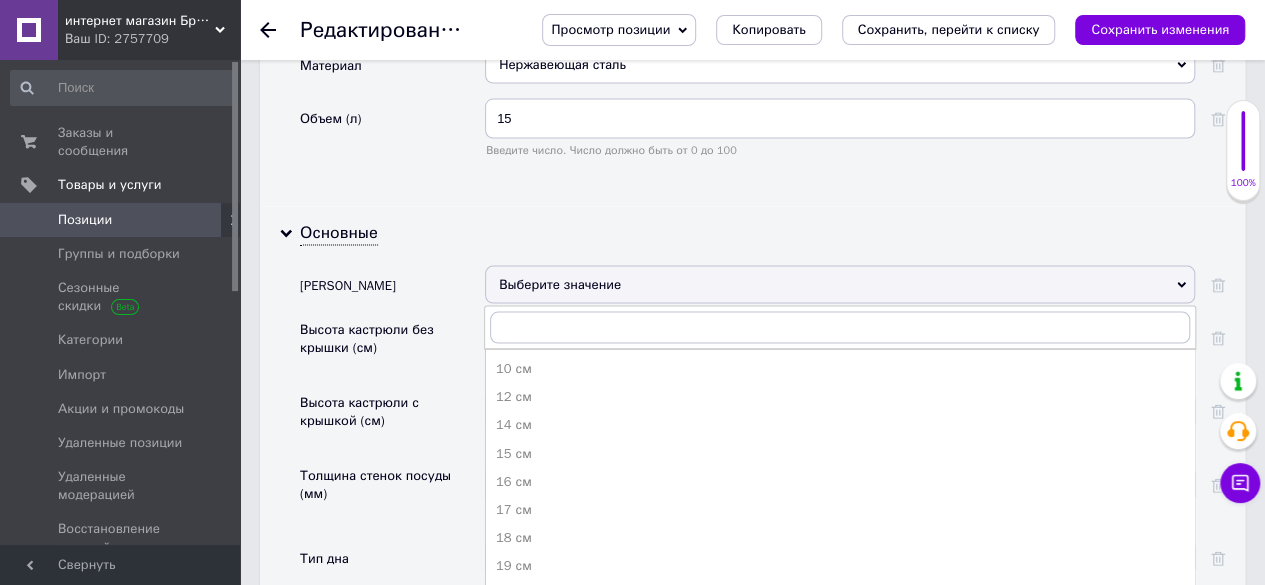 drag, startPoint x: 472, startPoint y: 151, endPoint x: 457, endPoint y: 163, distance: 19.209373 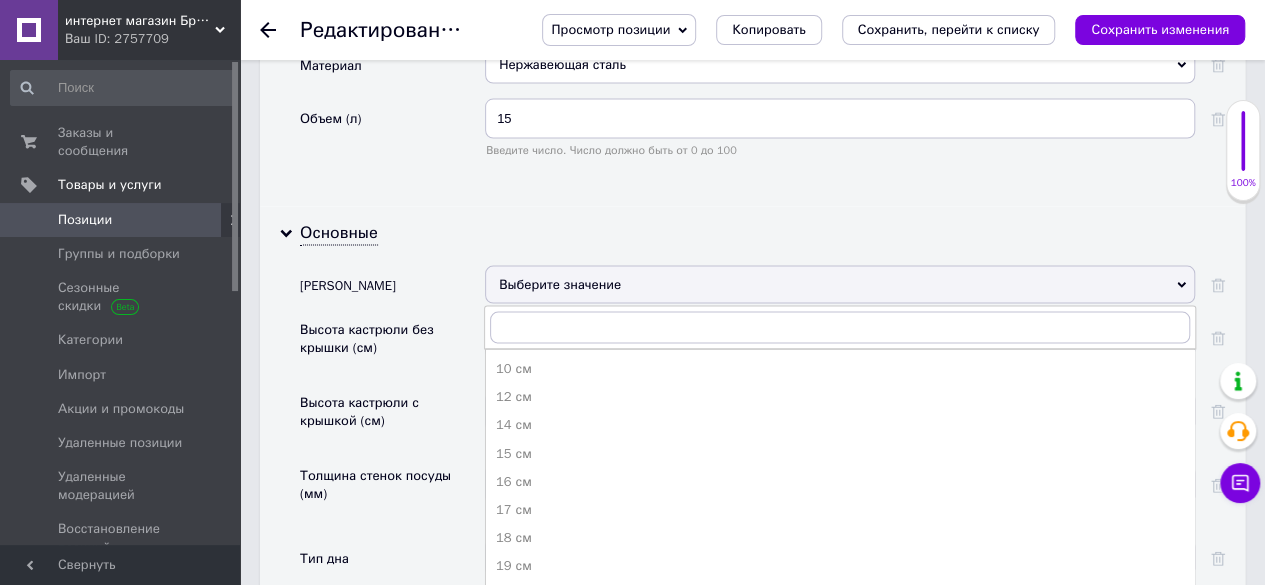click on "Объем (л)" at bounding box center (392, 135) 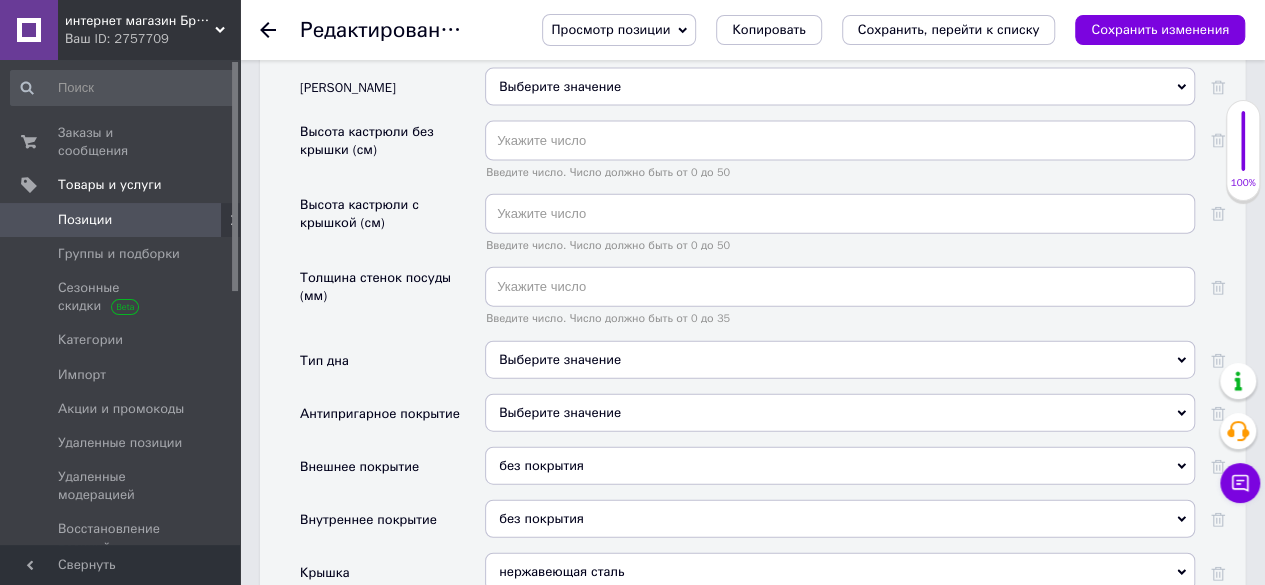 scroll, scrollTop: 2200, scrollLeft: 0, axis: vertical 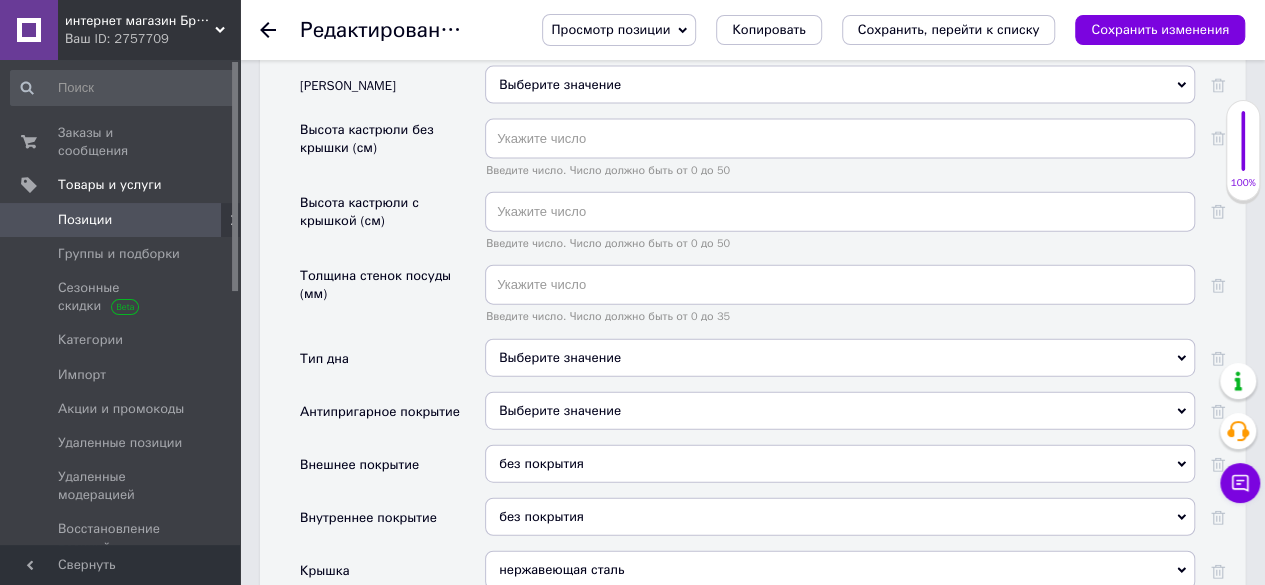 click on "Выберите значение" at bounding box center [840, 358] 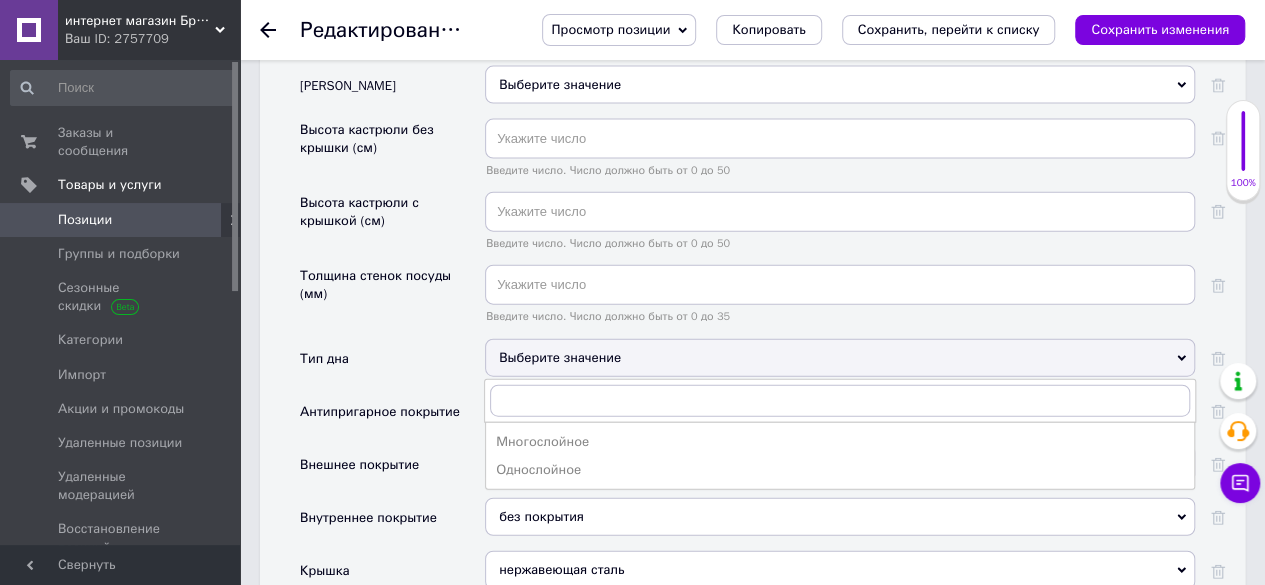 click on "Многослойное" at bounding box center (840, 442) 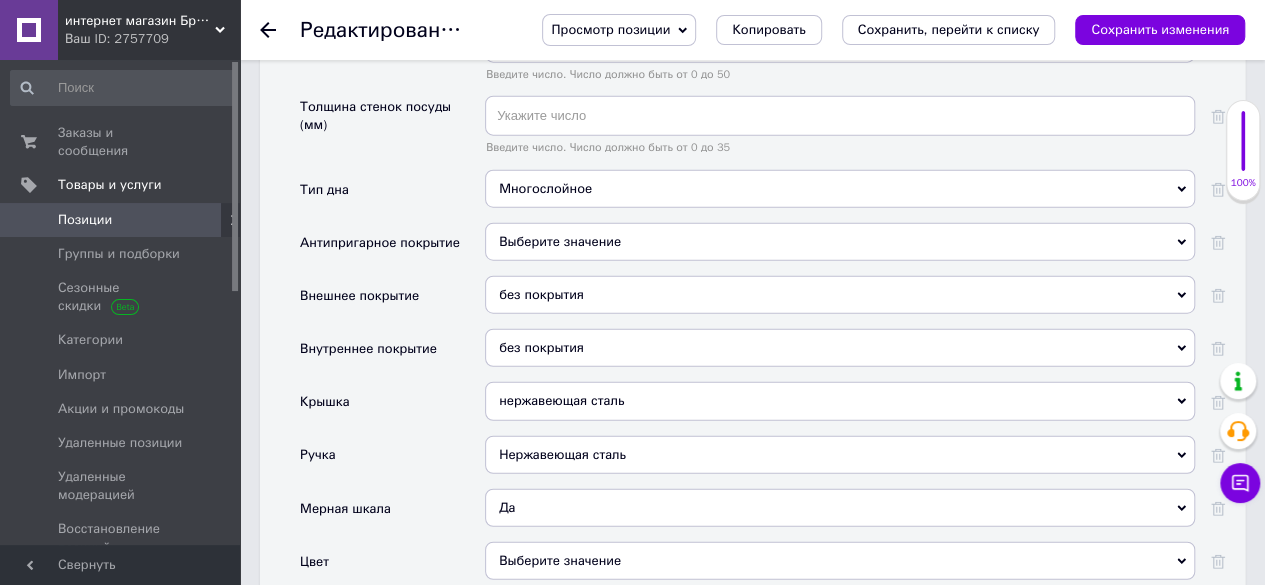scroll, scrollTop: 2400, scrollLeft: 0, axis: vertical 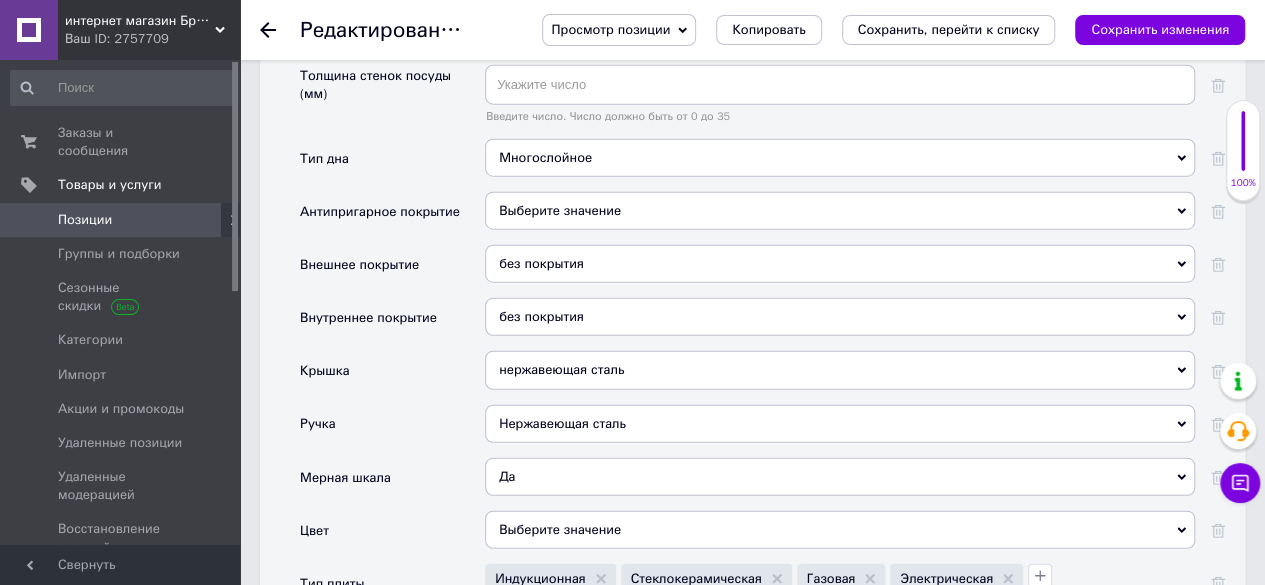 click on "нержавеющая сталь" at bounding box center [840, 370] 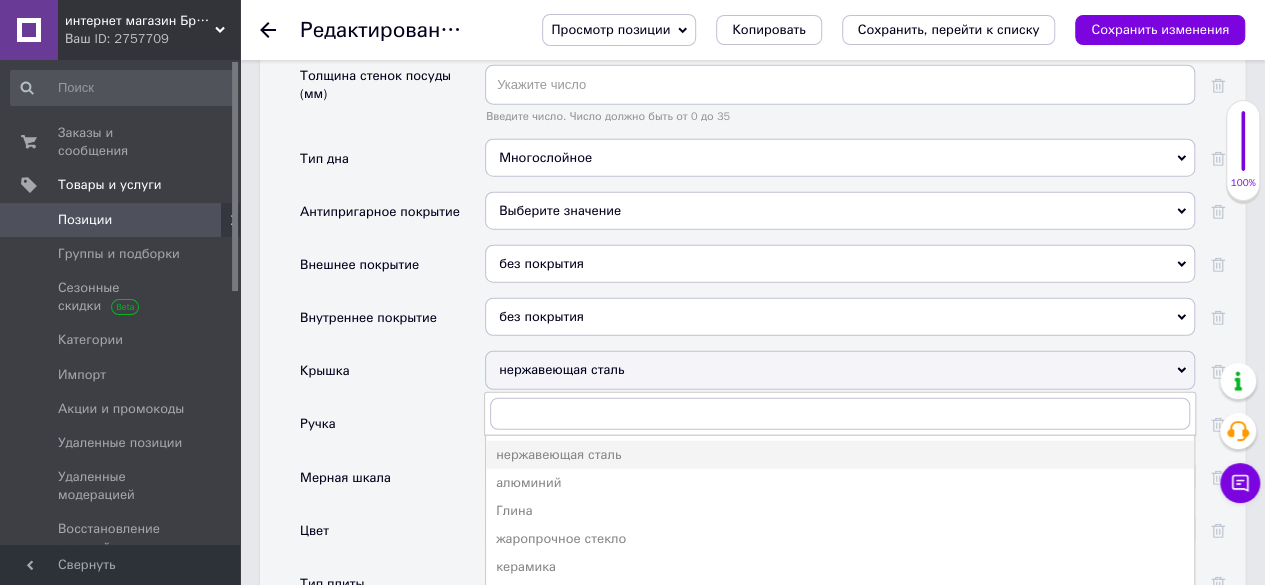 click on "Крышка" at bounding box center (392, 377) 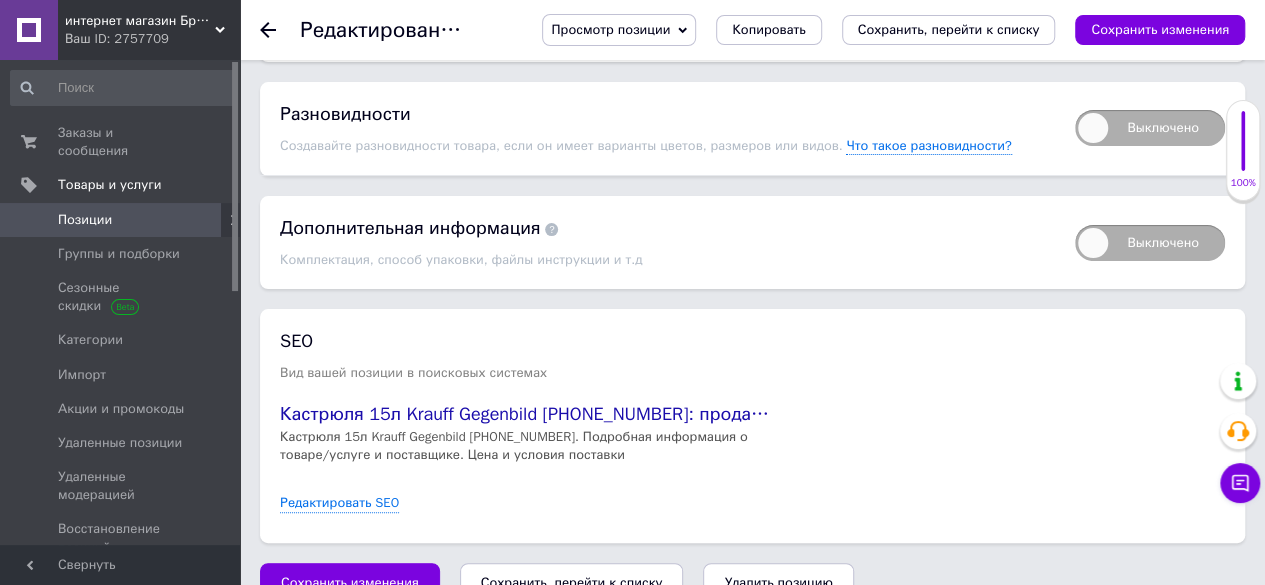scroll, scrollTop: 3863, scrollLeft: 0, axis: vertical 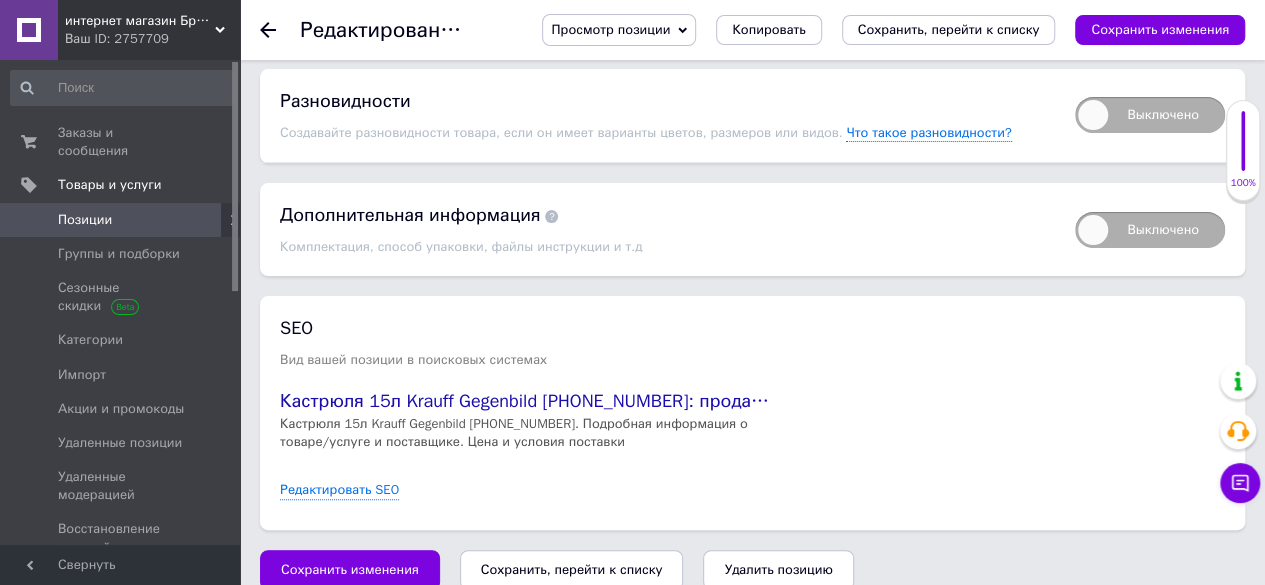 click on "Сохранить, перейти к списку" at bounding box center (572, 569) 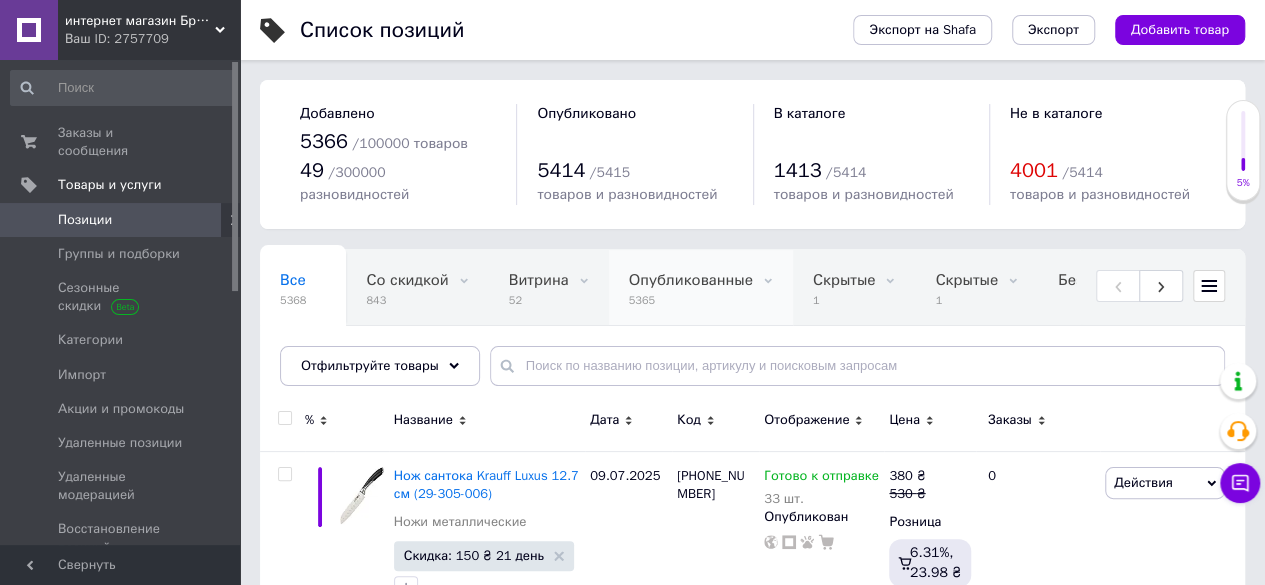 scroll, scrollTop: 262, scrollLeft: 0, axis: vertical 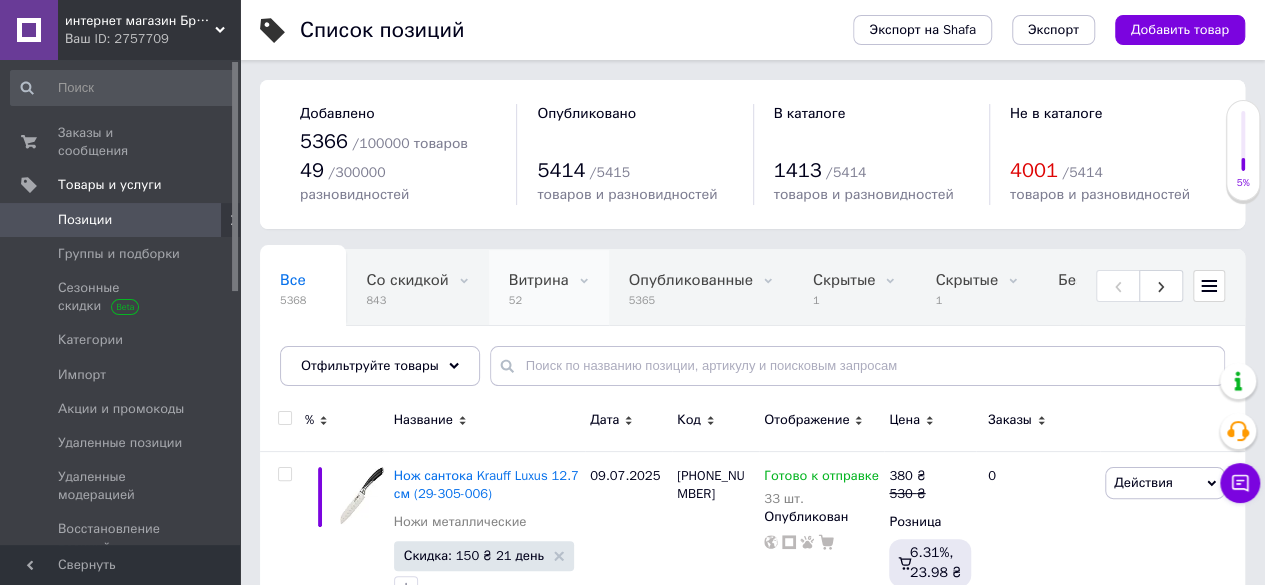 click on "52" at bounding box center (539, 300) 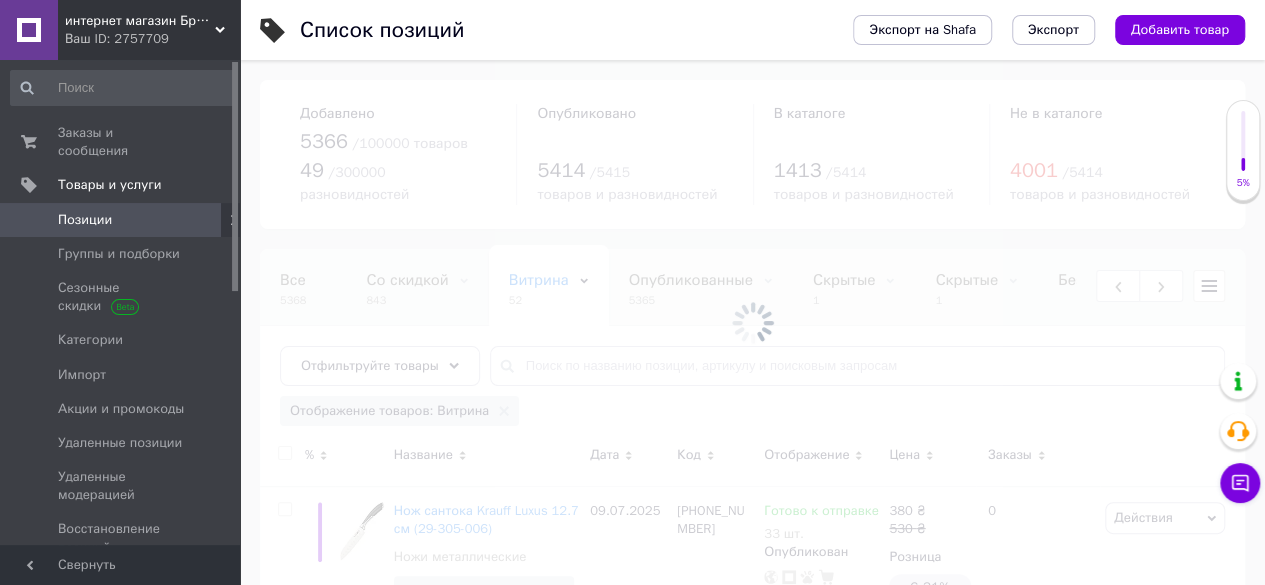scroll, scrollTop: 0, scrollLeft: 202, axis: horizontal 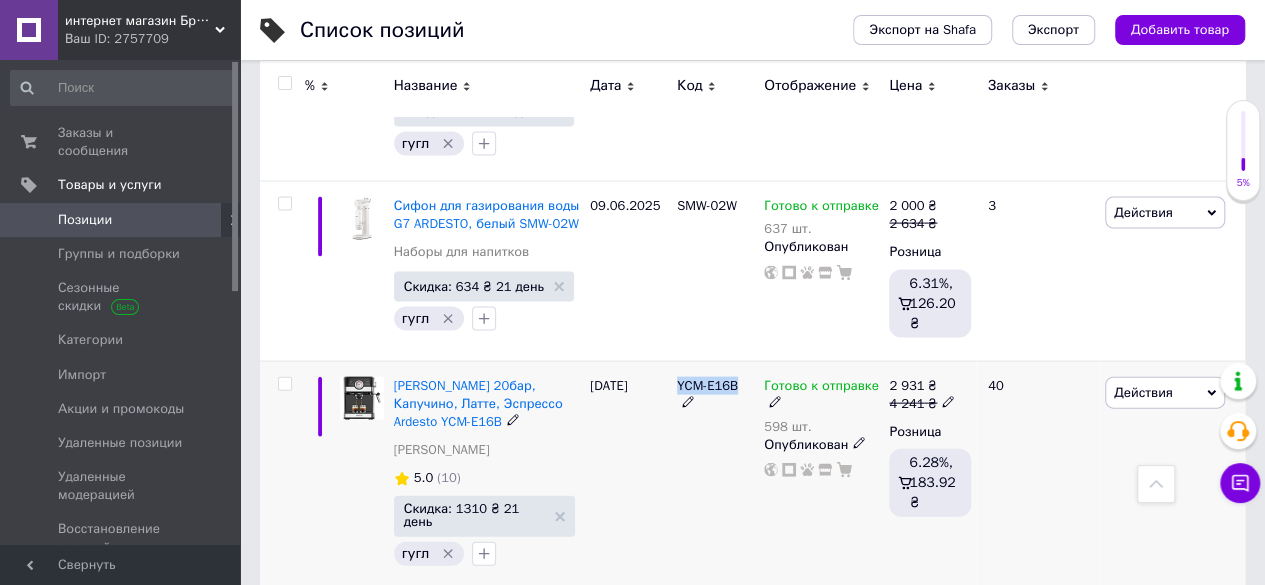 drag, startPoint x: 672, startPoint y: 274, endPoint x: 740, endPoint y: 281, distance: 68.359344 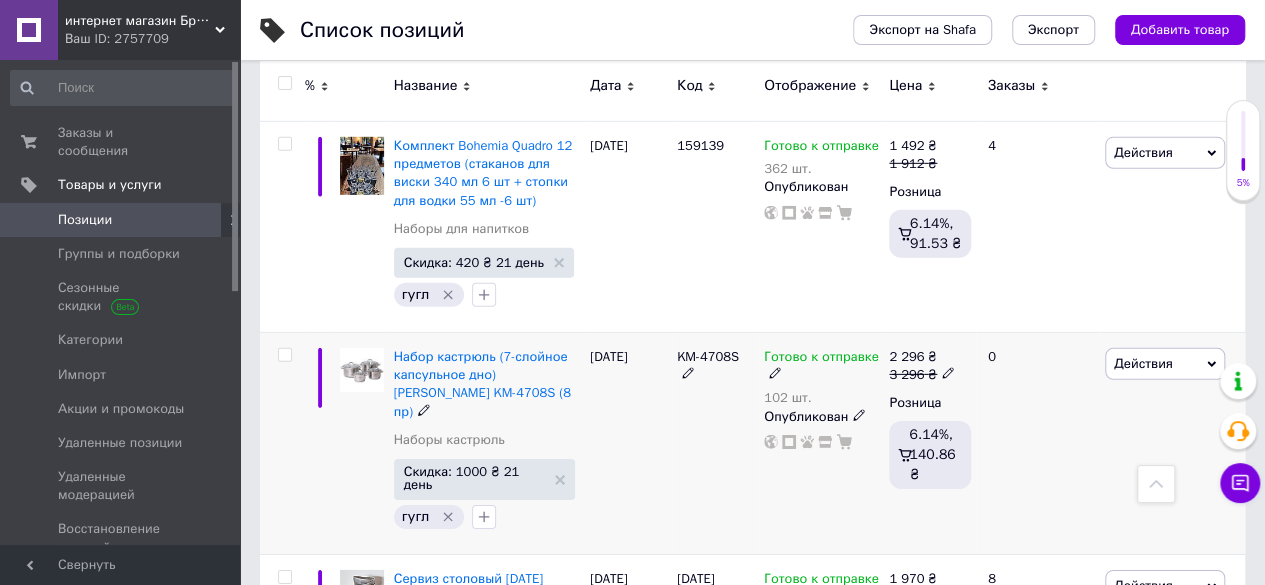 scroll, scrollTop: 2900, scrollLeft: 0, axis: vertical 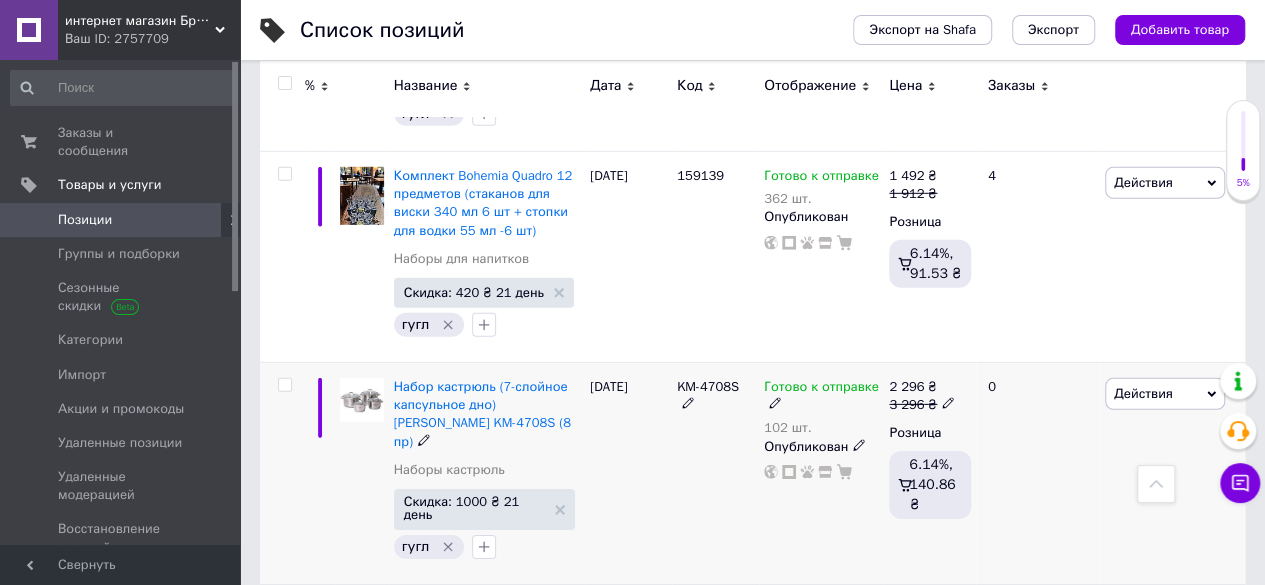 click 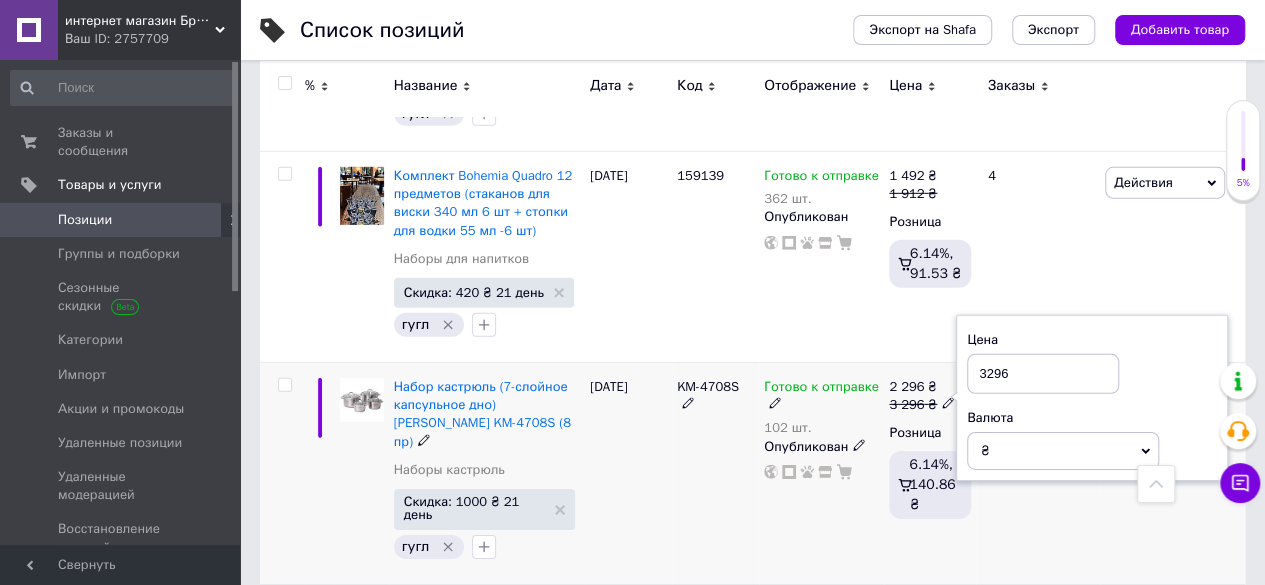 drag, startPoint x: 993, startPoint y: 237, endPoint x: 1014, endPoint y: 236, distance: 21.023796 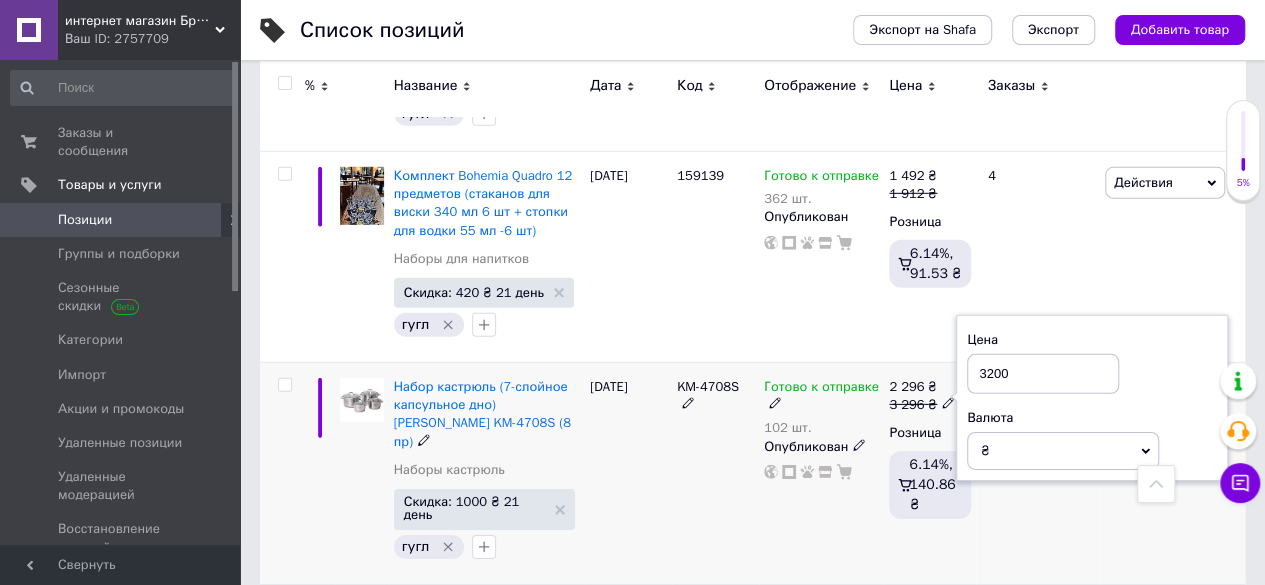 type on "3200" 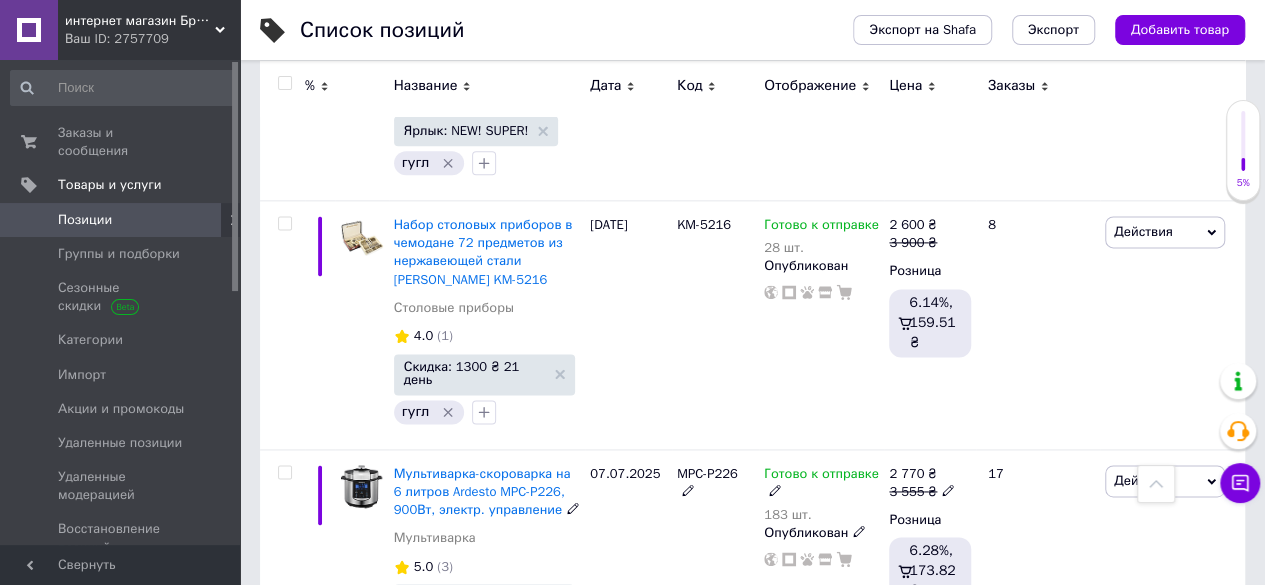 scroll, scrollTop: 5100, scrollLeft: 0, axis: vertical 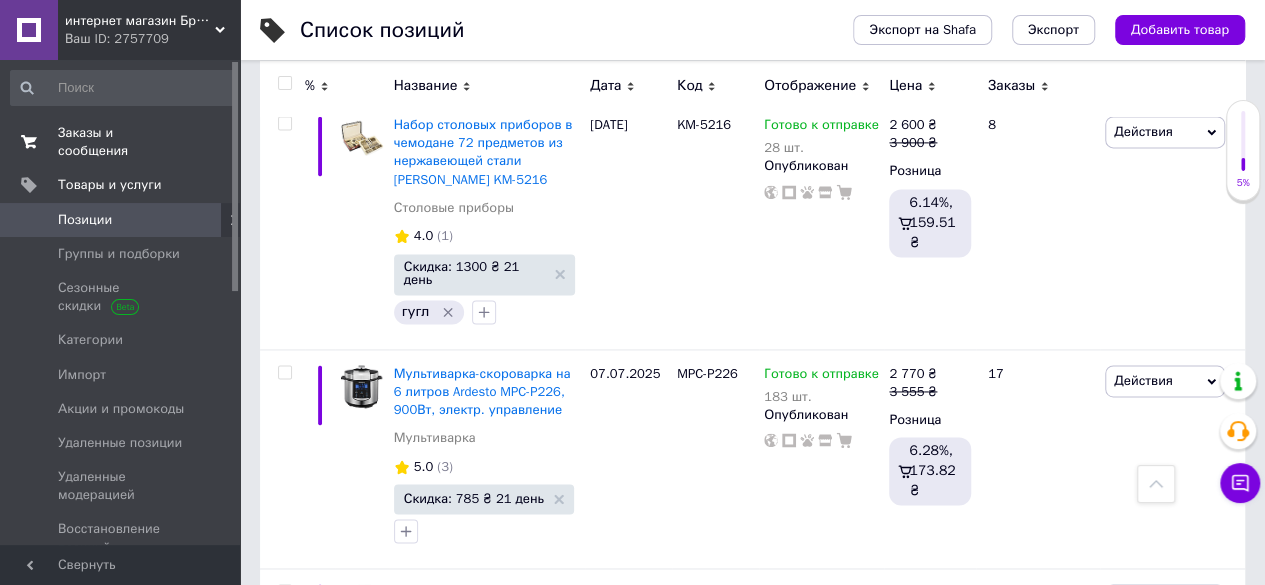click on "Заказы и сообщения" at bounding box center [121, 142] 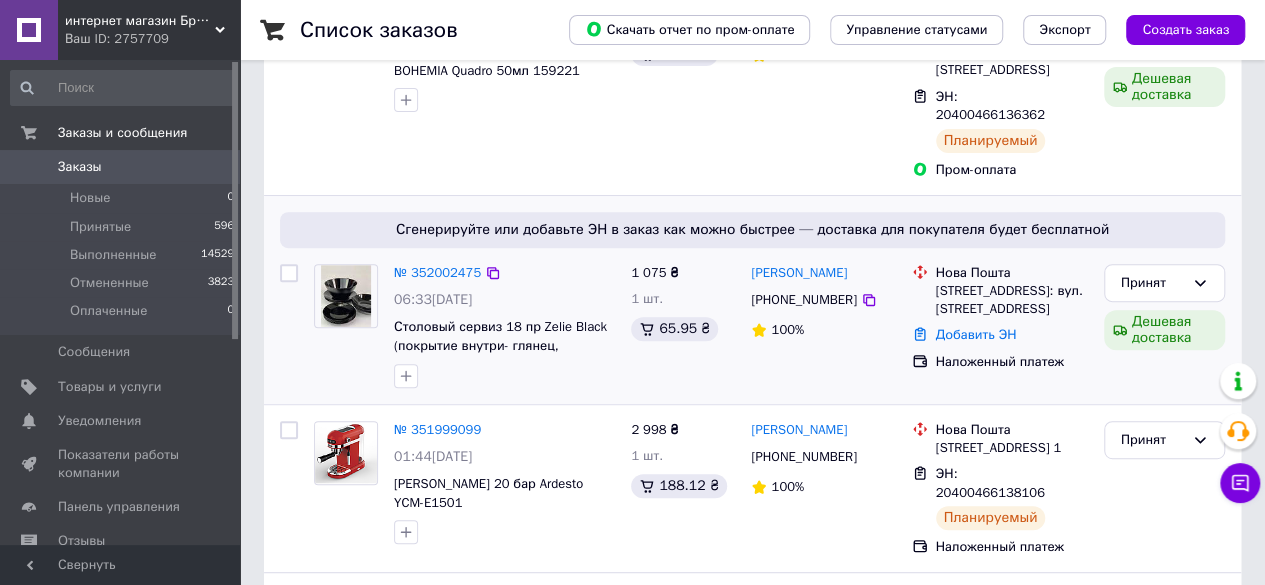 scroll, scrollTop: 300, scrollLeft: 0, axis: vertical 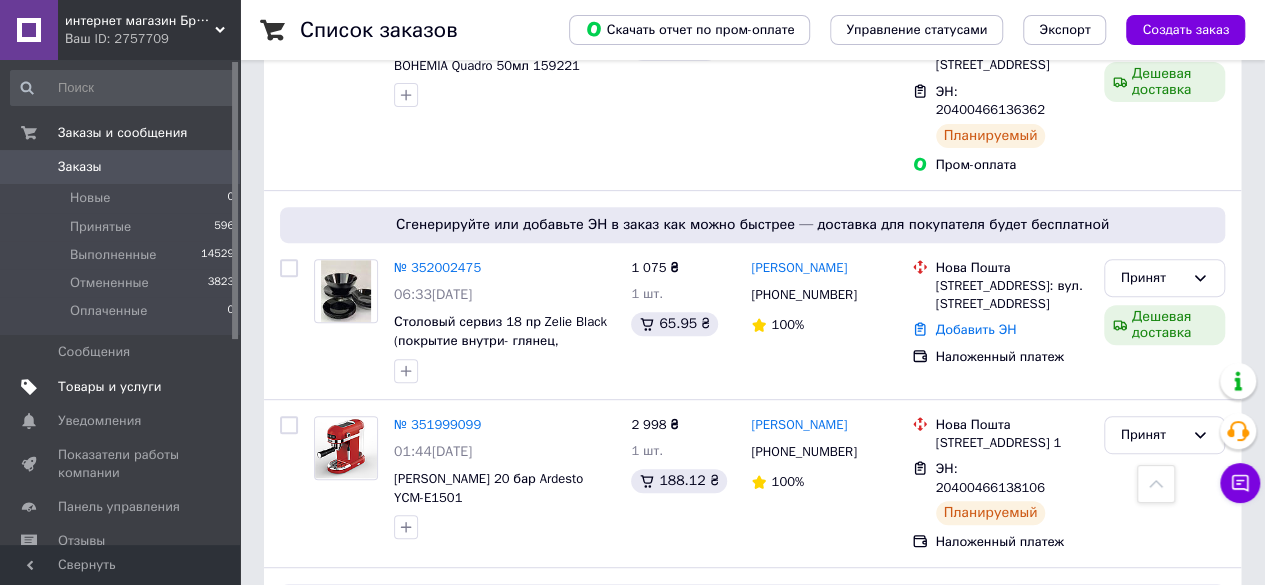 click on "Товары и услуги" at bounding box center (121, 387) 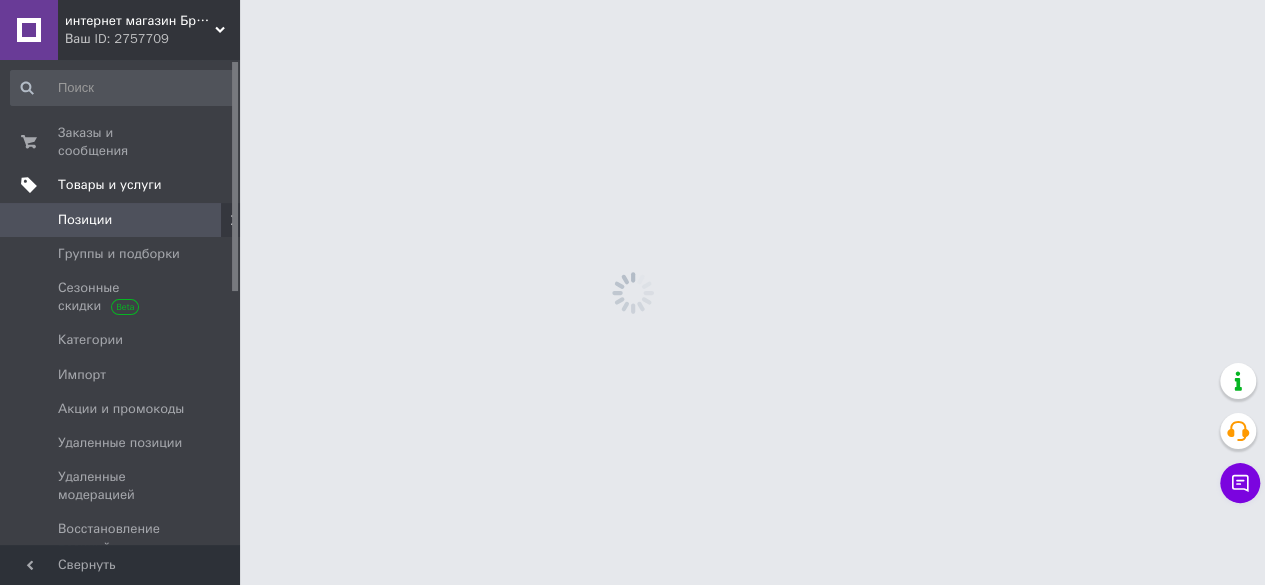 scroll, scrollTop: 0, scrollLeft: 0, axis: both 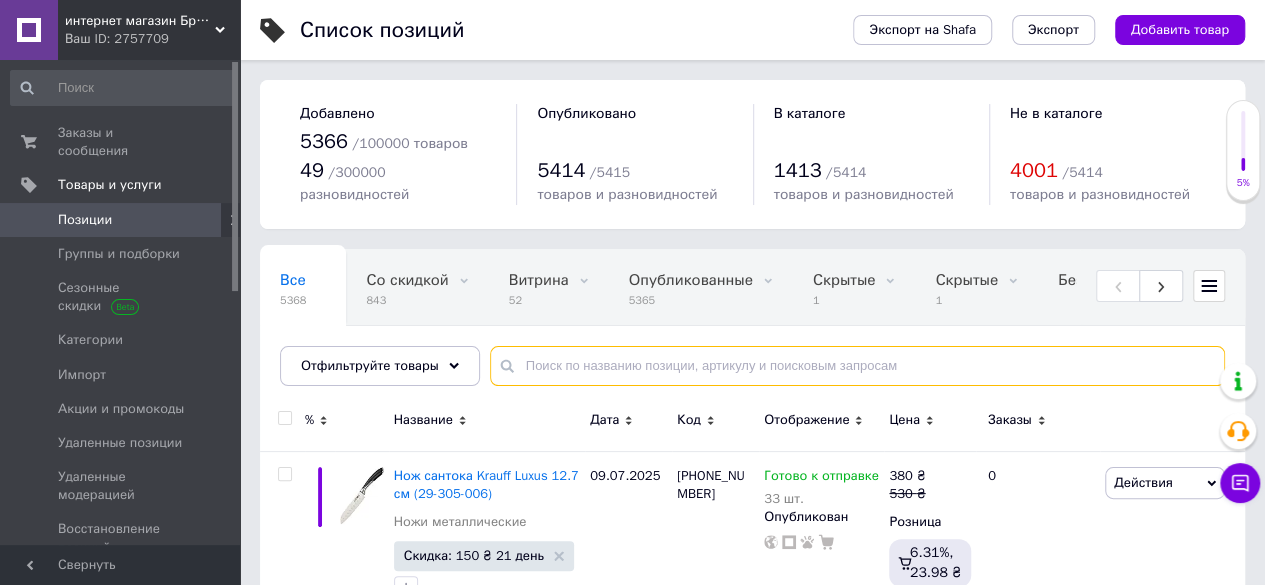 paste on "F60RCEL" 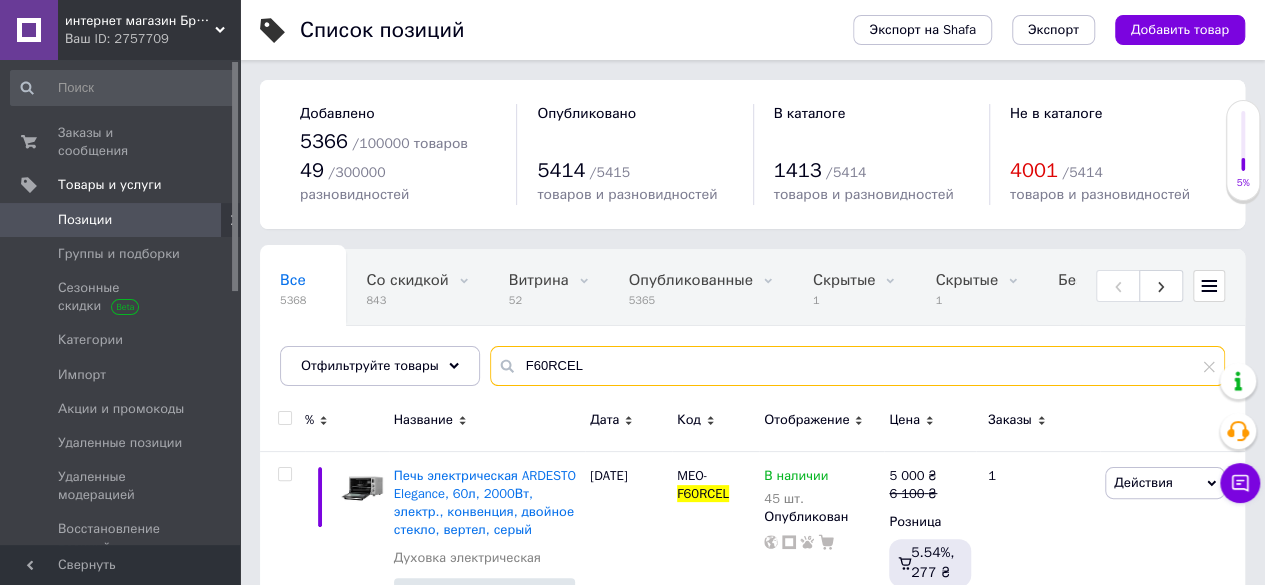 scroll, scrollTop: 44, scrollLeft: 0, axis: vertical 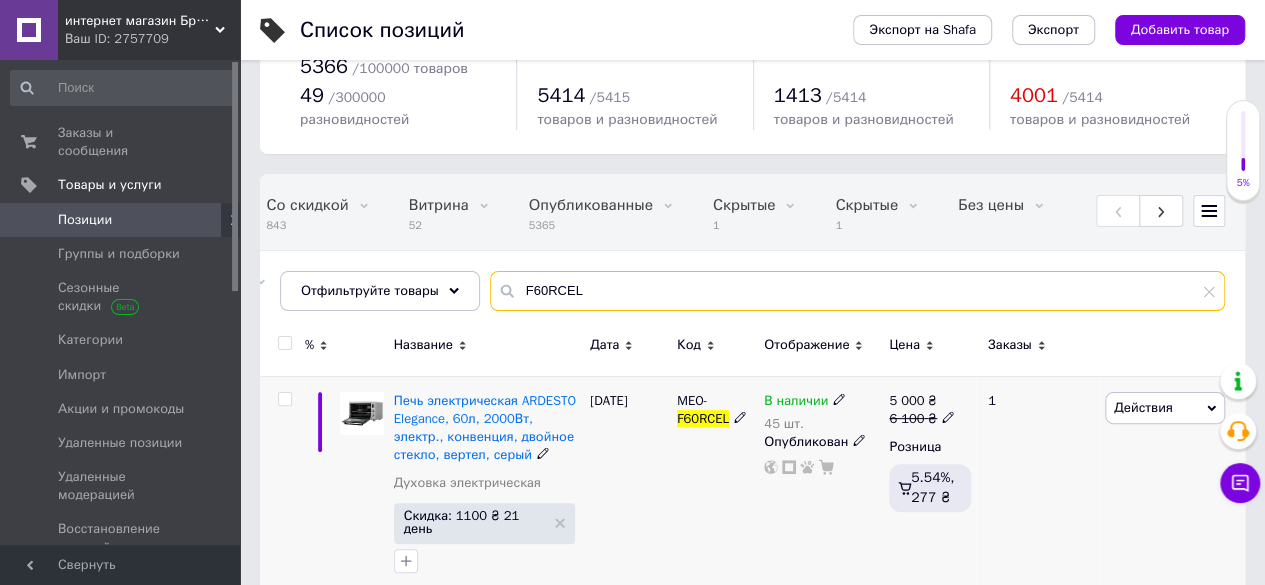 type on "F60RCEL" 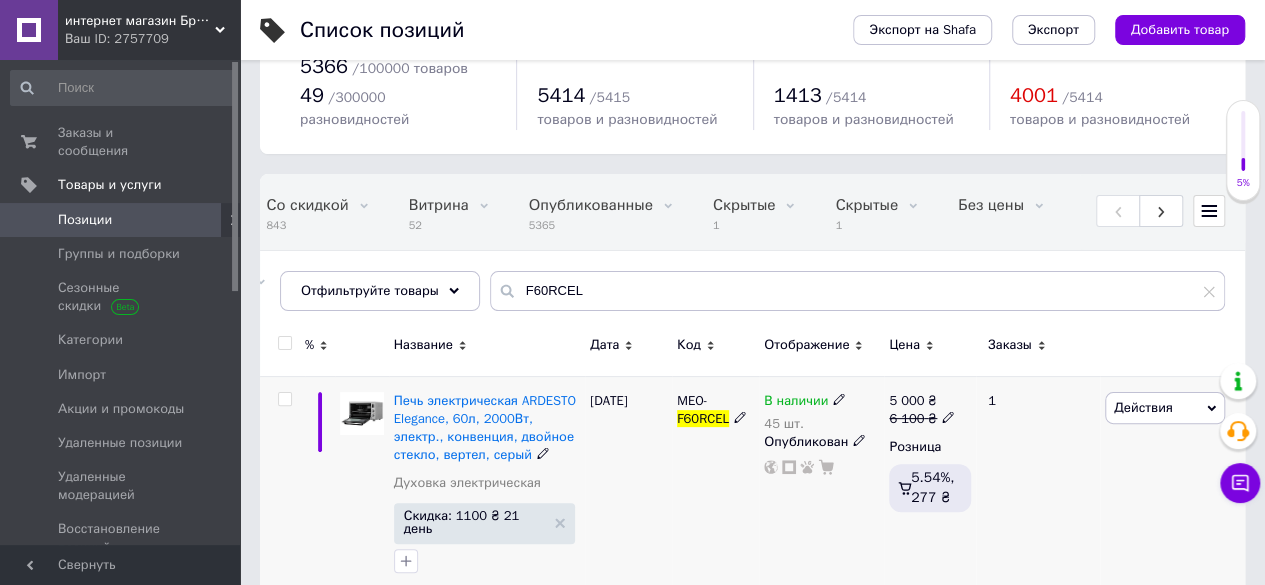 click 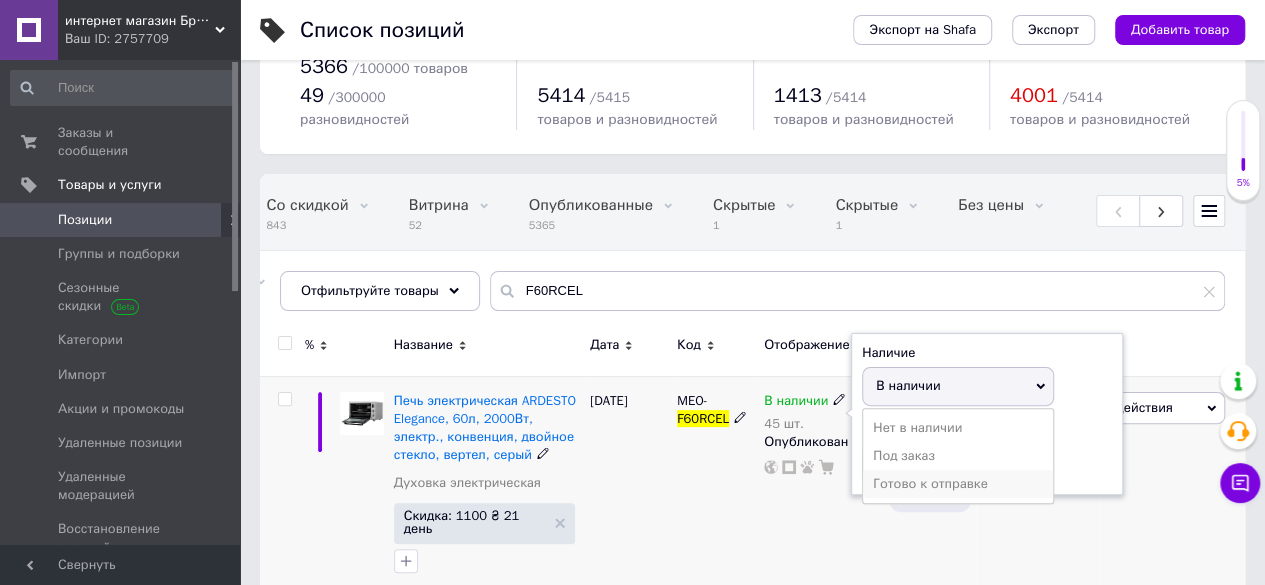 click on "Готово к отправке" at bounding box center (958, 484) 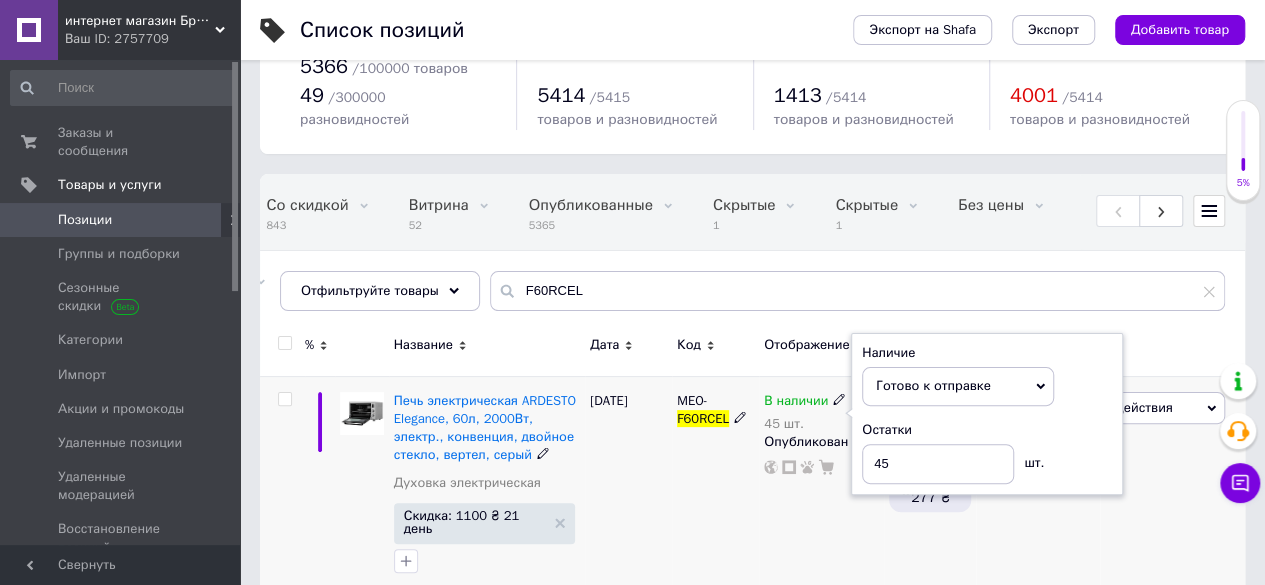 drag, startPoint x: 696, startPoint y: 473, endPoint x: 680, endPoint y: 453, distance: 25.612497 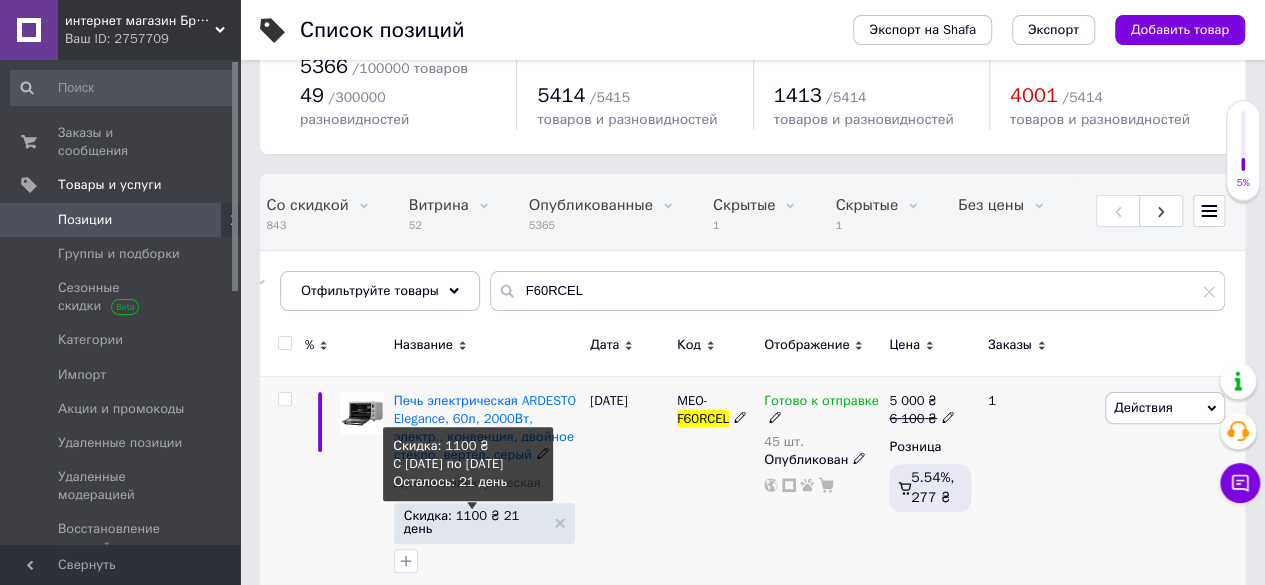click on "Скидка: 1100 ₴ 21 день" at bounding box center [474, 522] 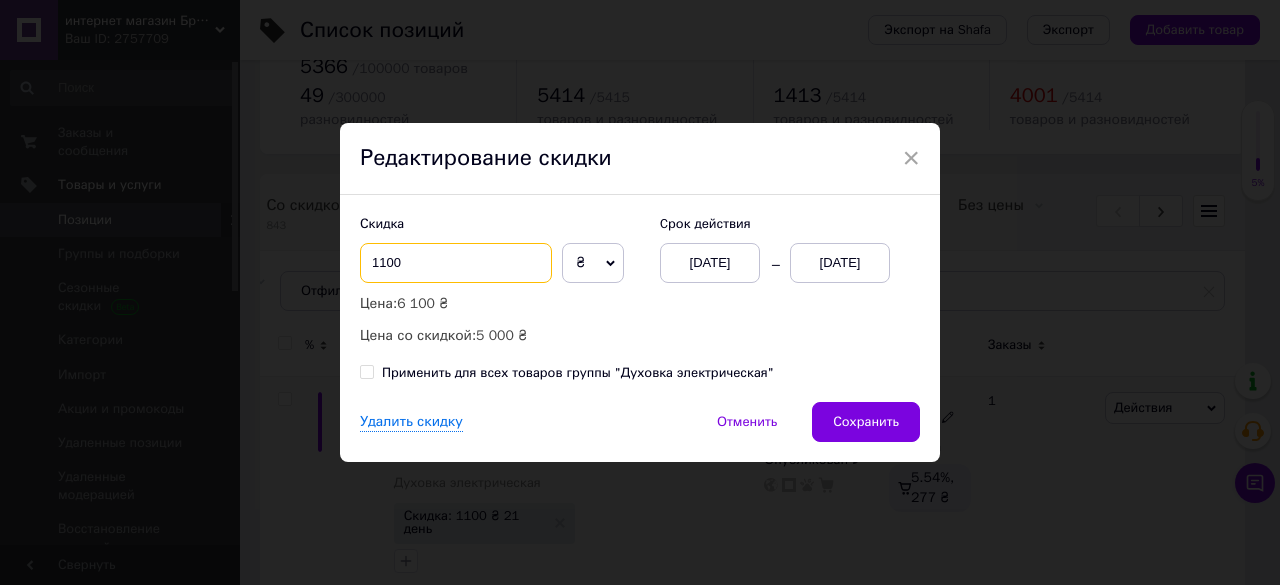 click on "1100" at bounding box center [456, 263] 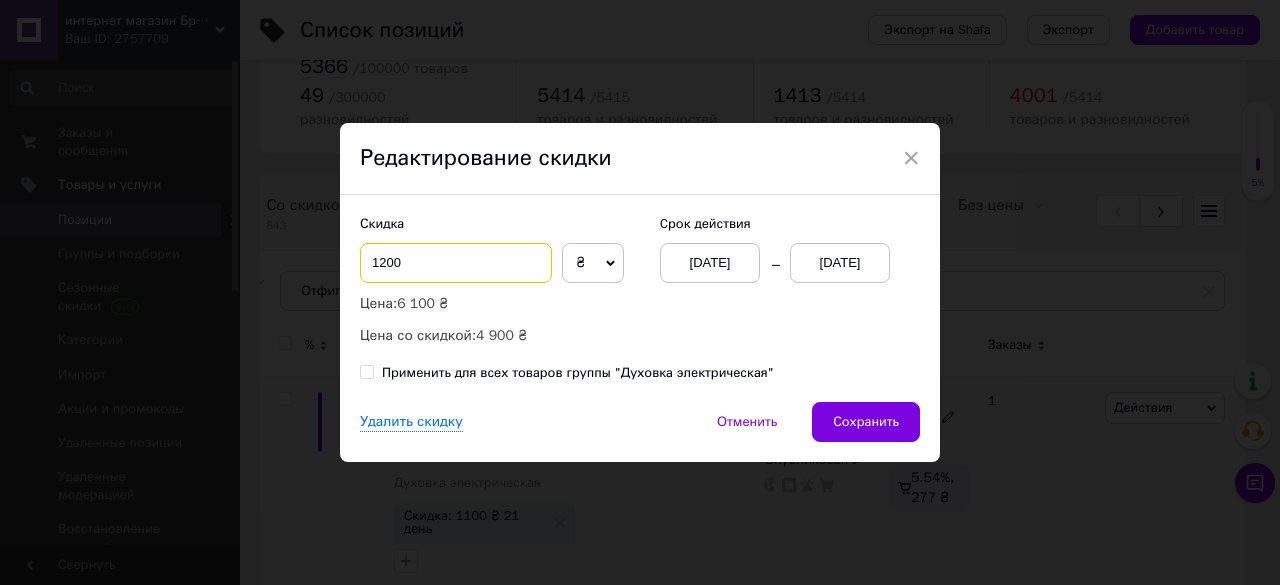 type on "1200" 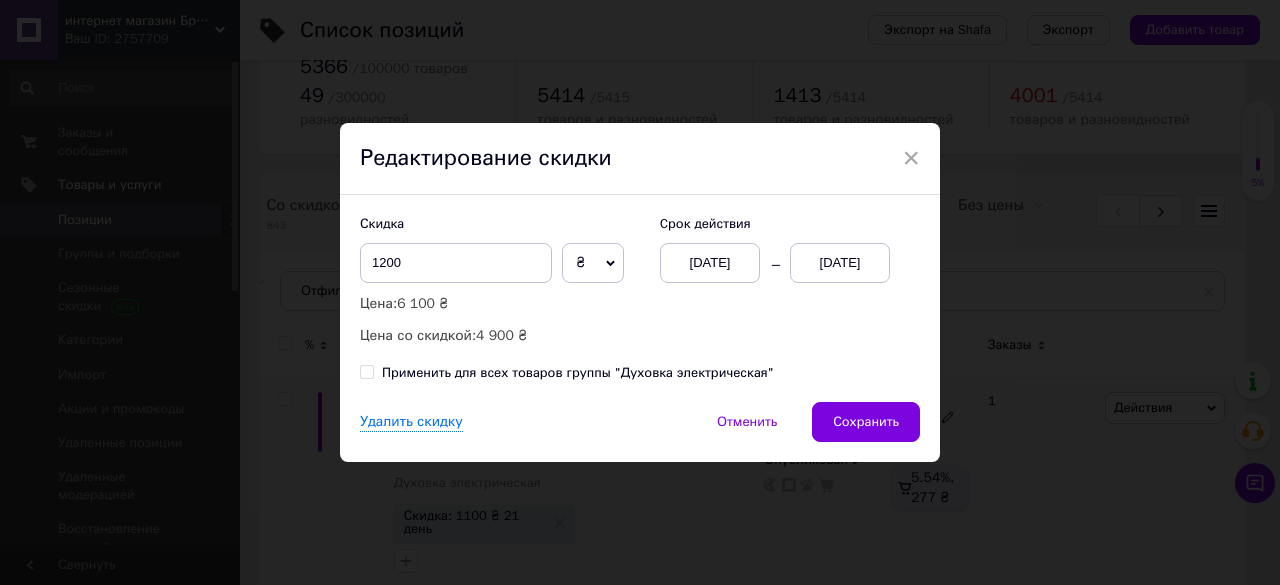 click on "Сохранить" at bounding box center [866, 422] 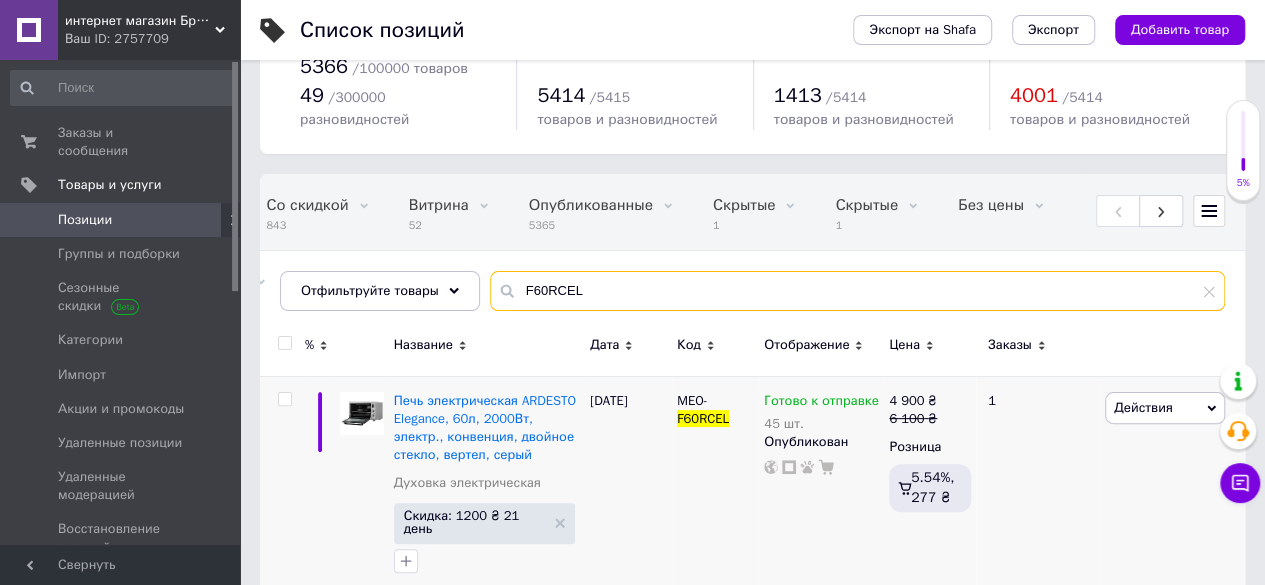drag, startPoint x: 534, startPoint y: 279, endPoint x: 504, endPoint y: 277, distance: 30.066593 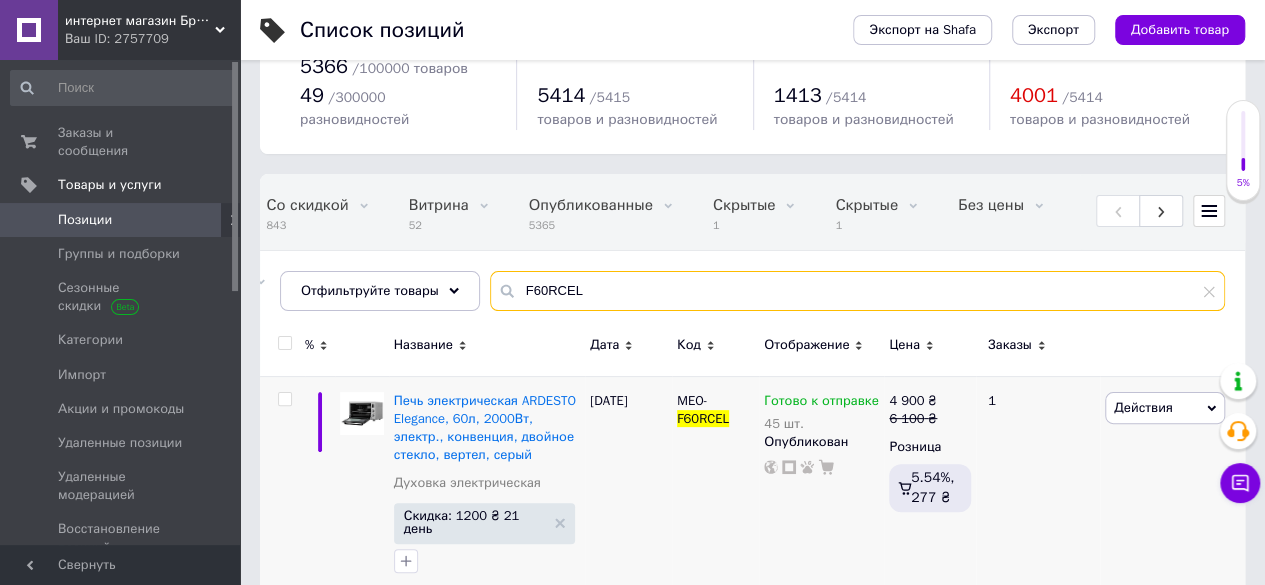 paste on "MEO-F60W" 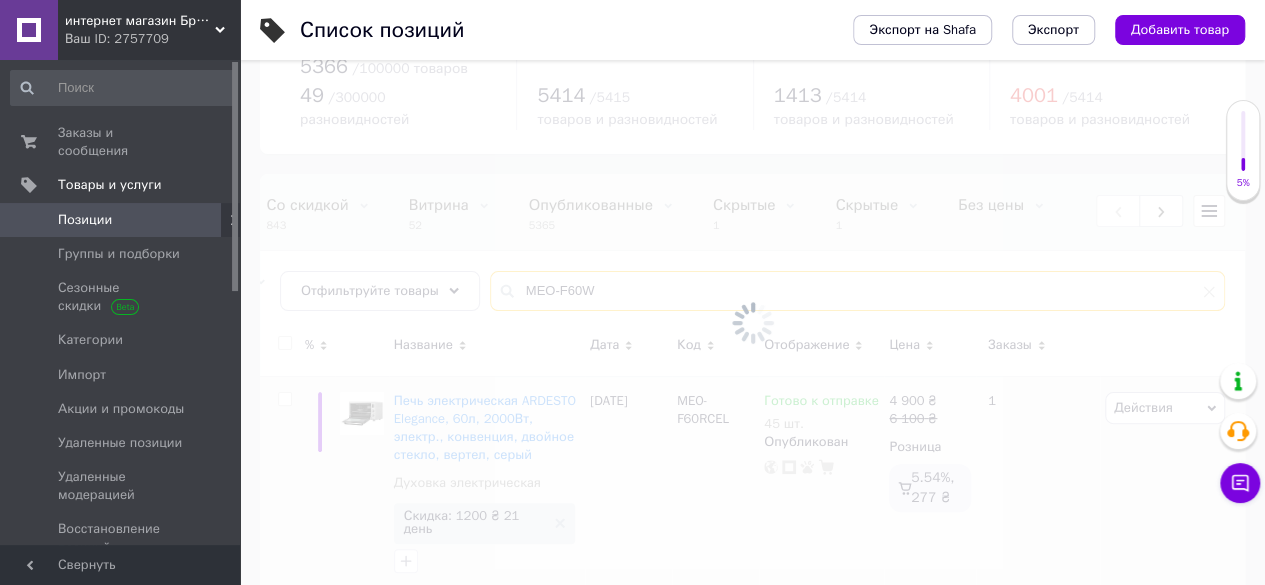 scroll, scrollTop: 57, scrollLeft: 0, axis: vertical 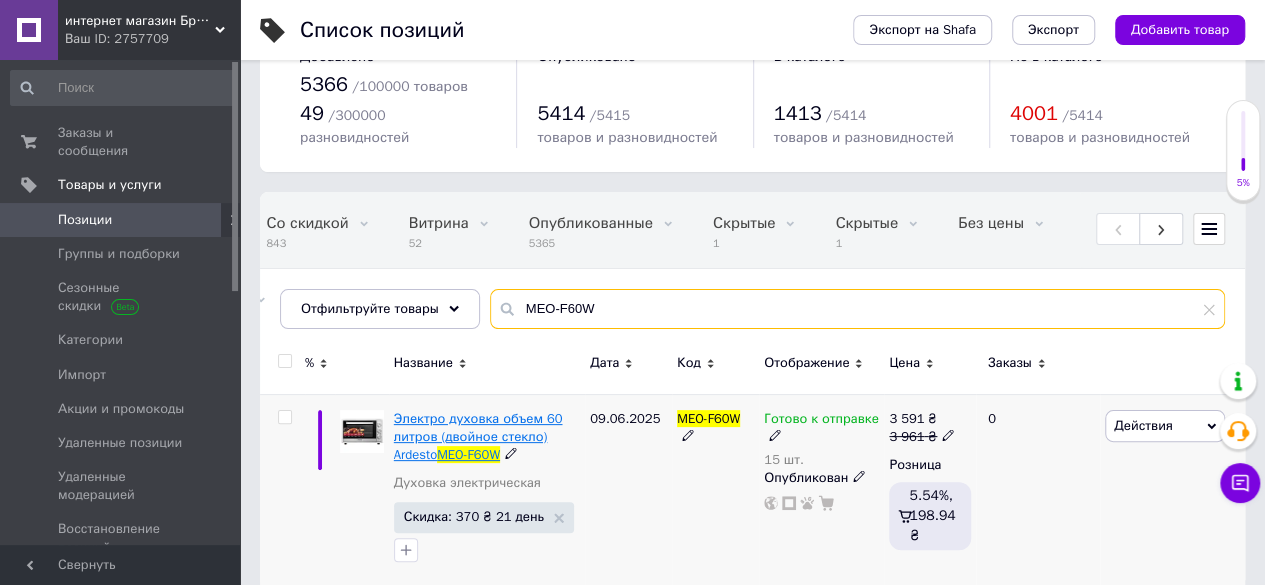 type on "MEO-F60W" 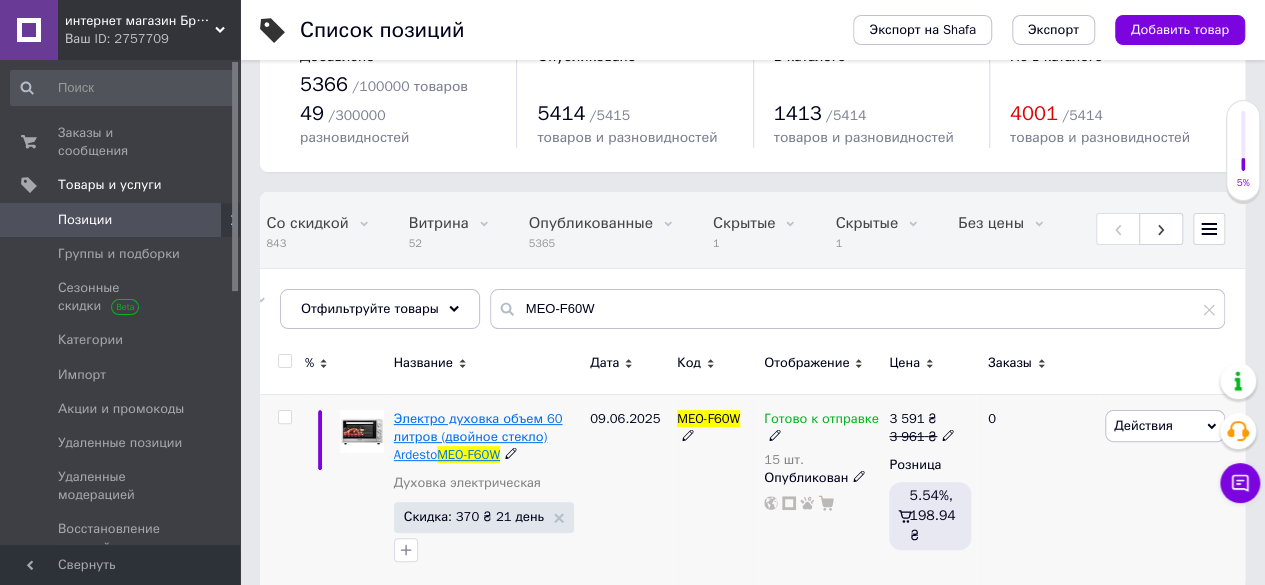 drag, startPoint x: 460, startPoint y: 397, endPoint x: 470, endPoint y: 383, distance: 17.20465 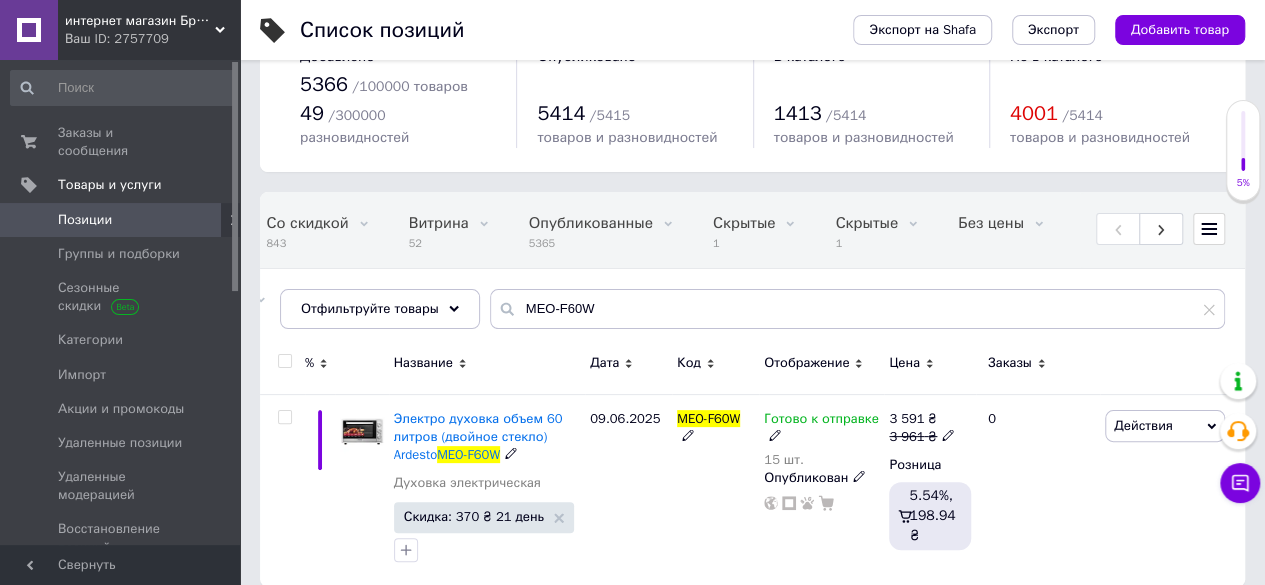 click on "Электро духовка объем  60 литров (двойное стекло) Ardesto" at bounding box center (478, 436) 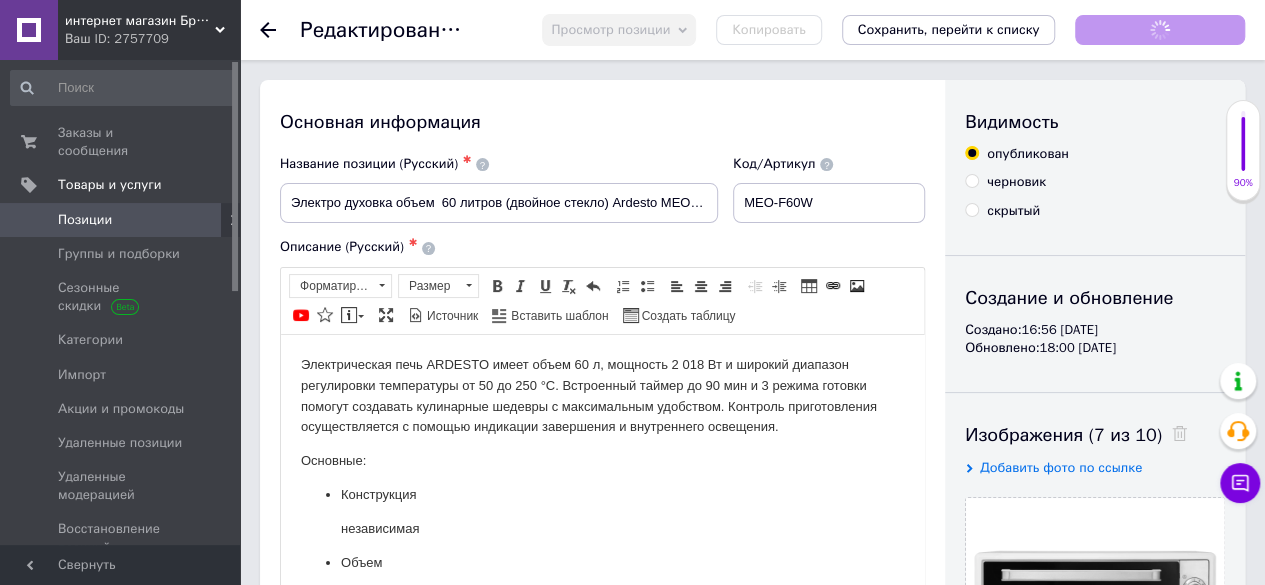scroll, scrollTop: 0, scrollLeft: 0, axis: both 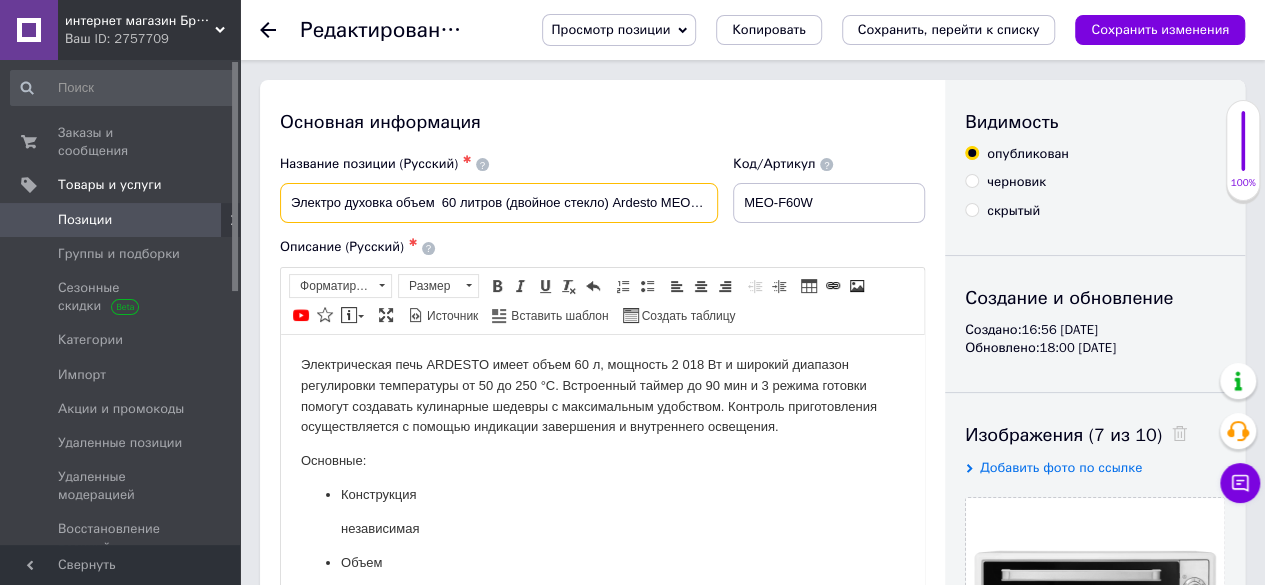 click on "Электро духовка объем  60 литров (двойное стекло) Ardesto MEO-F60W" at bounding box center (499, 203) 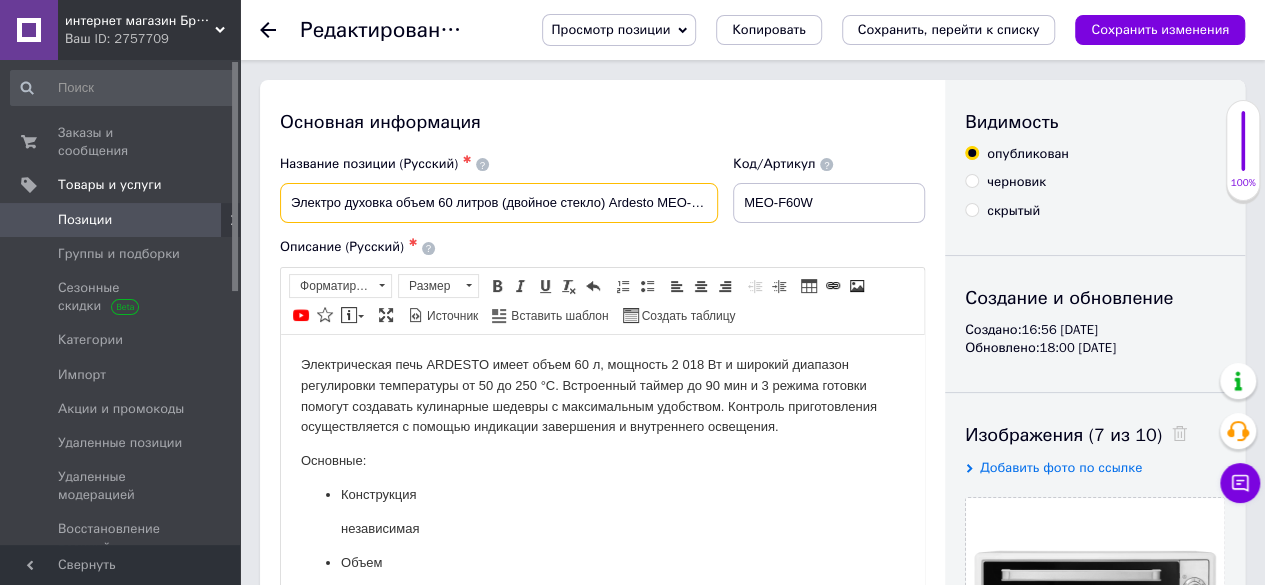 drag, startPoint x: 340, startPoint y: 203, endPoint x: 284, endPoint y: 188, distance: 57.974133 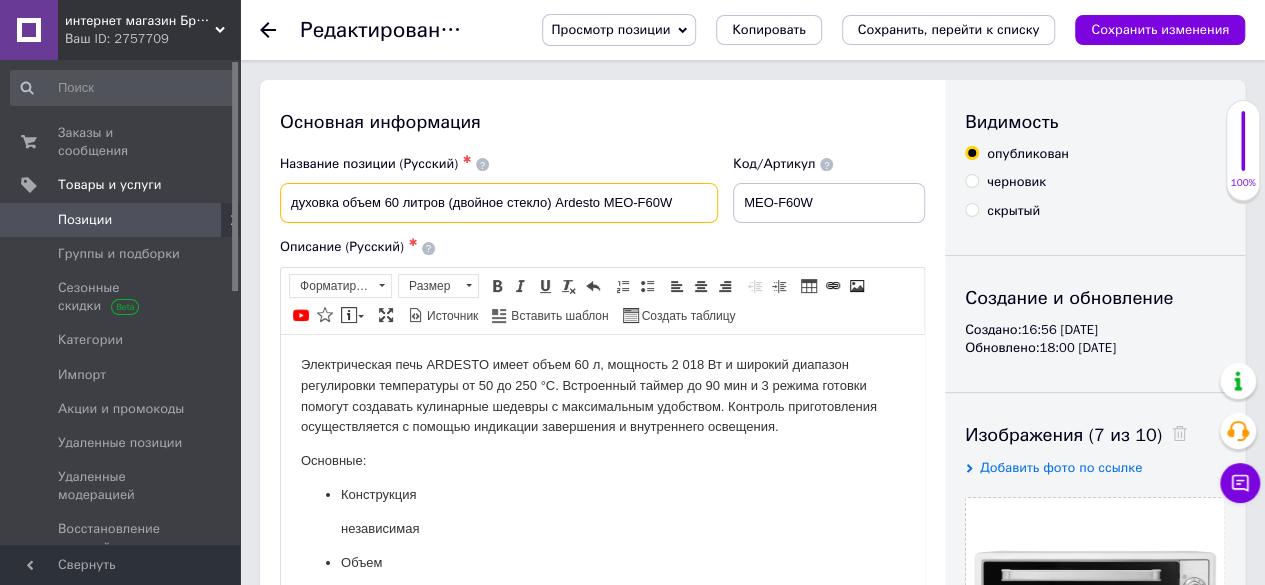 drag, startPoint x: 302, startPoint y: 210, endPoint x: 292, endPoint y: 211, distance: 10.049875 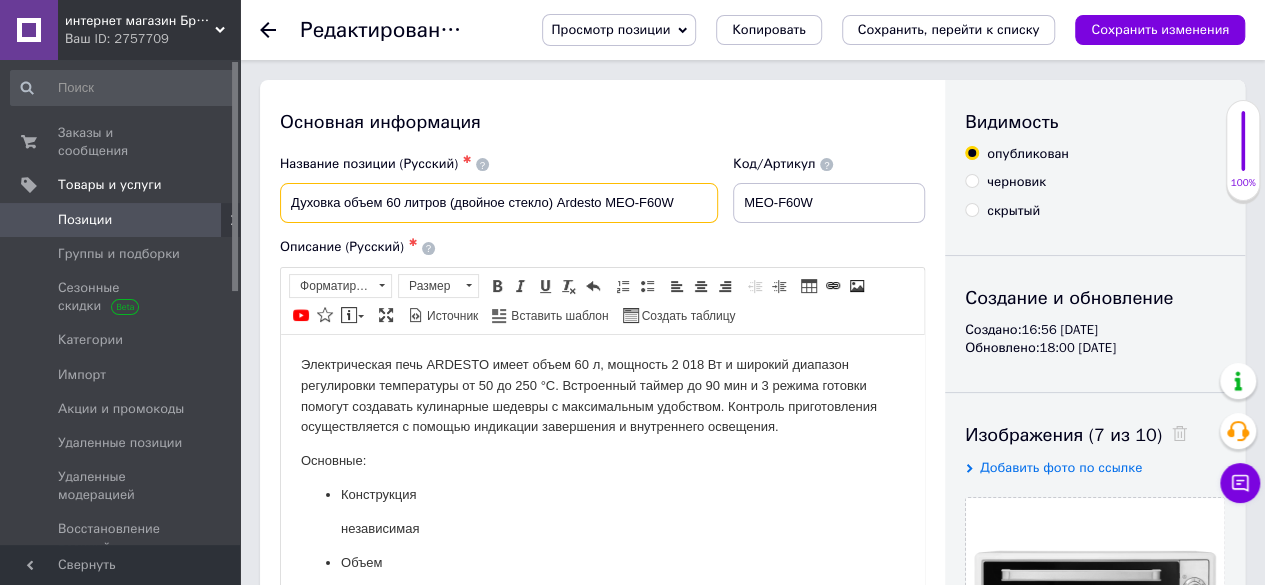 drag, startPoint x: 563, startPoint y: 205, endPoint x: 733, endPoint y: 203, distance: 170.01176 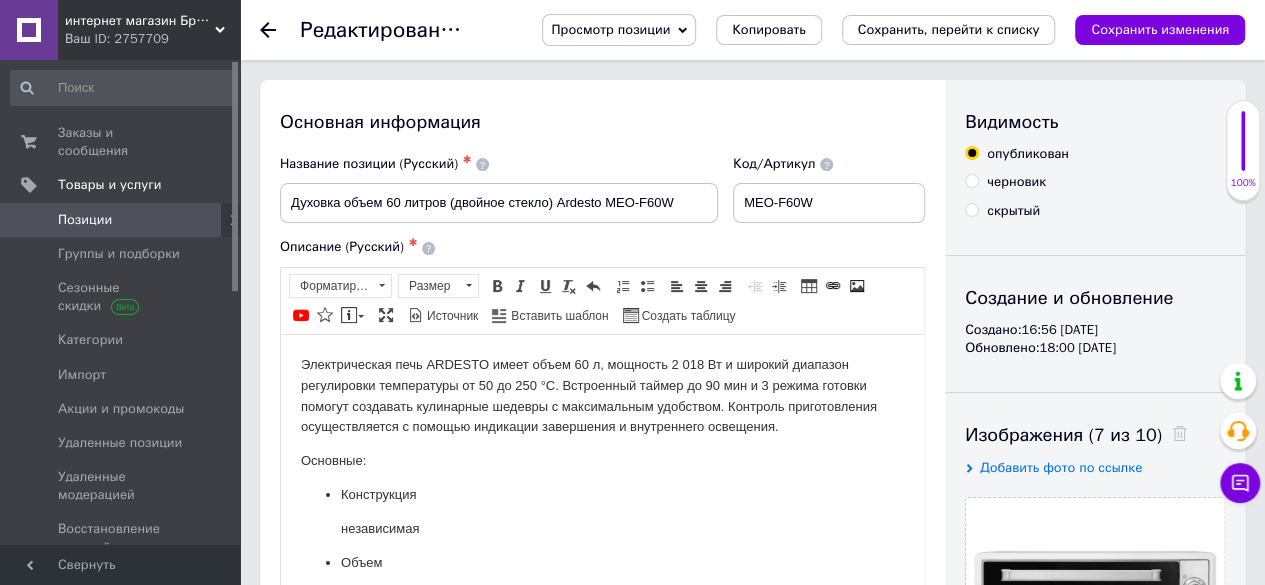 click on "Основная информация Название позиции (Русский) ✱ Духовка объем 60 литров (двойное стекло) Ardesto MEO-F60W Код/Артикул MEO-F60W Описание (Русский) ✱ Электрическая печь ARDESTO имеет объем 60 л, мощность 2 018 Вт и широкий диапазон регулировки температуры от 50 до 250 °C. Встроенный таймер до 90 мин и 3 режима готовки помогут создавать кулинарные шедевры с максимальным удобством. Контроль приготовления осуществляется с помощью индикации завершения и внутреннего освещения.
Основные:
Конструкция
независимая
Объем
60 л
Управление
поворотные переключатели" at bounding box center (602, 638) 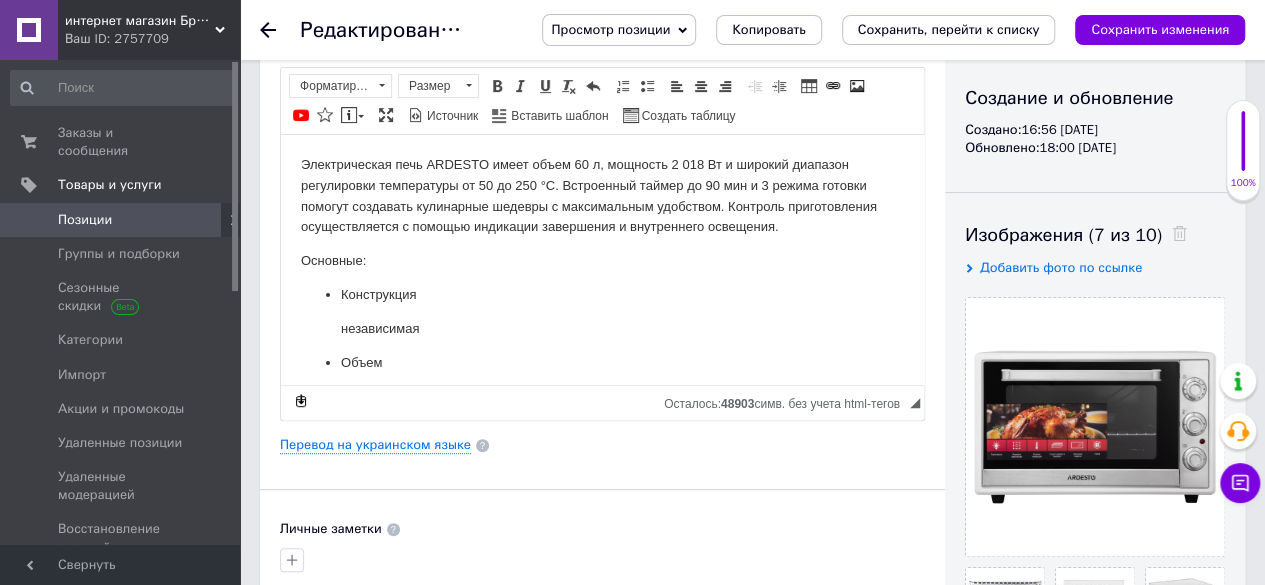 scroll, scrollTop: 0, scrollLeft: 0, axis: both 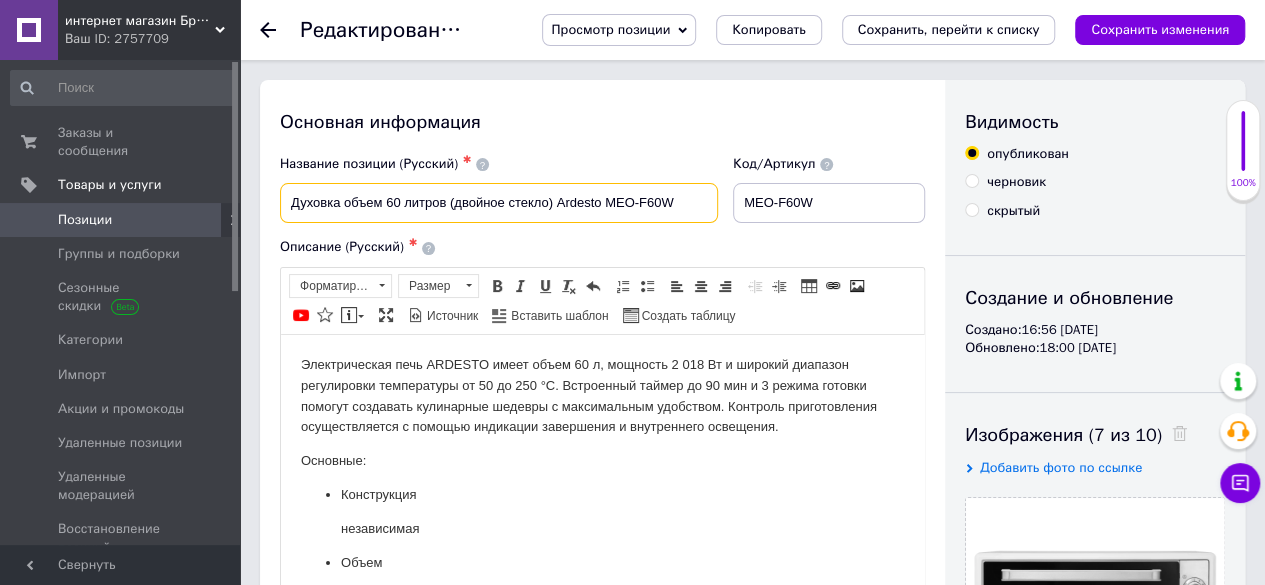 click on "Духовка объем 60 литров (двойное стекло) Ardesto MEO-F60W" at bounding box center (499, 203) 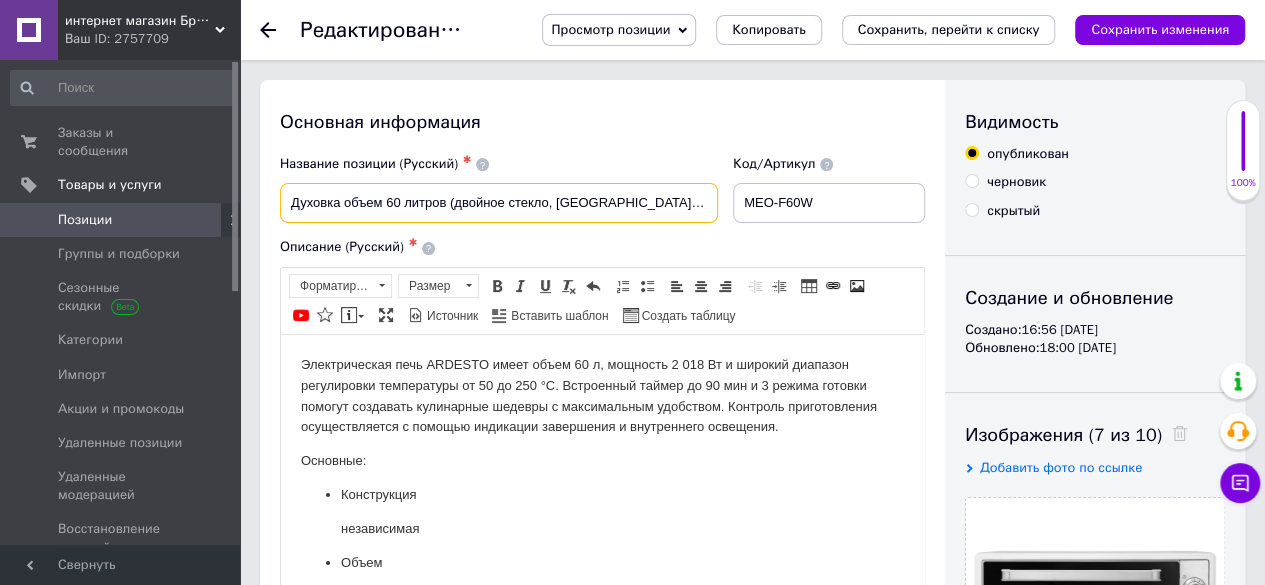 type on "Духовка объем 60 литров (двойное стекло, [GEOGRAPHIC_DATA]) Ardesto MEO-F60W" 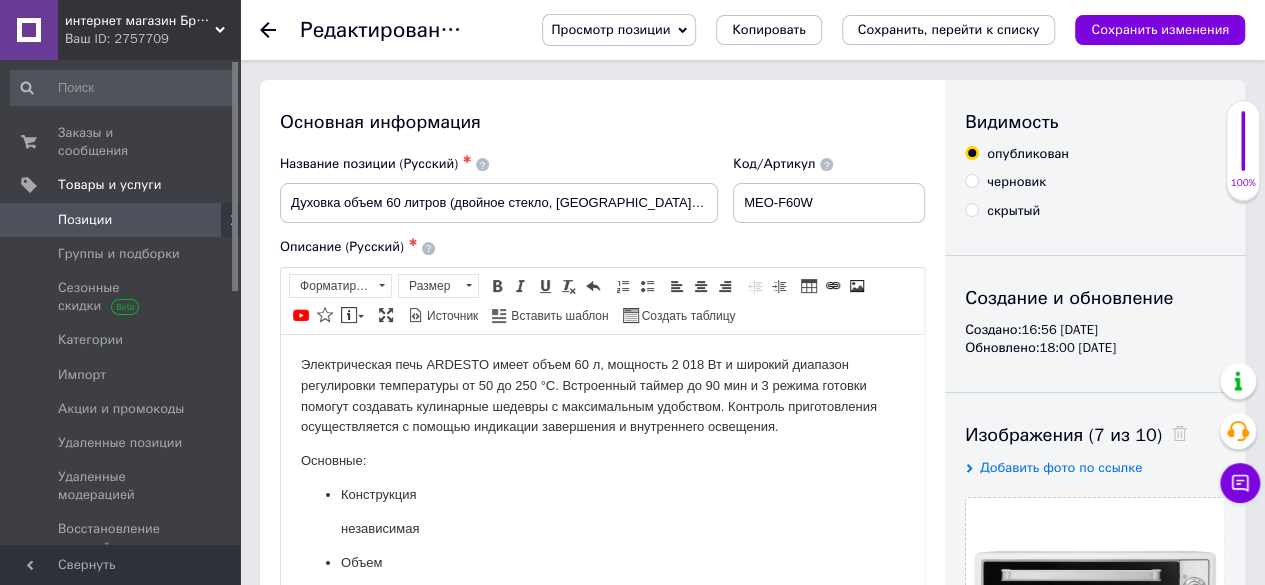 click on "Основная информация Название позиции (Русский) ✱ Духовка объем 60 литров (двойное стекло, [GEOGRAPHIC_DATA]) Ardesto MEO-F60W Код/Артикул MEO-F60W Описание (Русский) ✱ Электрическая печь ARDESTO имеет объем 60 л, мощность 2 018 Вт и широкий диапазон регулировки температуры от 50 до 250 °C. Встроенный таймер до 90 мин и 3 режима готовки помогут создавать кулинарные шедевры с максимальным удобством. Контроль приготовления осуществляется с помощью индикации завершения и внутреннего освещения.
Основные:
Конструкция
независимая
Объем
60 л
Управление
250 °C" at bounding box center [602, 638] 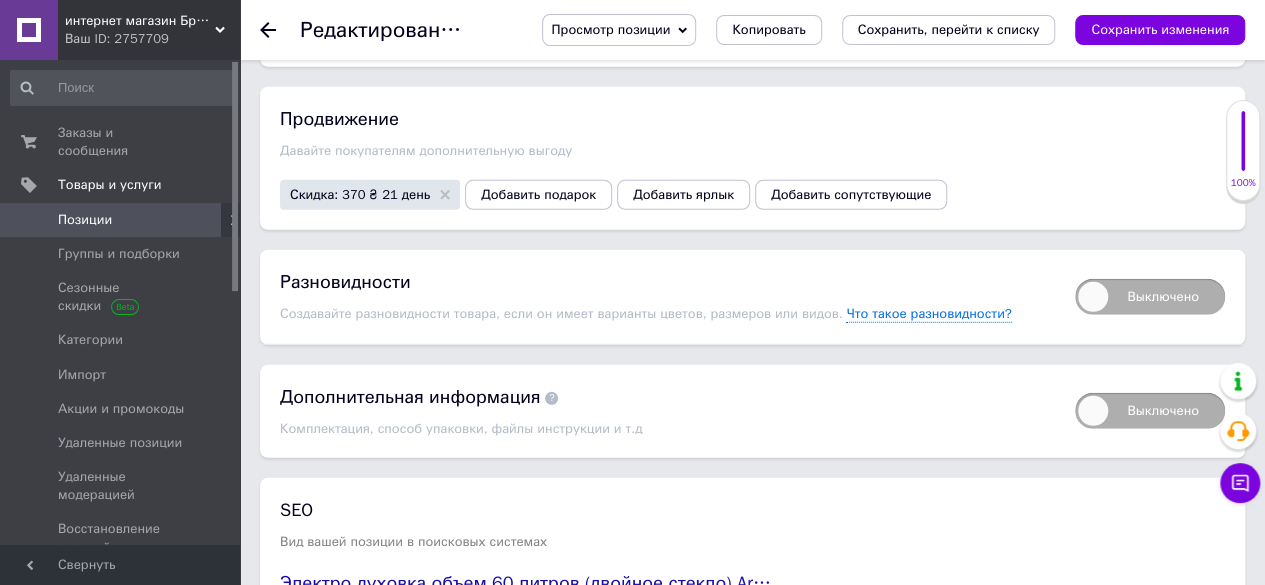 scroll, scrollTop: 2843, scrollLeft: 0, axis: vertical 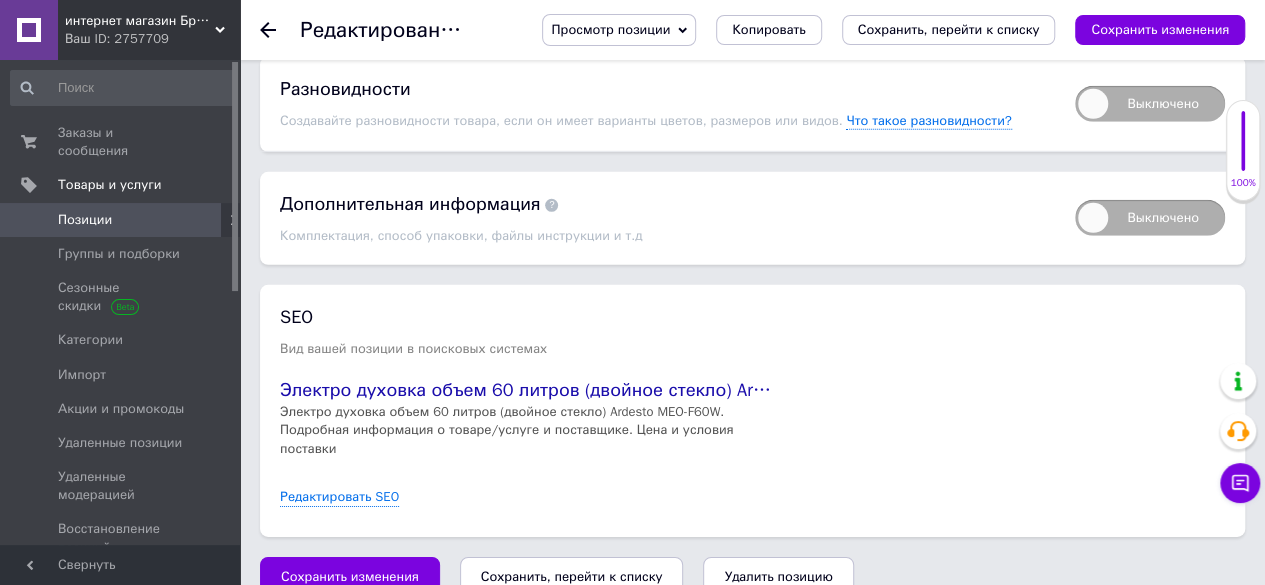 click on "Сохранить, перейти к списку" at bounding box center (572, 576) 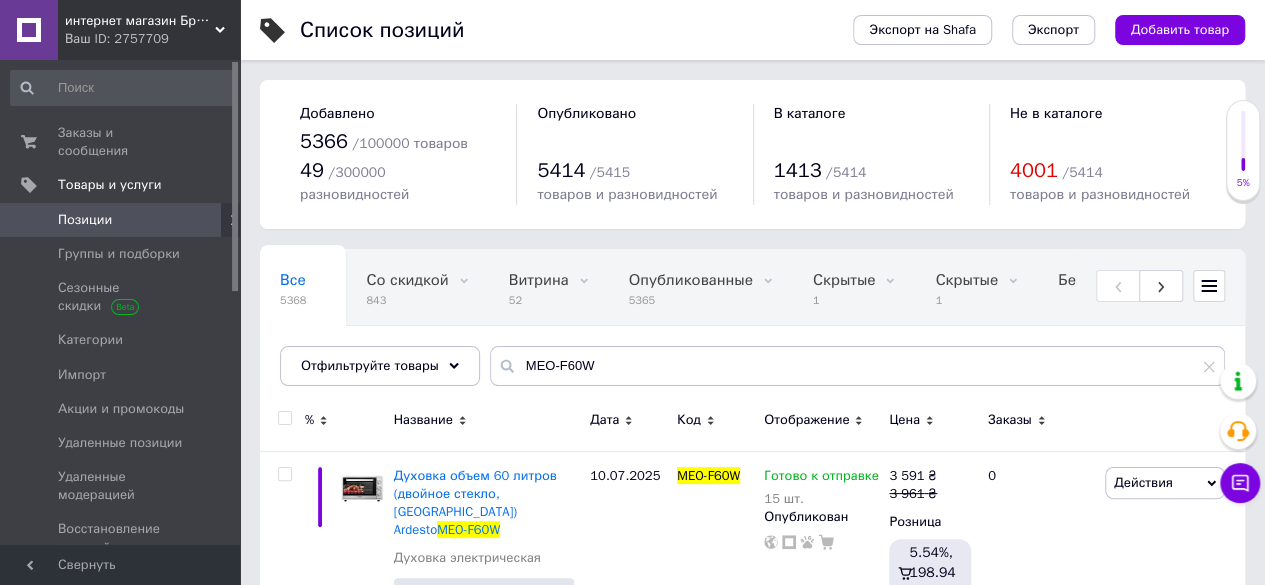 scroll, scrollTop: 57, scrollLeft: 0, axis: vertical 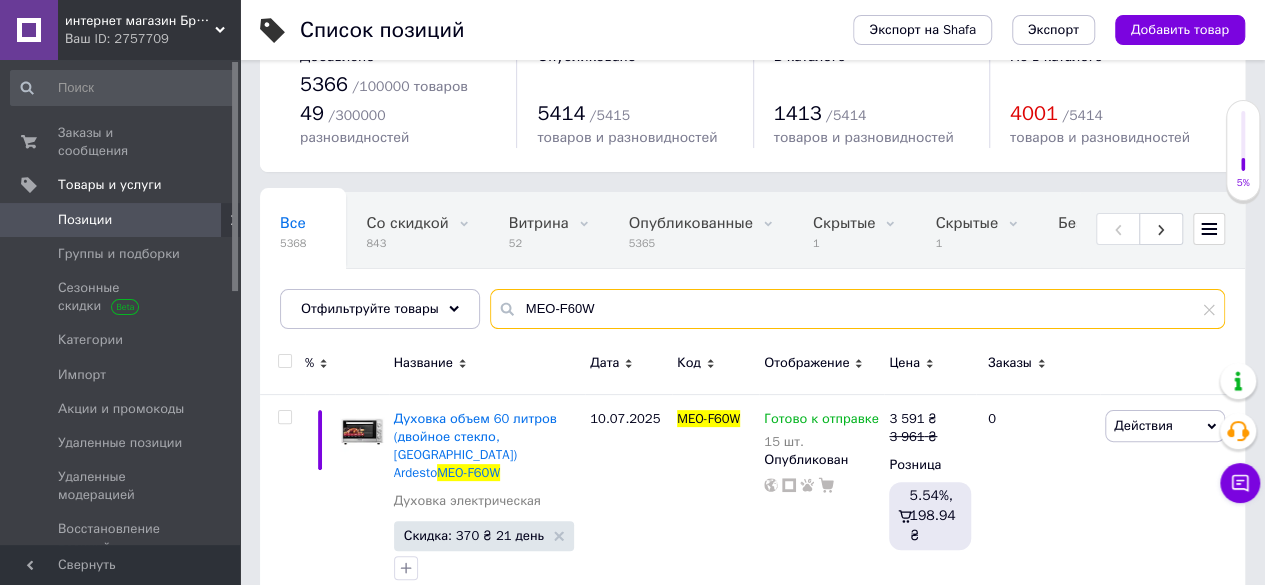 drag, startPoint x: 608, startPoint y: 283, endPoint x: 534, endPoint y: 291, distance: 74.431175 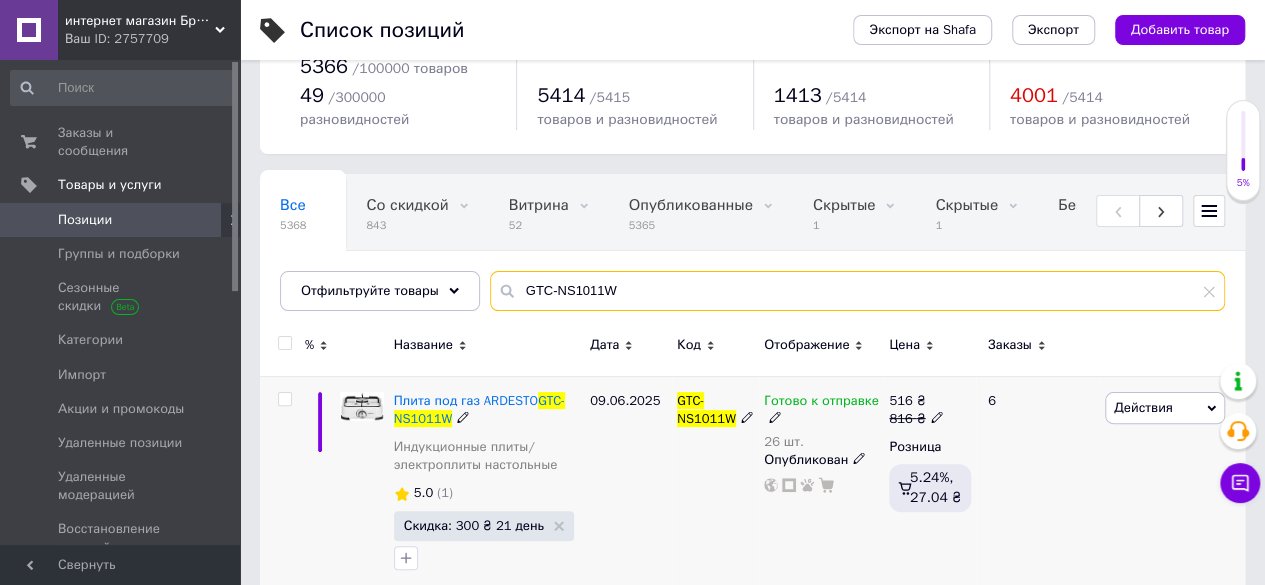 scroll, scrollTop: 83, scrollLeft: 0, axis: vertical 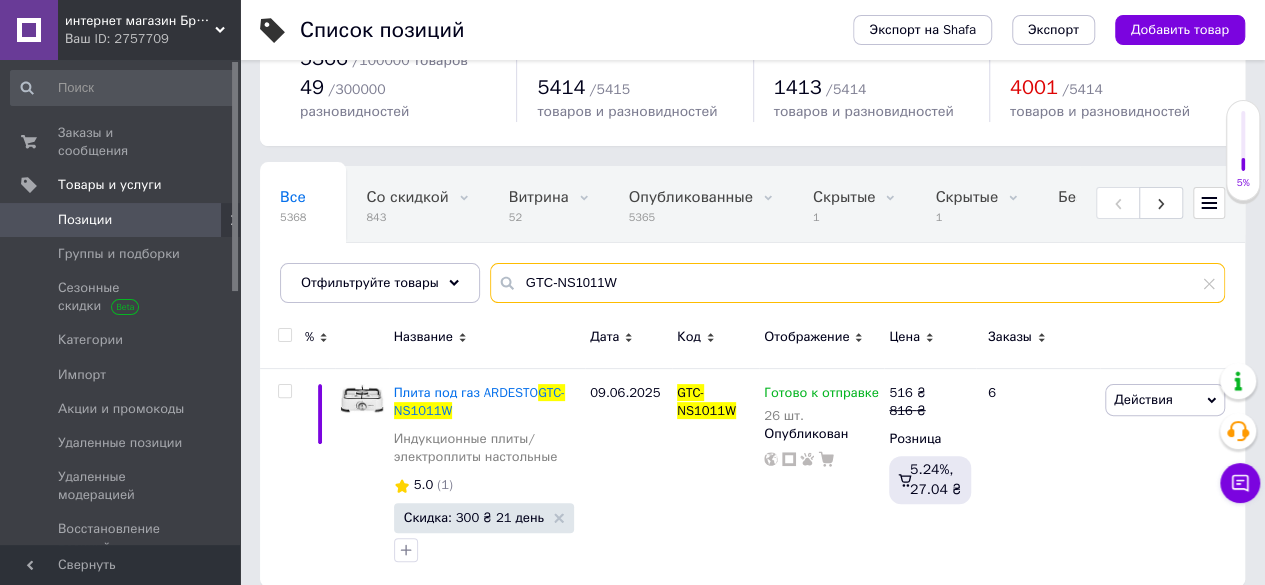 type on "GTC-NS1011W" 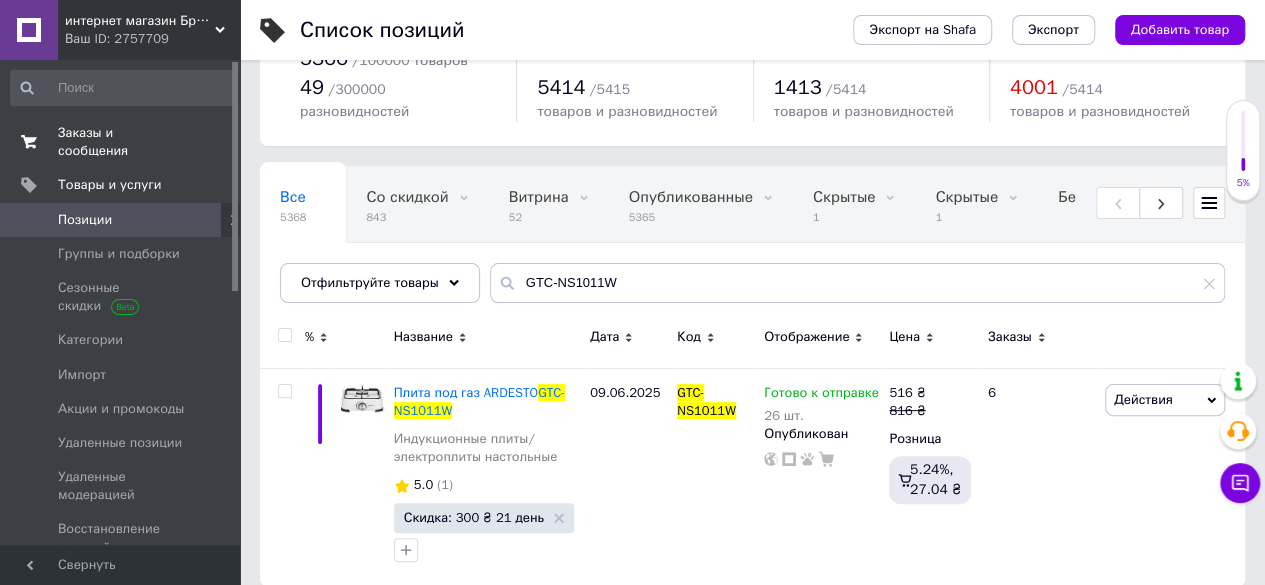 click on "Заказы и сообщения" at bounding box center (121, 142) 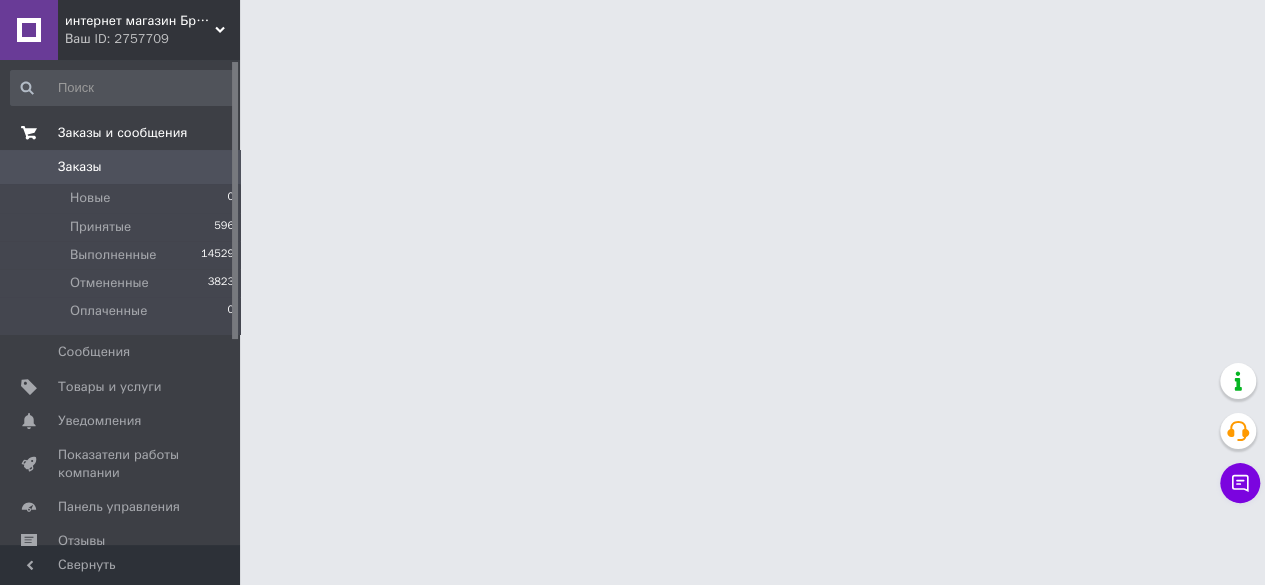 scroll, scrollTop: 0, scrollLeft: 0, axis: both 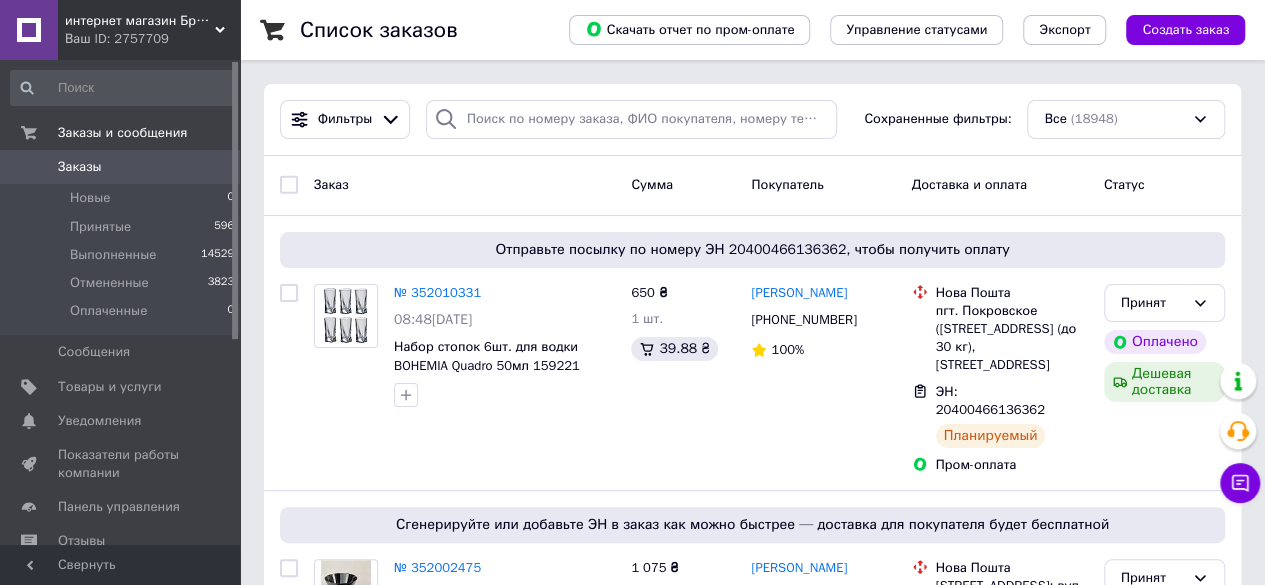 click on "Заказы" at bounding box center [80, 167] 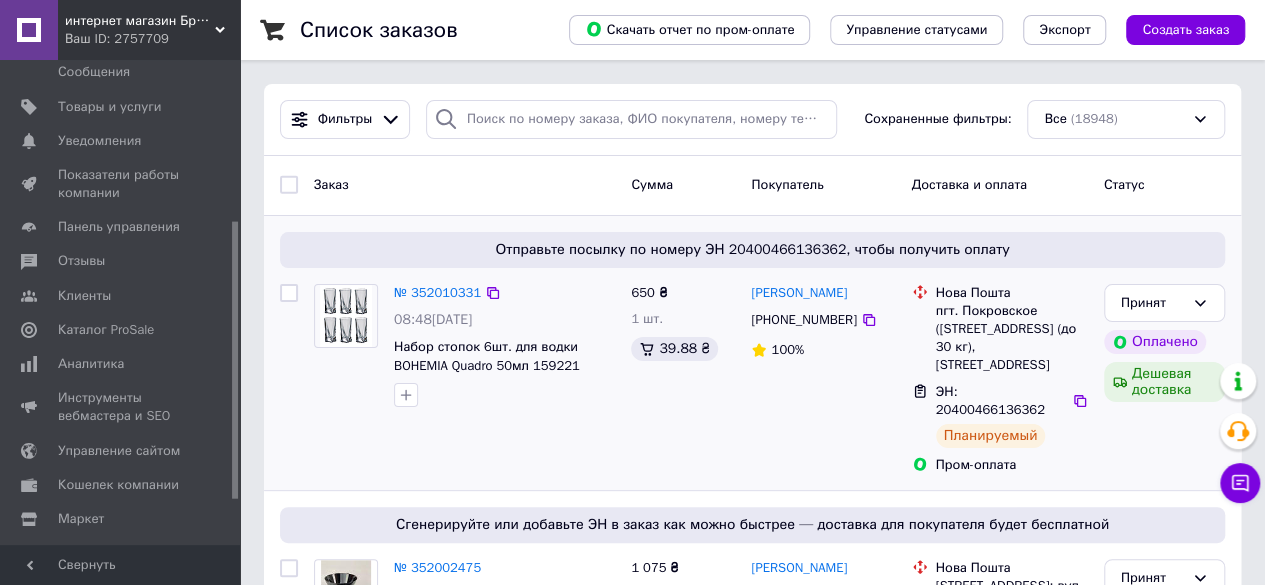 scroll, scrollTop: 300, scrollLeft: 0, axis: vertical 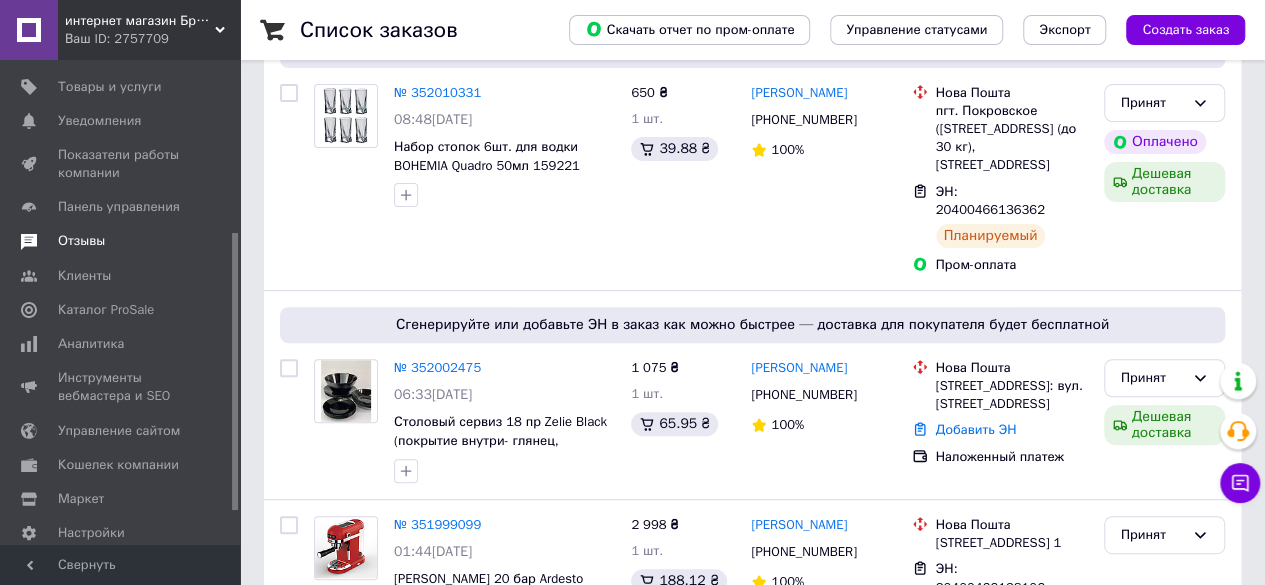 click on "Отзывы" at bounding box center [81, 241] 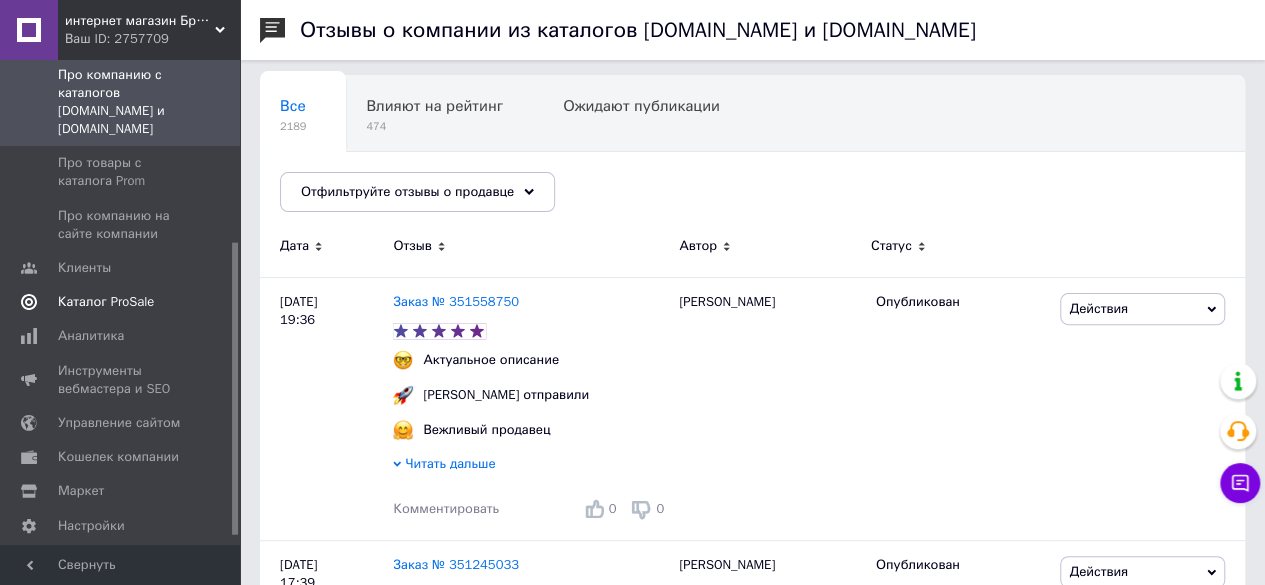 scroll, scrollTop: 0, scrollLeft: 0, axis: both 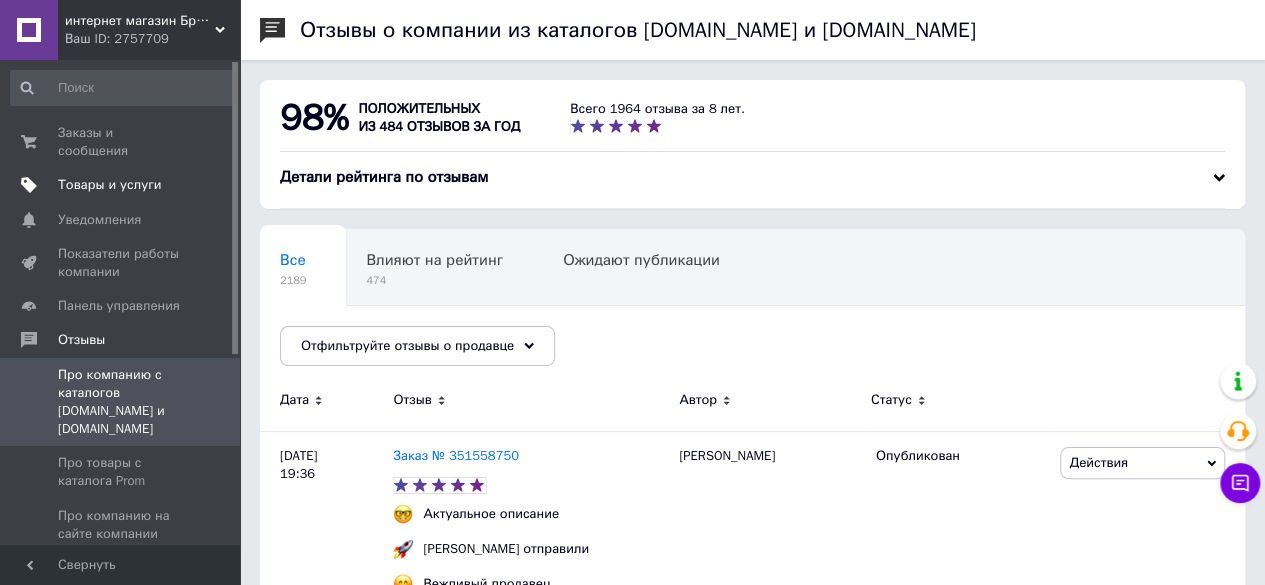 click on "Товары и услуги" at bounding box center (110, 185) 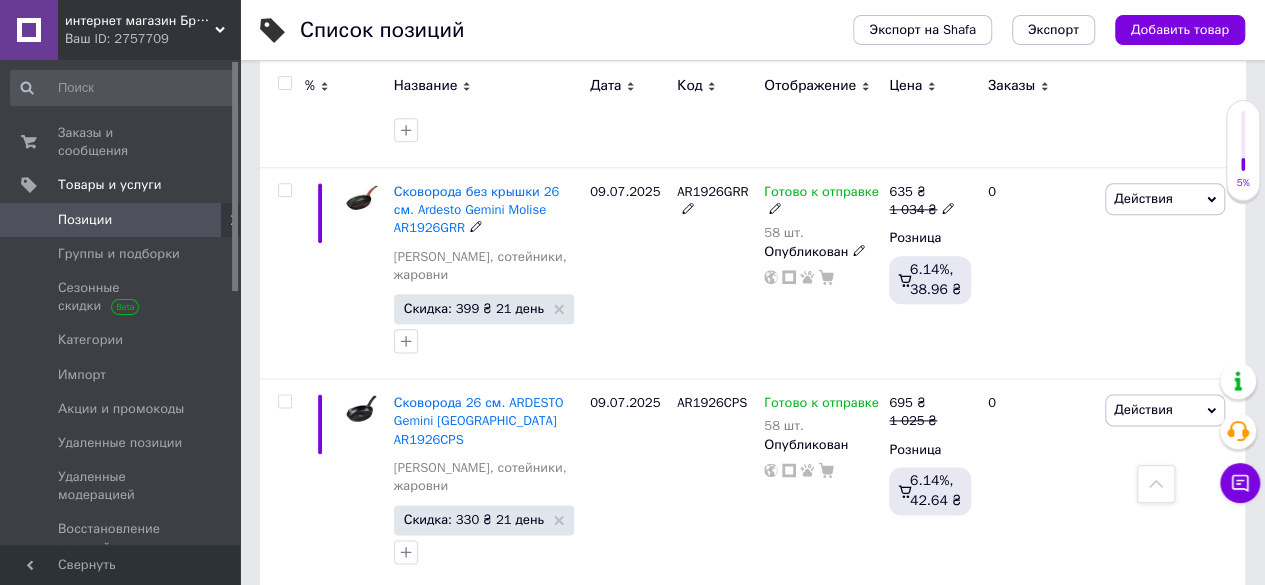scroll, scrollTop: 5100, scrollLeft: 0, axis: vertical 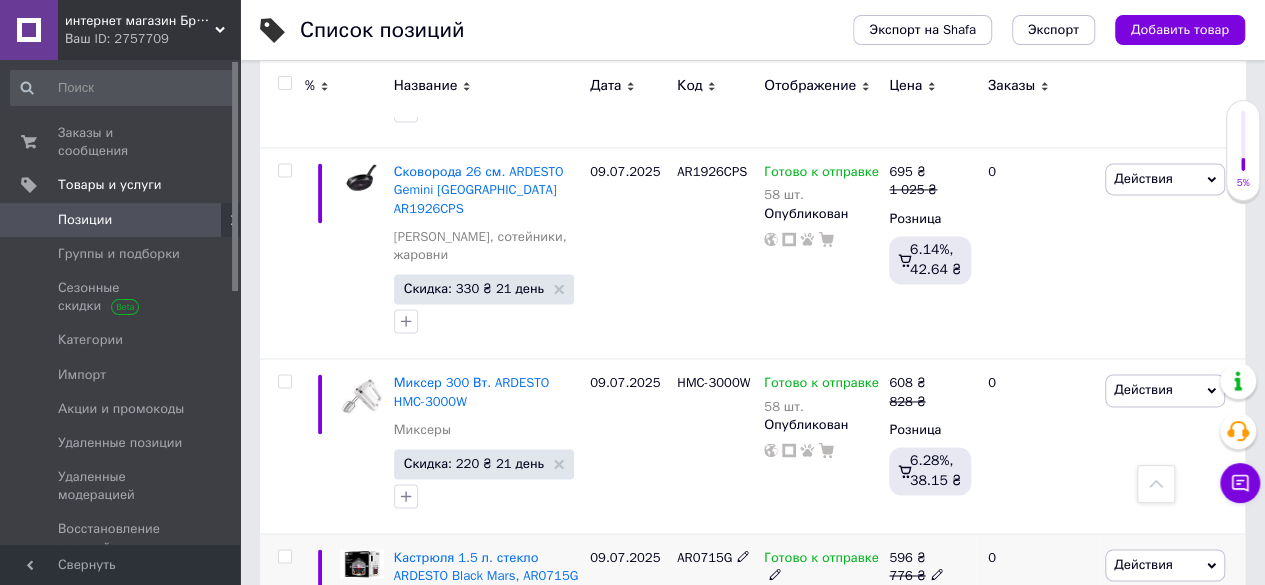 click 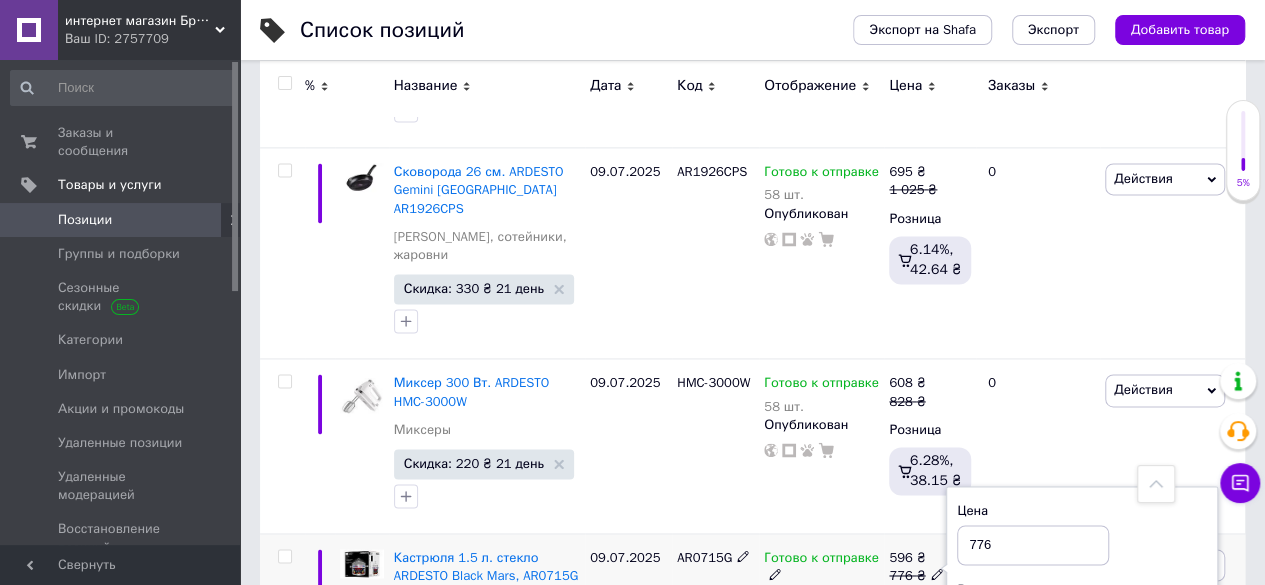 drag, startPoint x: 980, startPoint y: 392, endPoint x: 998, endPoint y: 398, distance: 18.973665 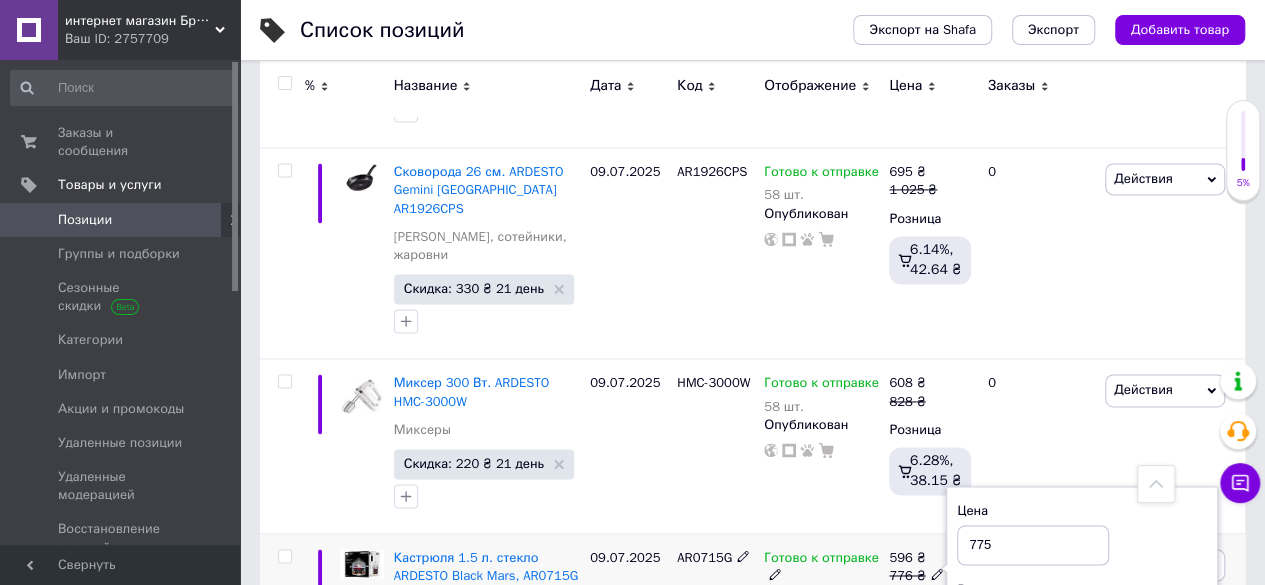 type on "775" 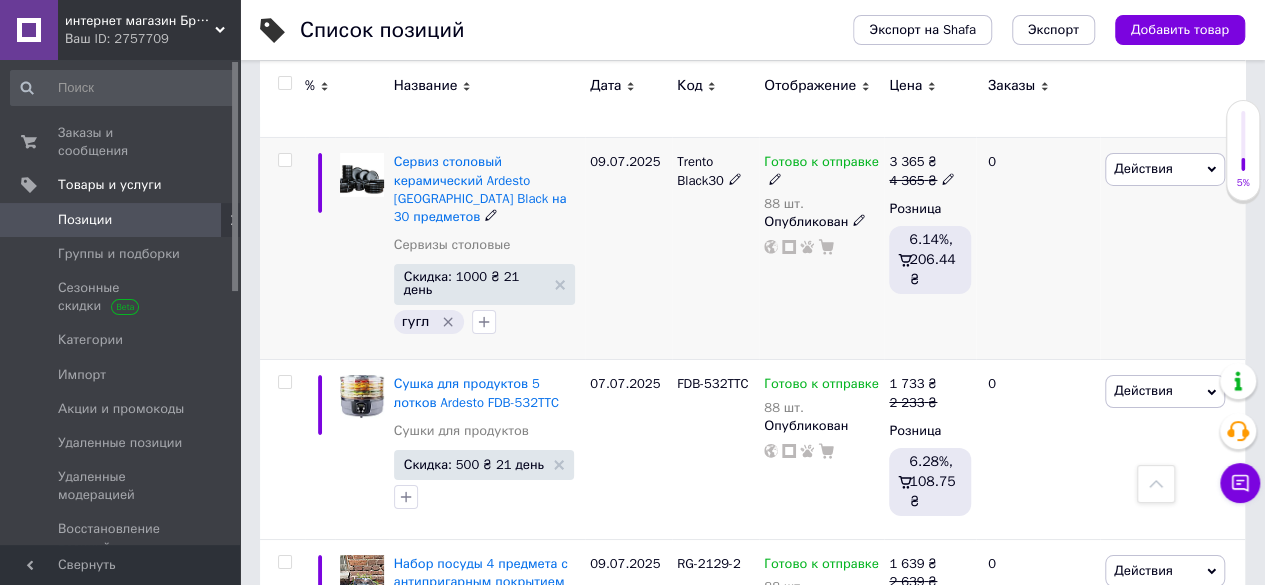 scroll, scrollTop: 7300, scrollLeft: 0, axis: vertical 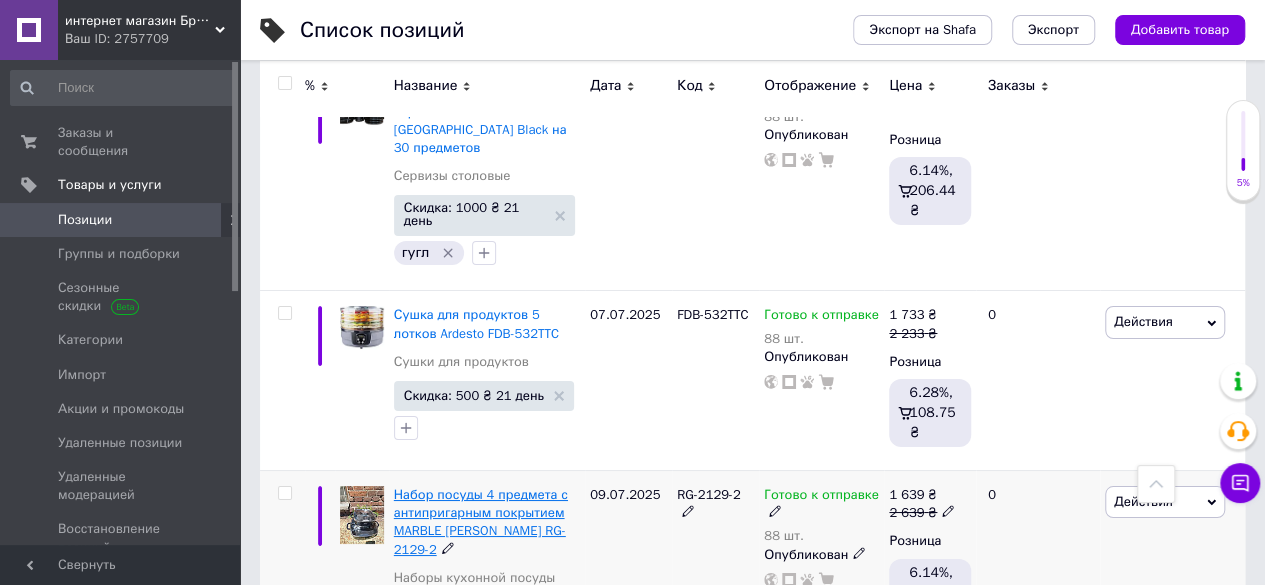 click on "Набор посуды 4 предмета с антипригарным покрытием MARBLE [PERSON_NAME] RG-2129-2" at bounding box center (481, 522) 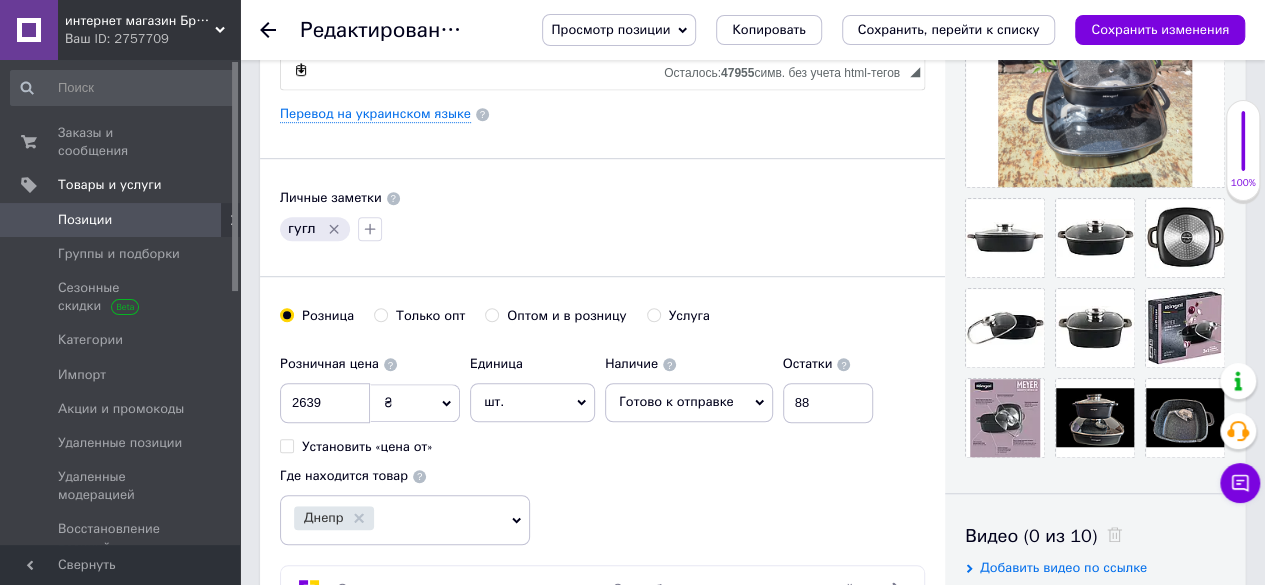 scroll, scrollTop: 500, scrollLeft: 0, axis: vertical 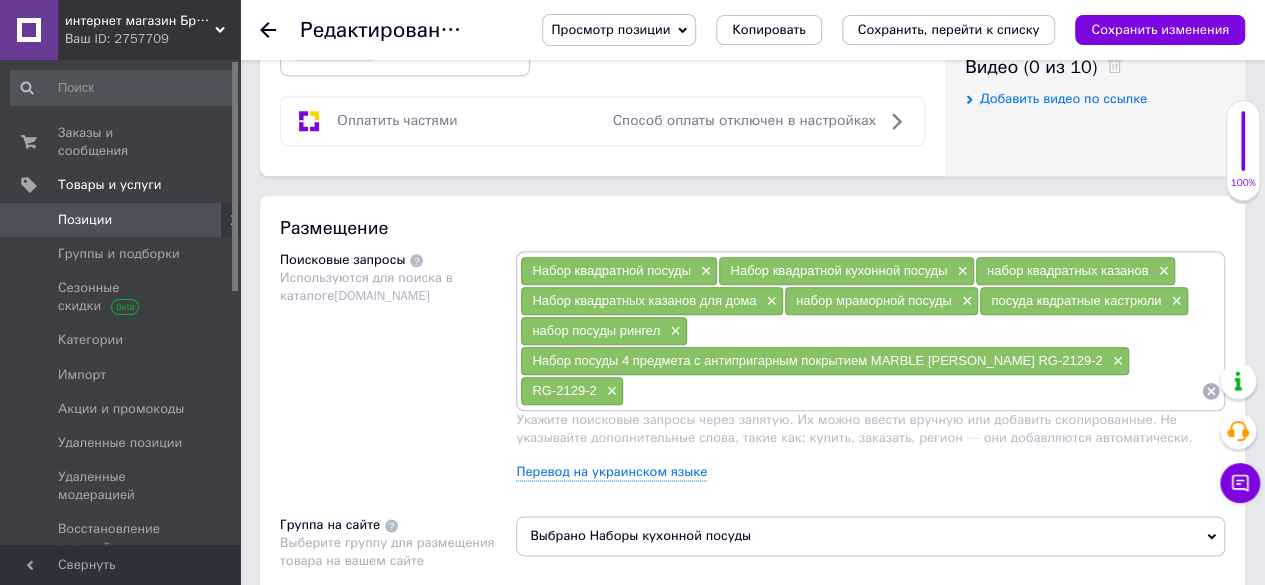 click at bounding box center [912, 391] 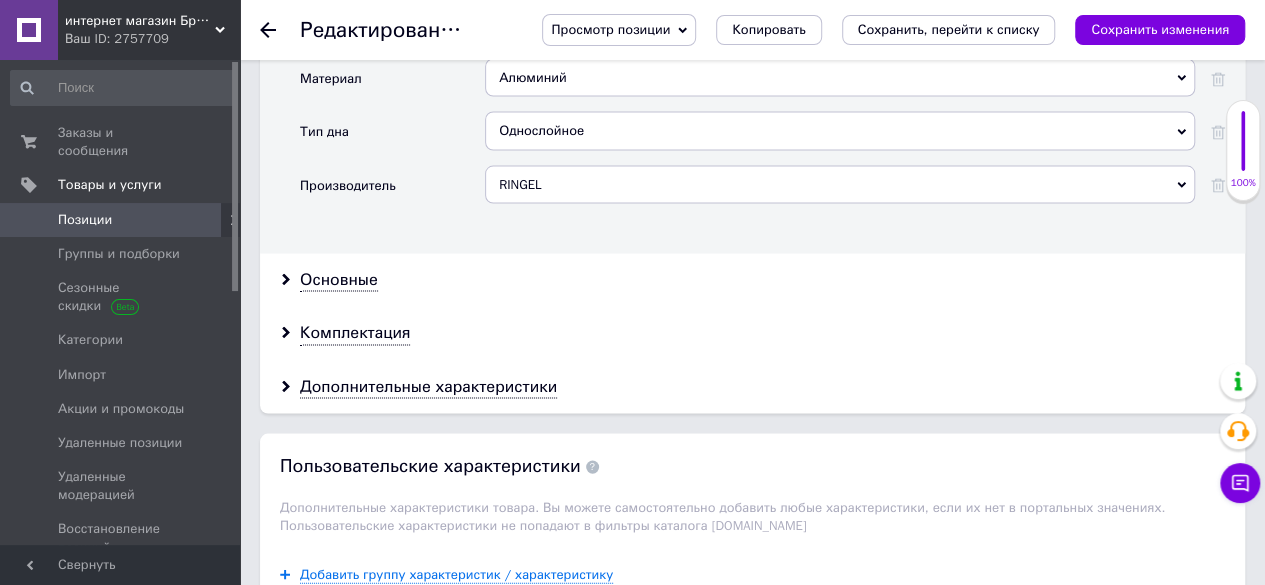 scroll, scrollTop: 1900, scrollLeft: 0, axis: vertical 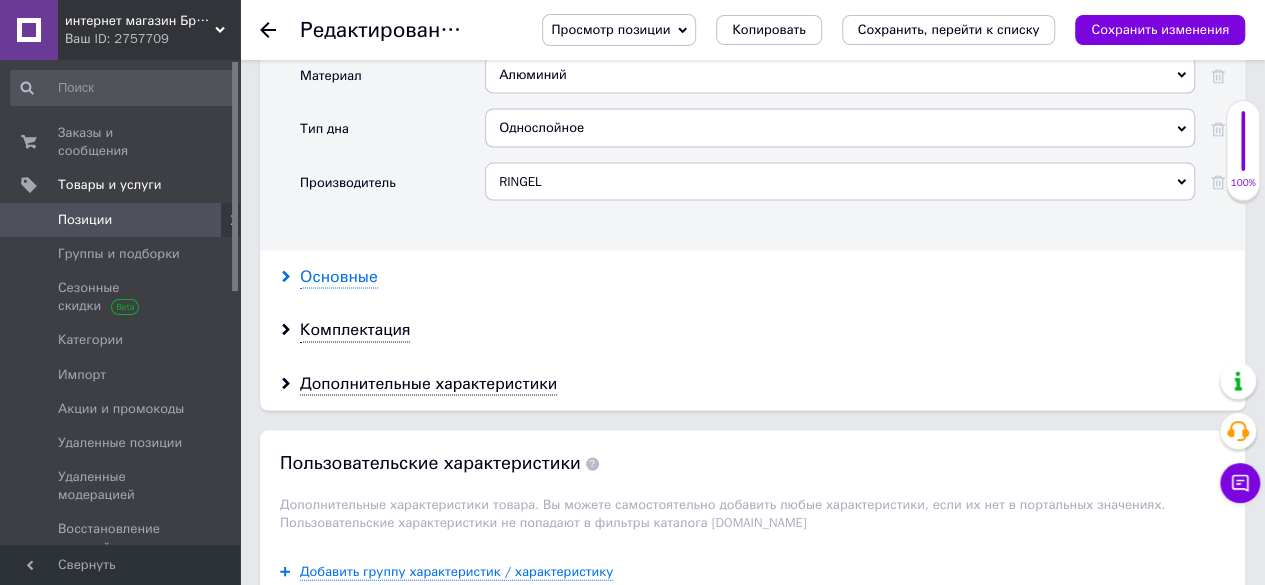 click on "Основные" at bounding box center (339, 277) 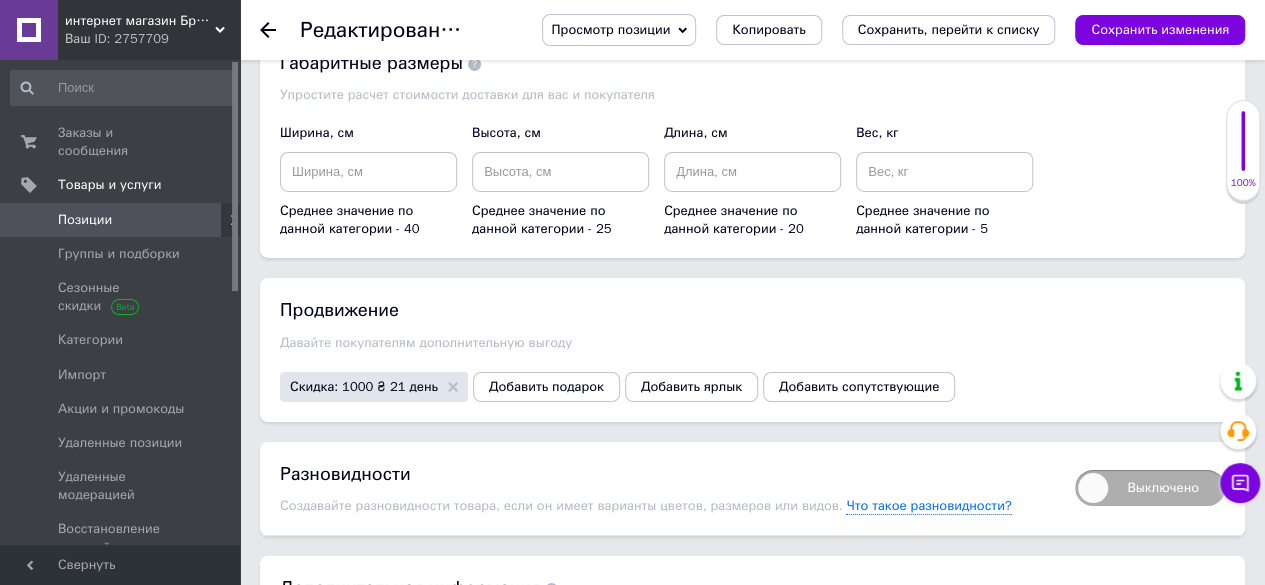scroll, scrollTop: 3788, scrollLeft: 0, axis: vertical 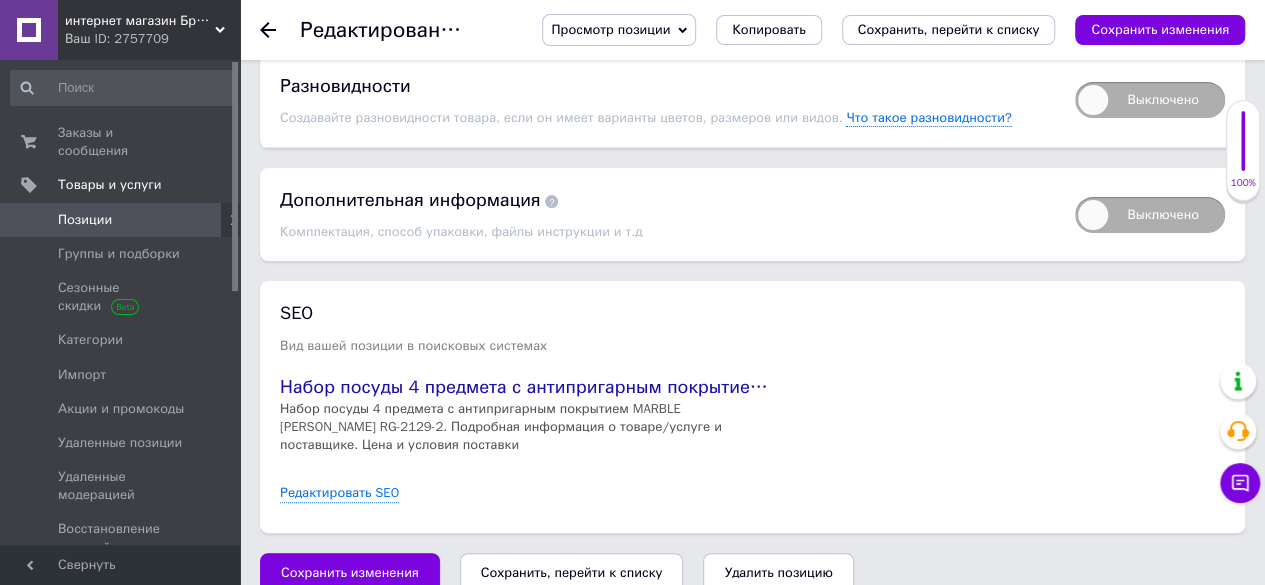 click on "Сохранить, перейти к списку" at bounding box center [572, 572] 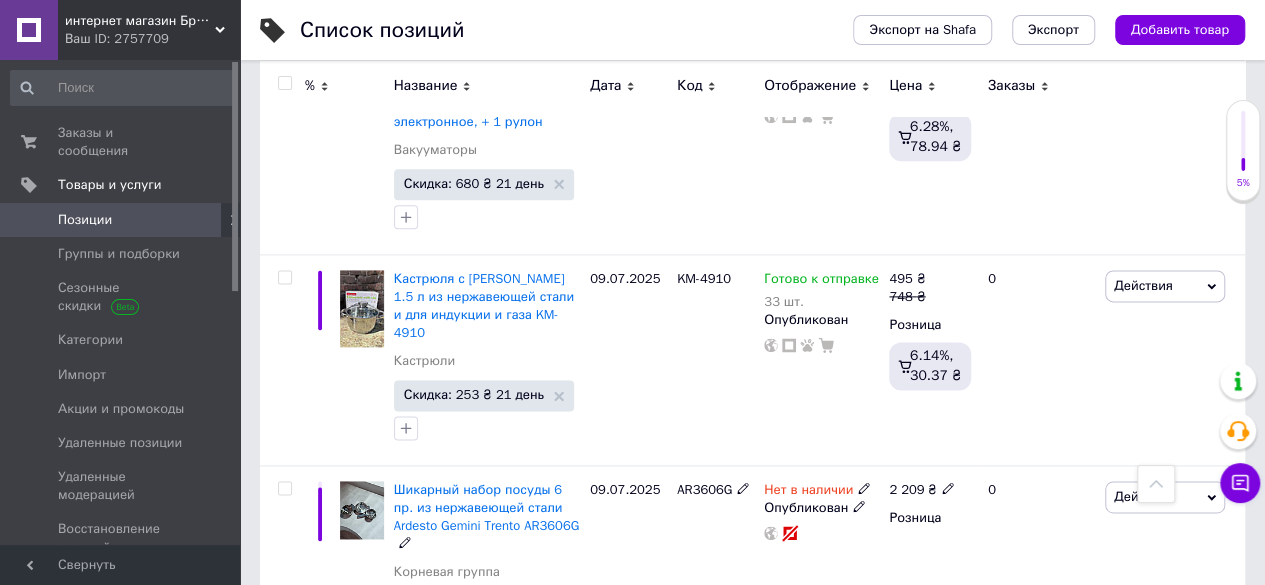 scroll, scrollTop: 1500, scrollLeft: 0, axis: vertical 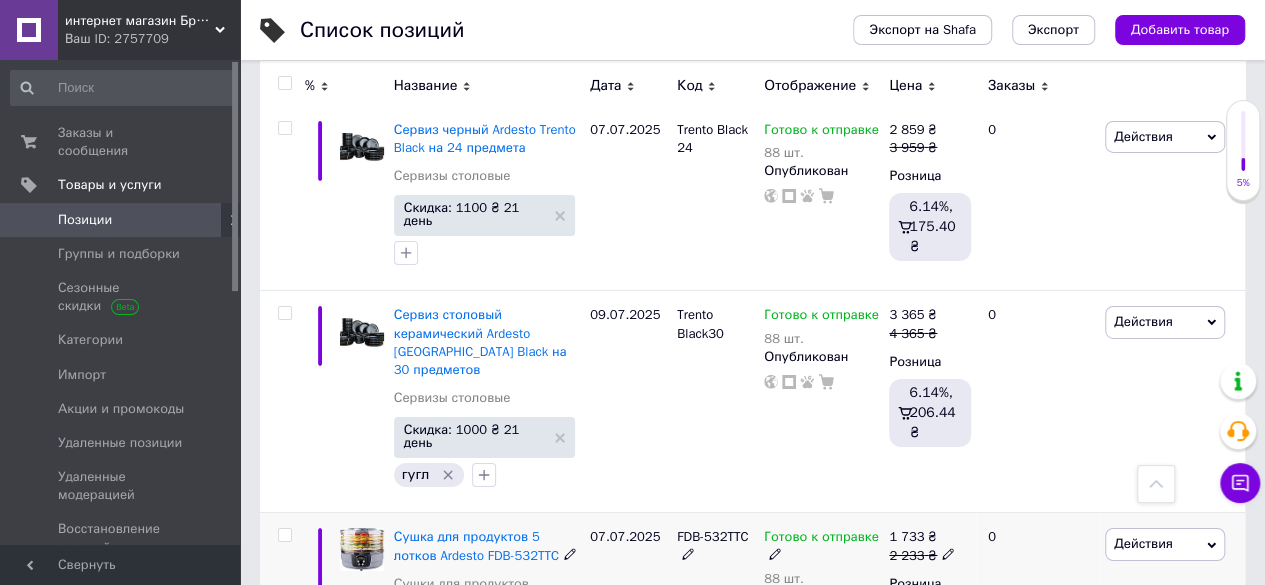 click 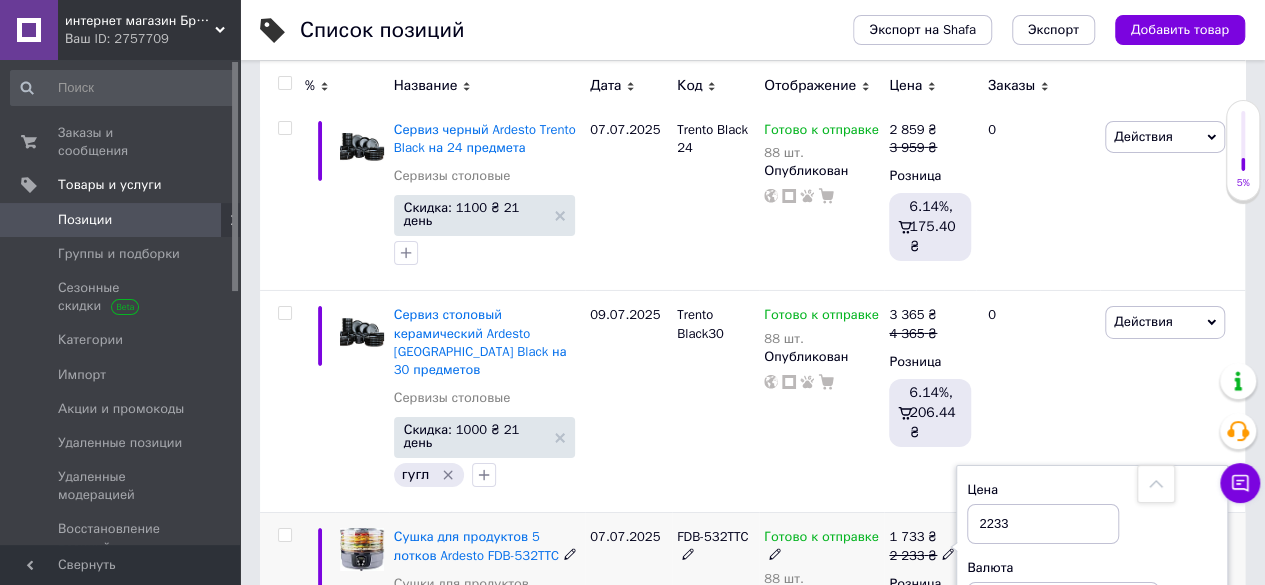 drag, startPoint x: 991, startPoint y: 255, endPoint x: 1019, endPoint y: 261, distance: 28.635643 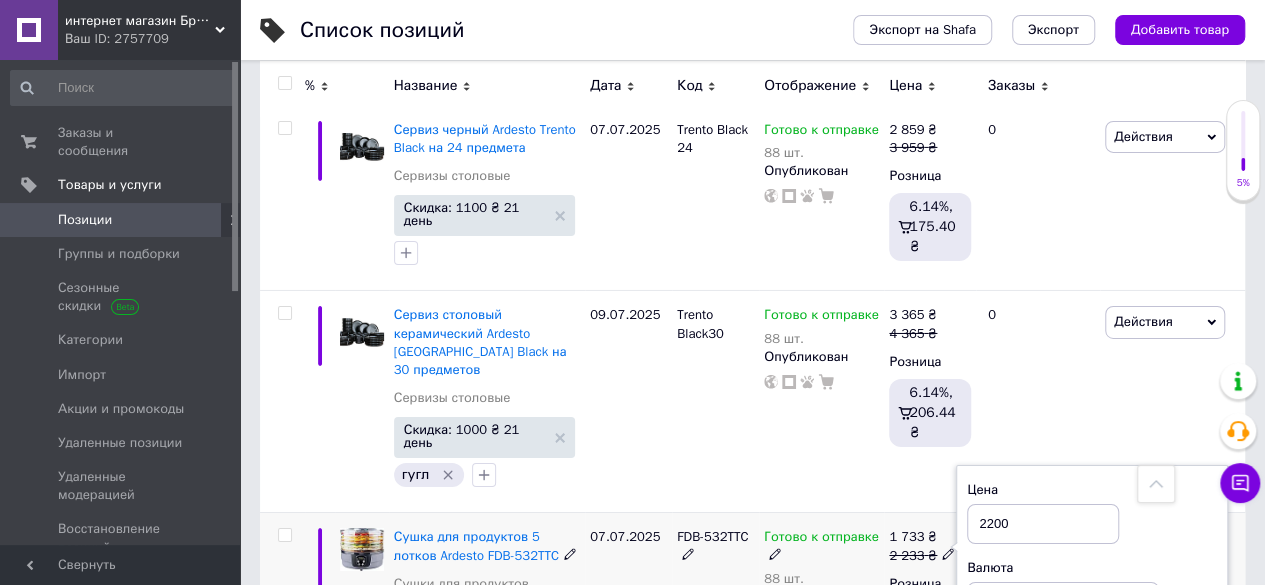 type on "2200" 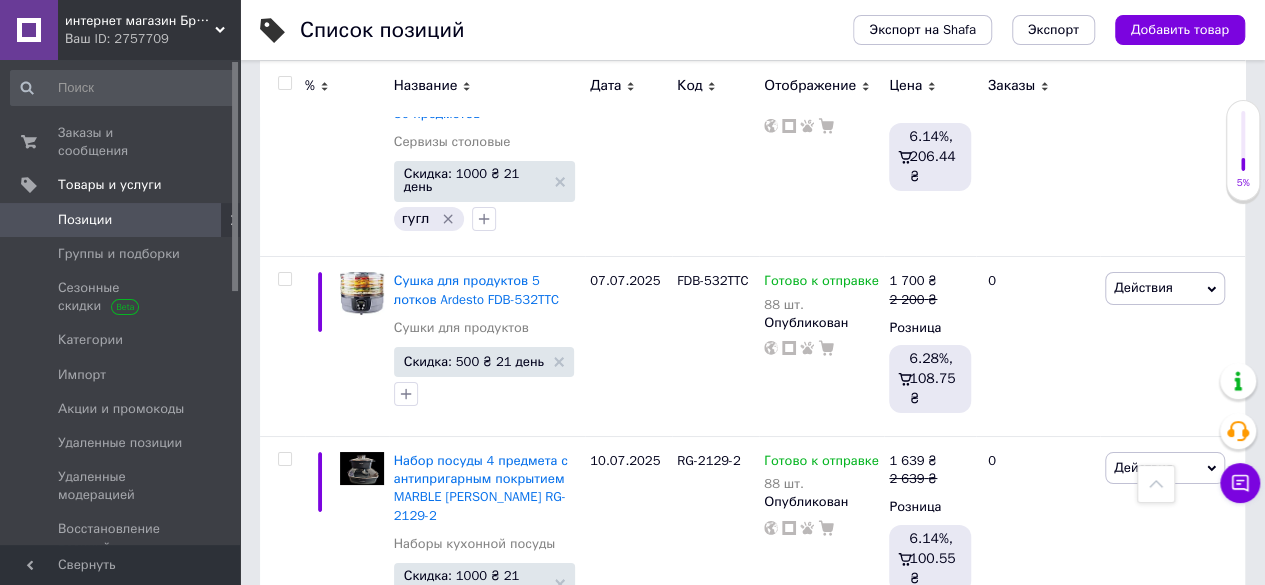 scroll, scrollTop: 7378, scrollLeft: 0, axis: vertical 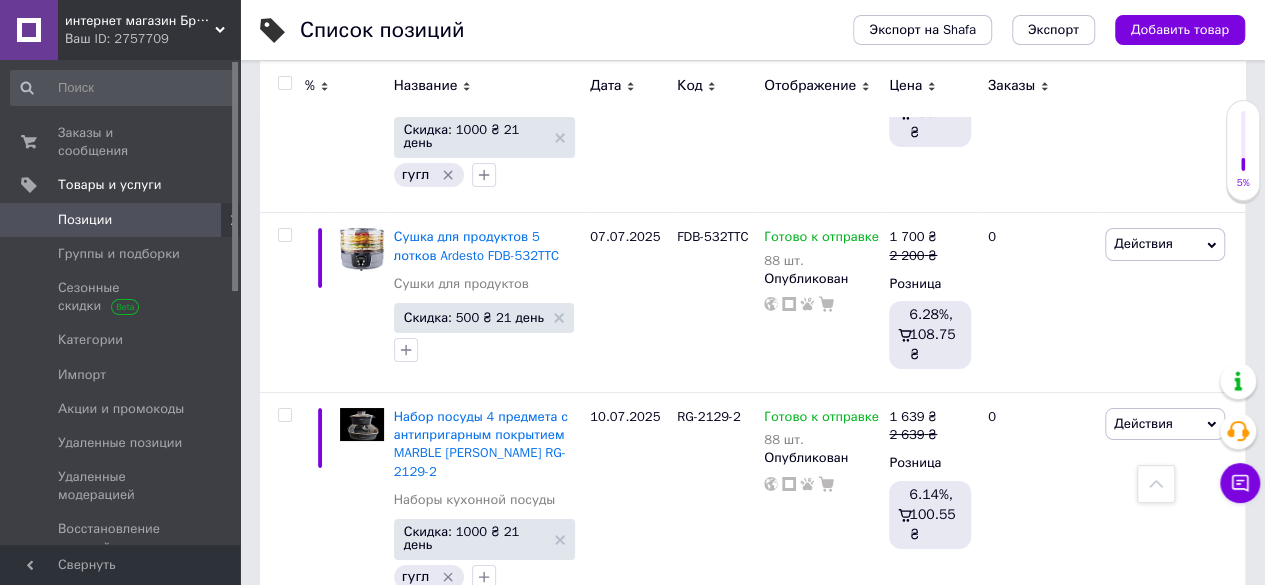 click on "Набор посуды 6 пред.  с антипригарным покрытием MARBLE [PERSON_NAME] RG-2129-3" at bounding box center [480, 666] 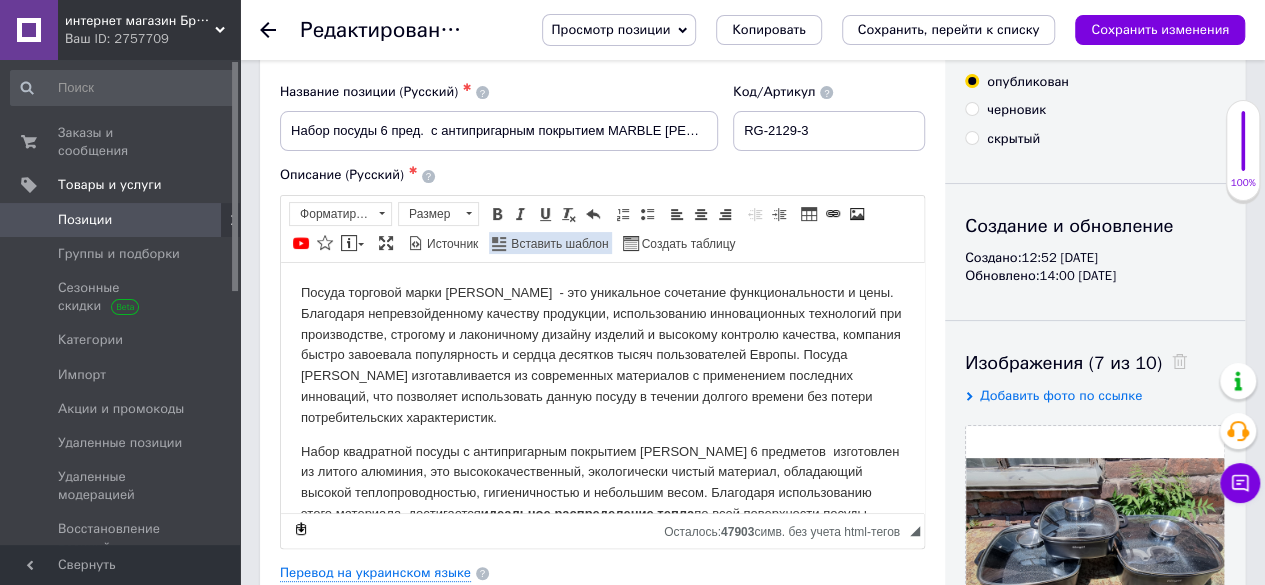 scroll, scrollTop: 0, scrollLeft: 0, axis: both 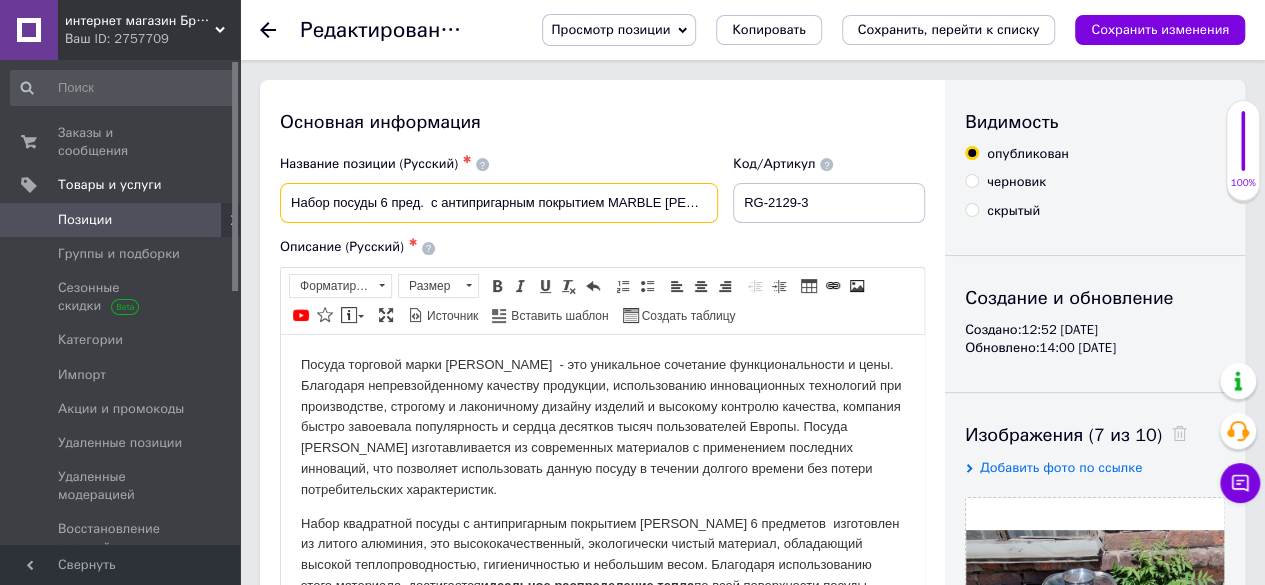 click on "Набор посуды 6 пред.  с антипригарным покрытием MARBLE [PERSON_NAME] RG-2129-3" at bounding box center [499, 203] 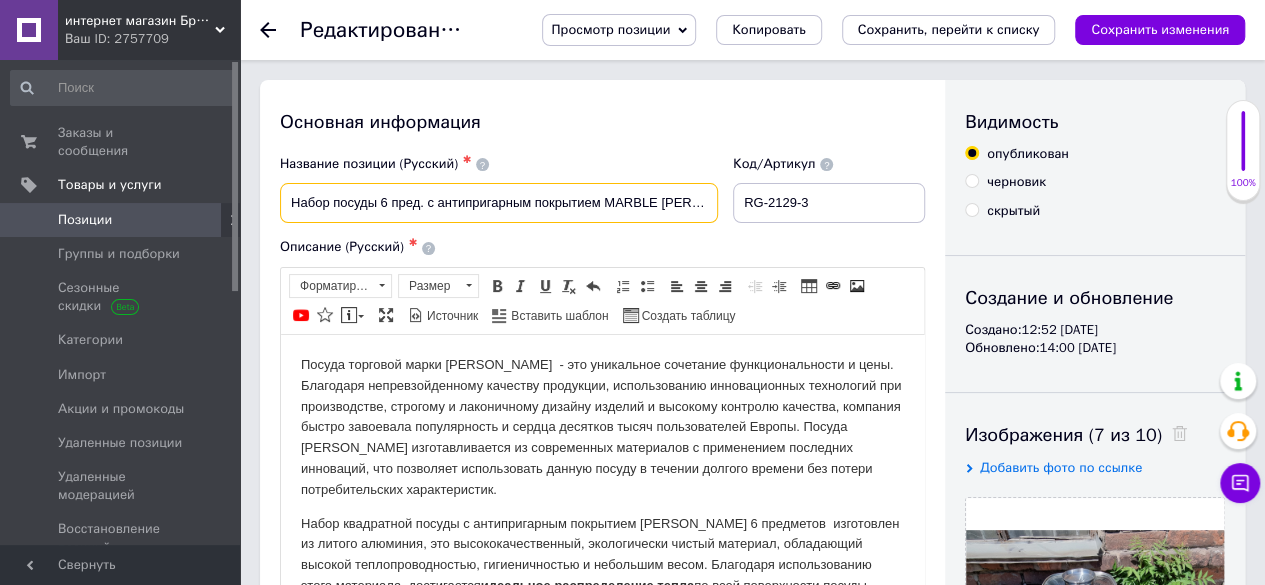 drag, startPoint x: 600, startPoint y: 202, endPoint x: 466, endPoint y: 197, distance: 134.09325 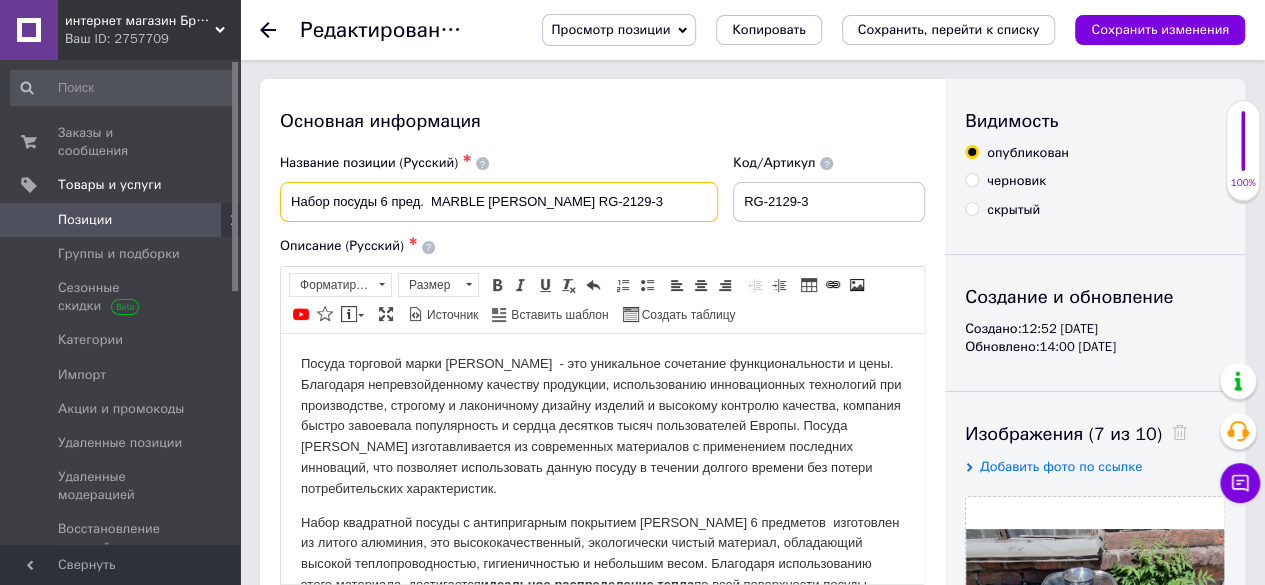 scroll, scrollTop: 0, scrollLeft: 0, axis: both 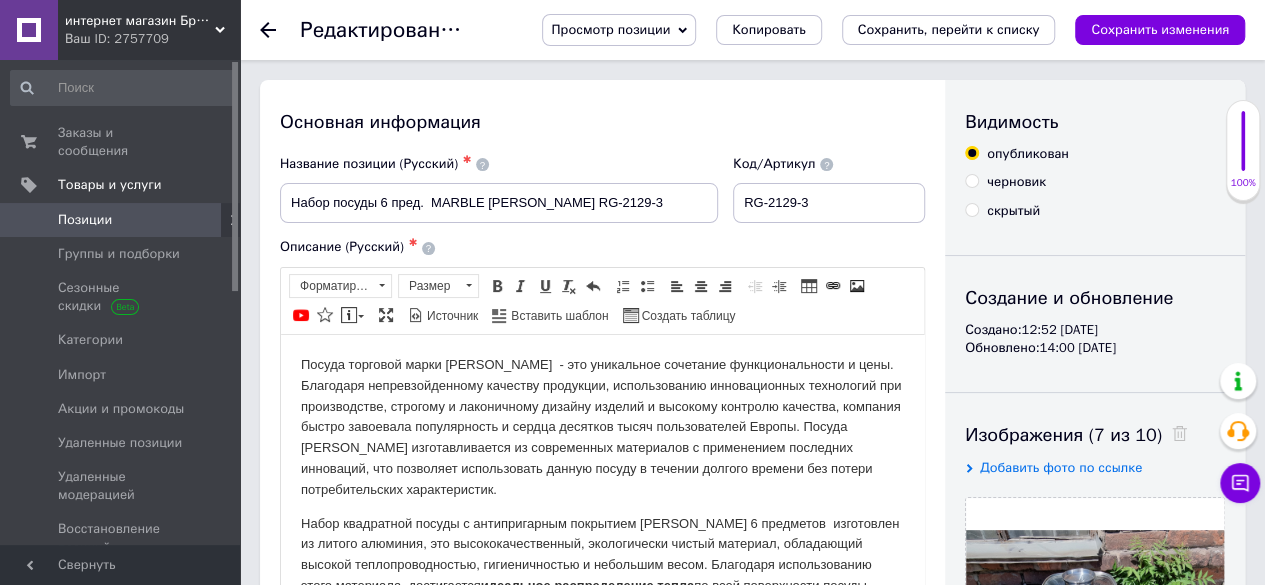 click on "Основная информация" at bounding box center [602, 122] 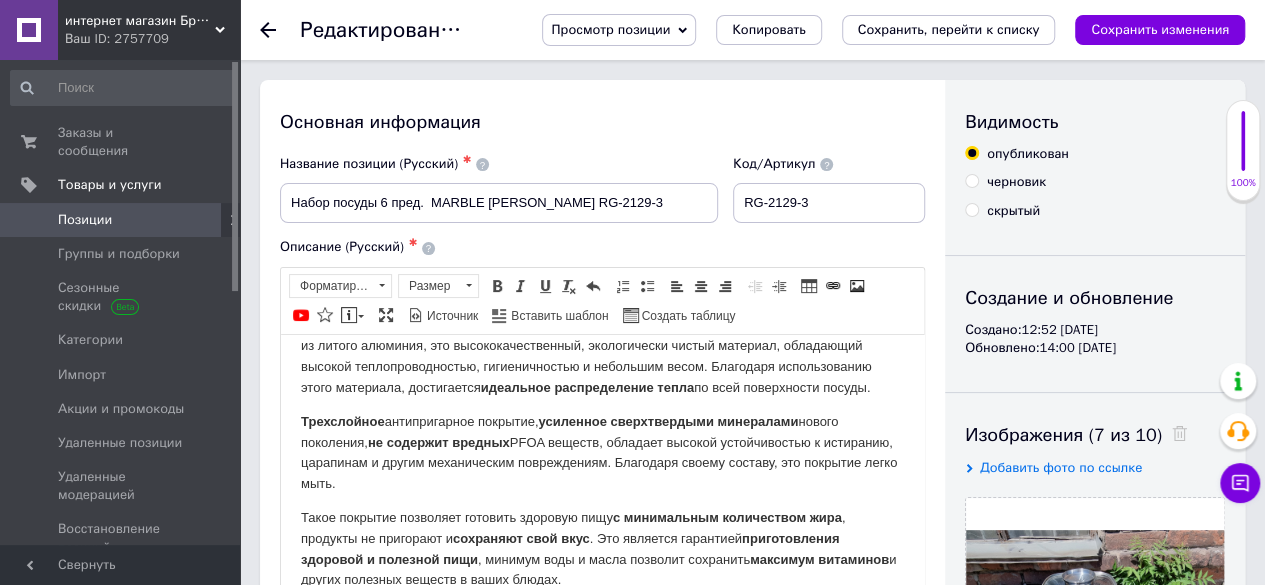 scroll, scrollTop: 200, scrollLeft: 0, axis: vertical 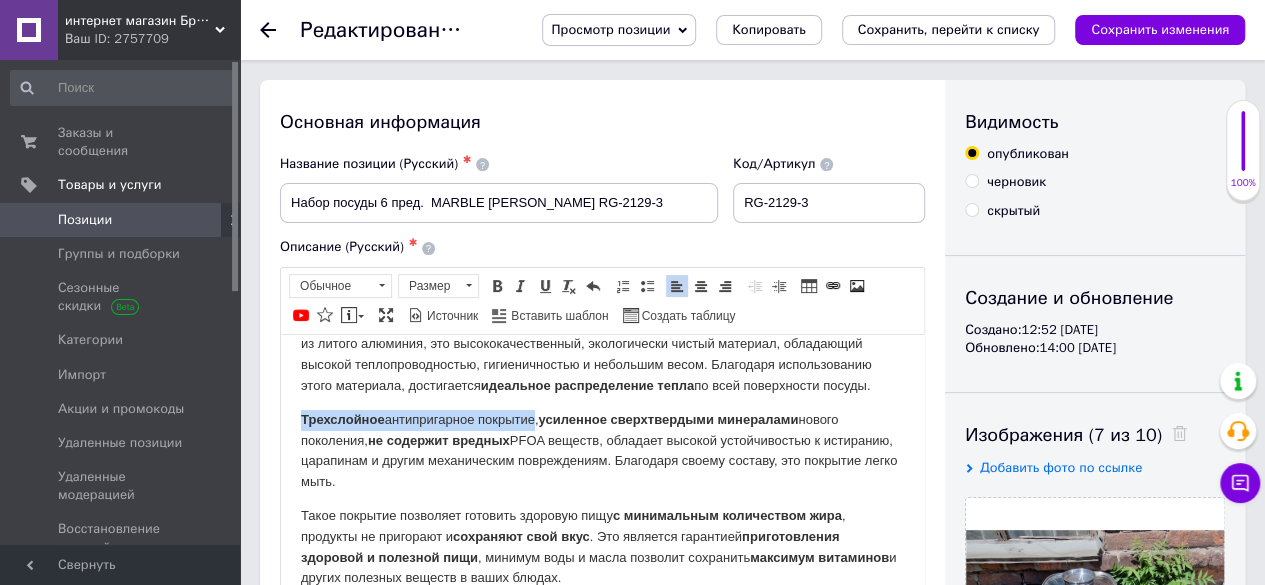 drag, startPoint x: 539, startPoint y: 420, endPoint x: 306, endPoint y: 415, distance: 233.05363 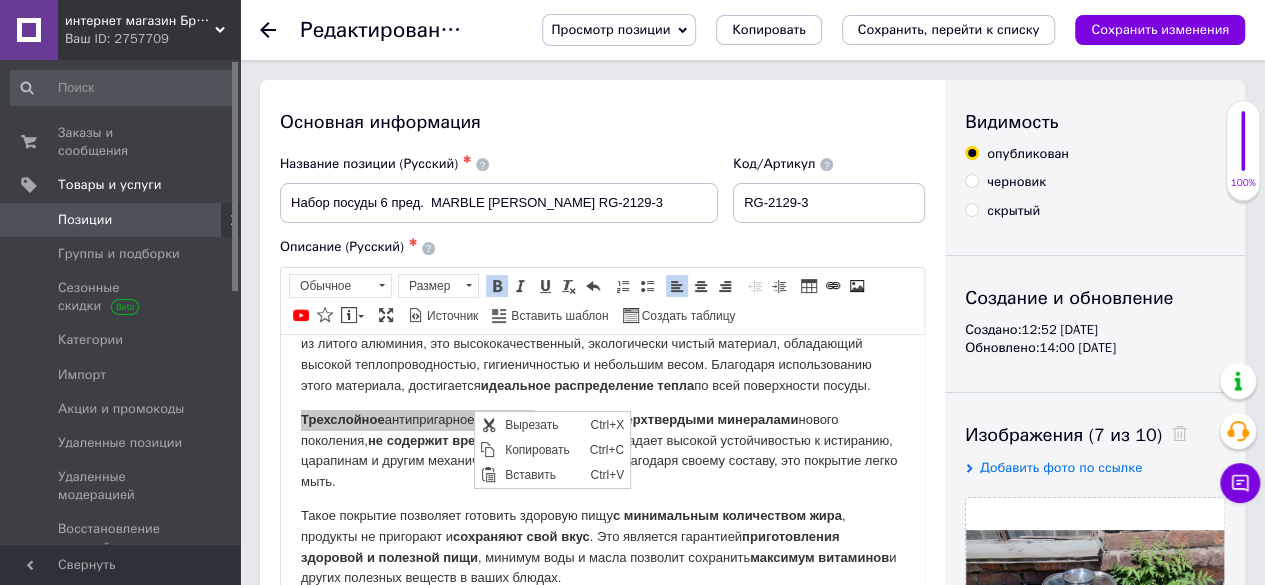 scroll, scrollTop: 0, scrollLeft: 0, axis: both 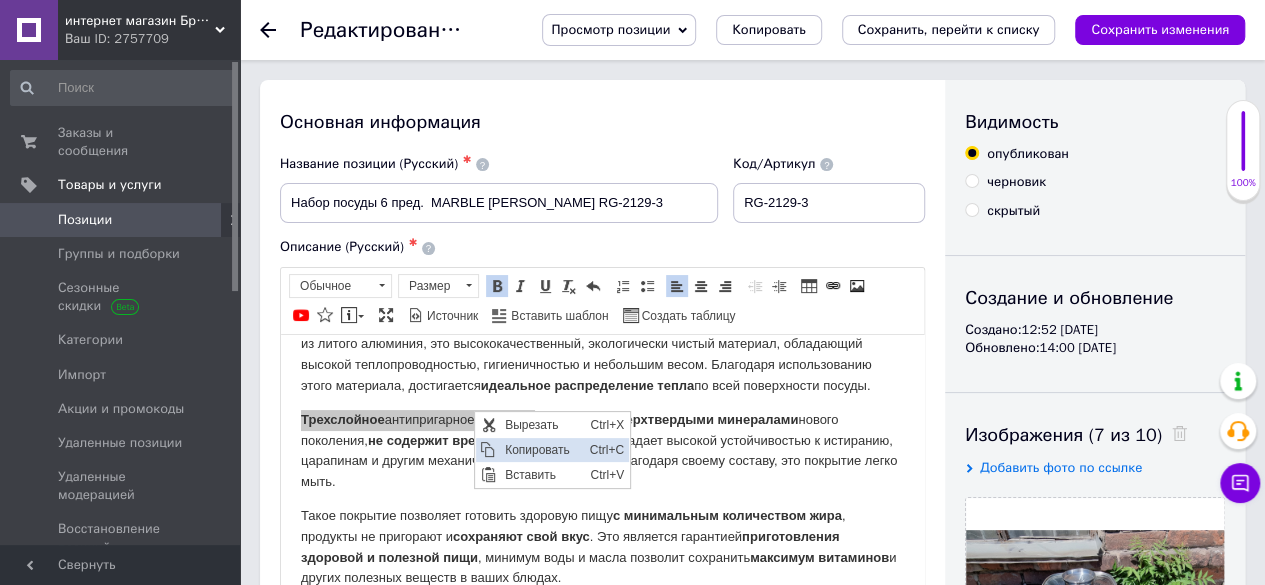click on "Копировать" at bounding box center [541, 450] 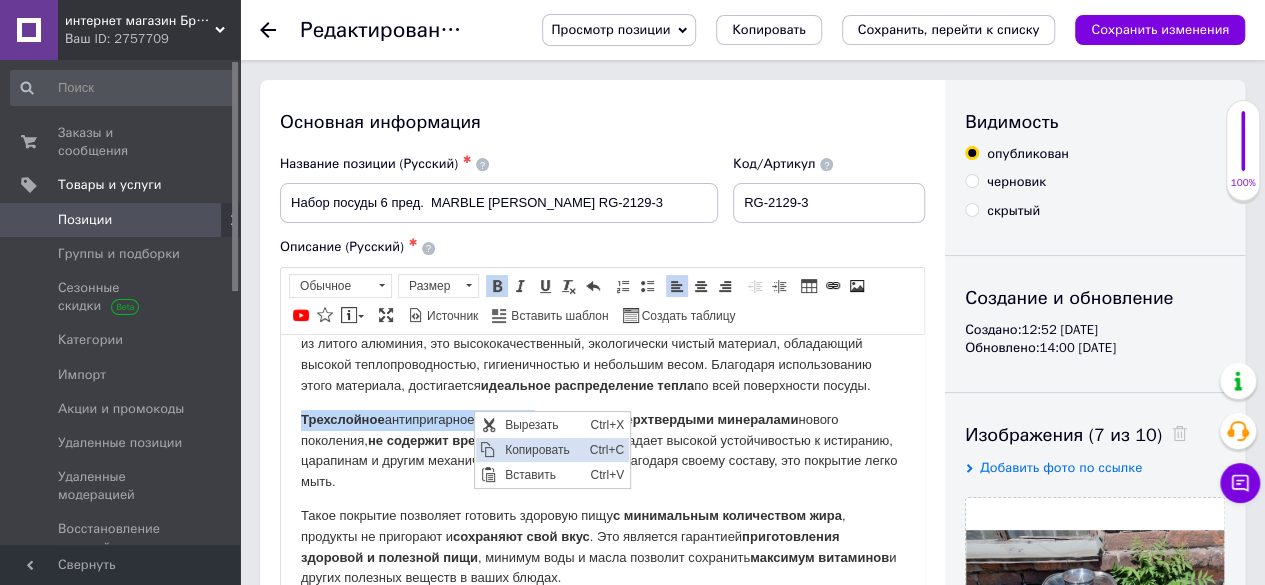 copy on "Трехслойное  антипригарное покрытие" 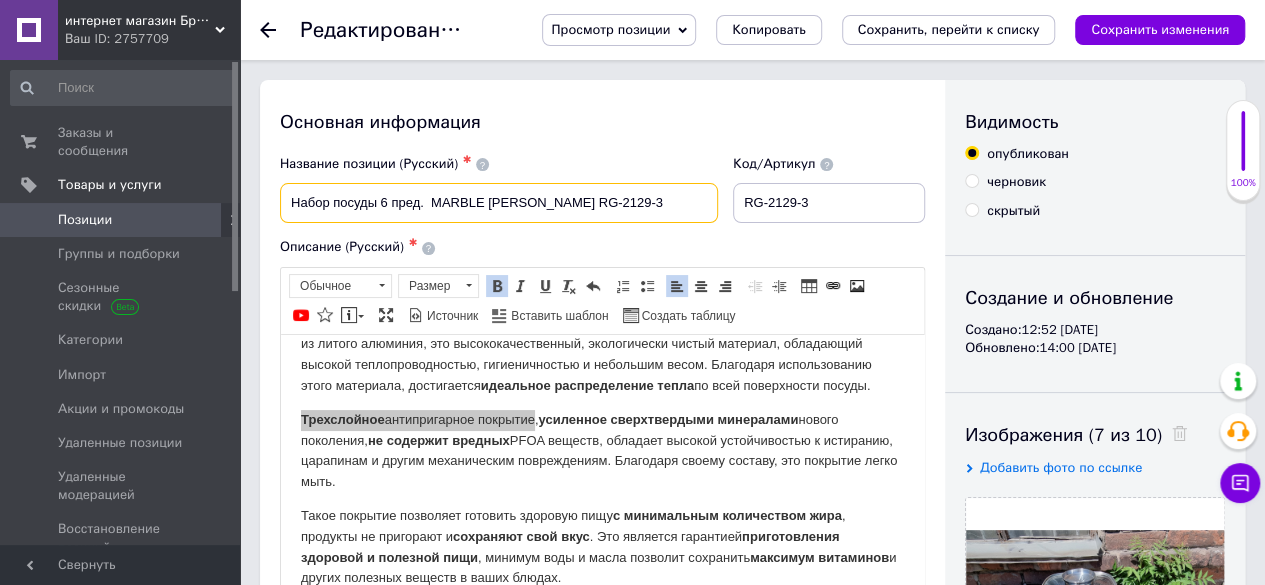 click on "Набор посуды 6 пред.  MARBLE [PERSON_NAME] RG-2129-3" at bounding box center [499, 203] 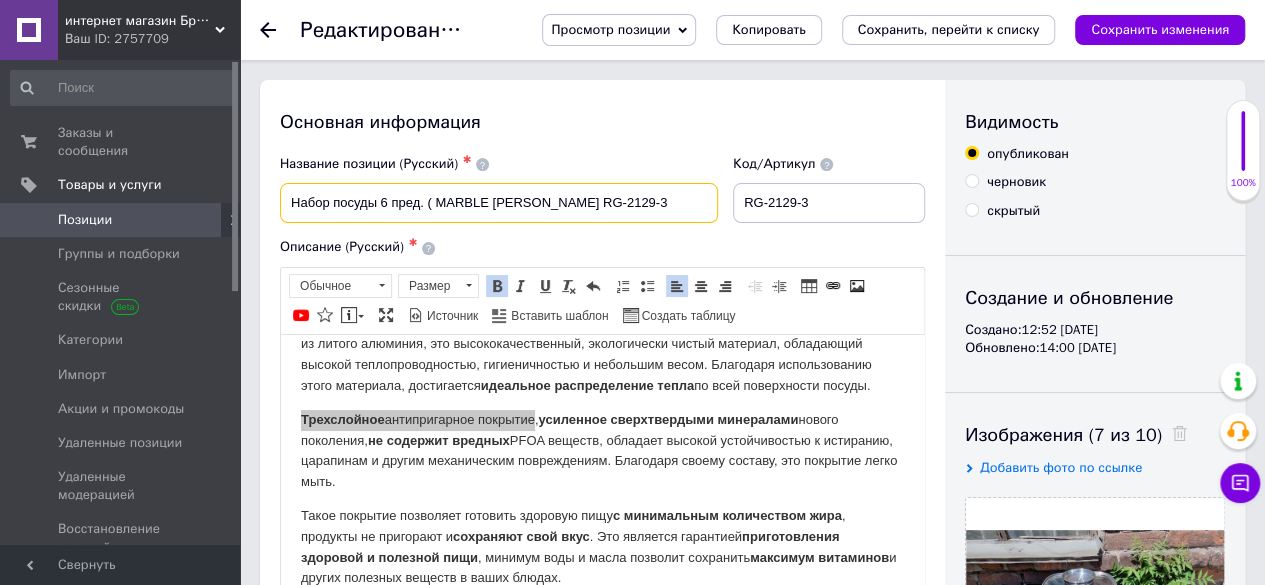 paste on "Трехслойное антипригарное покрытие" 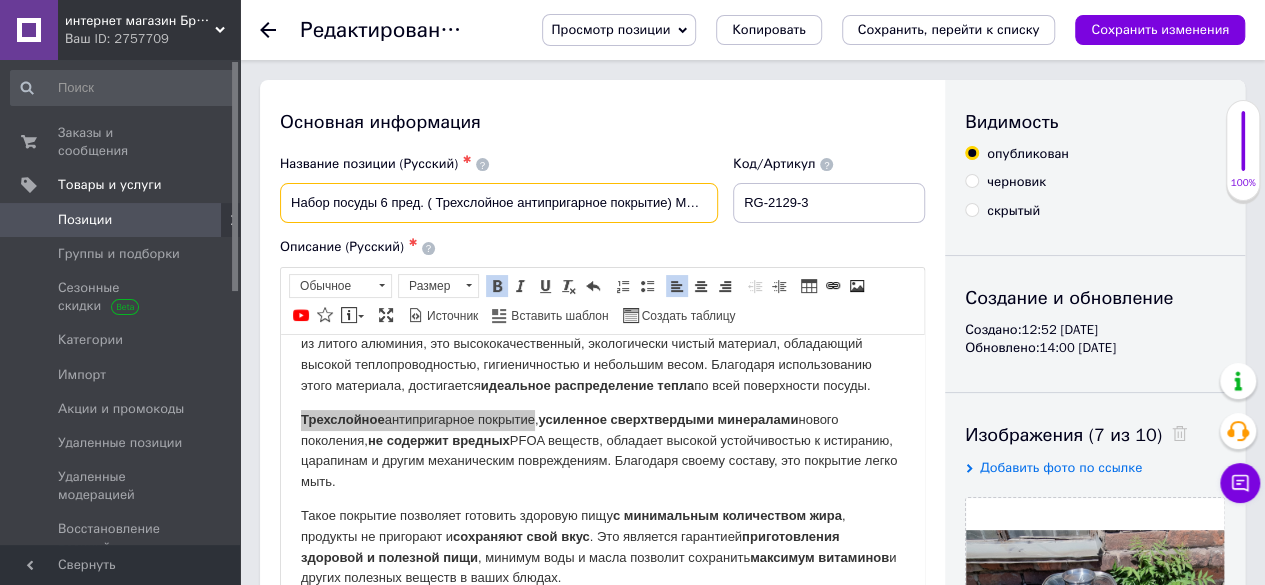 type on "Набор посуды 6 пред. ( Трехслойное антипригарное покрытие) MARBLE [PERSON_NAME] RG-2129-3" 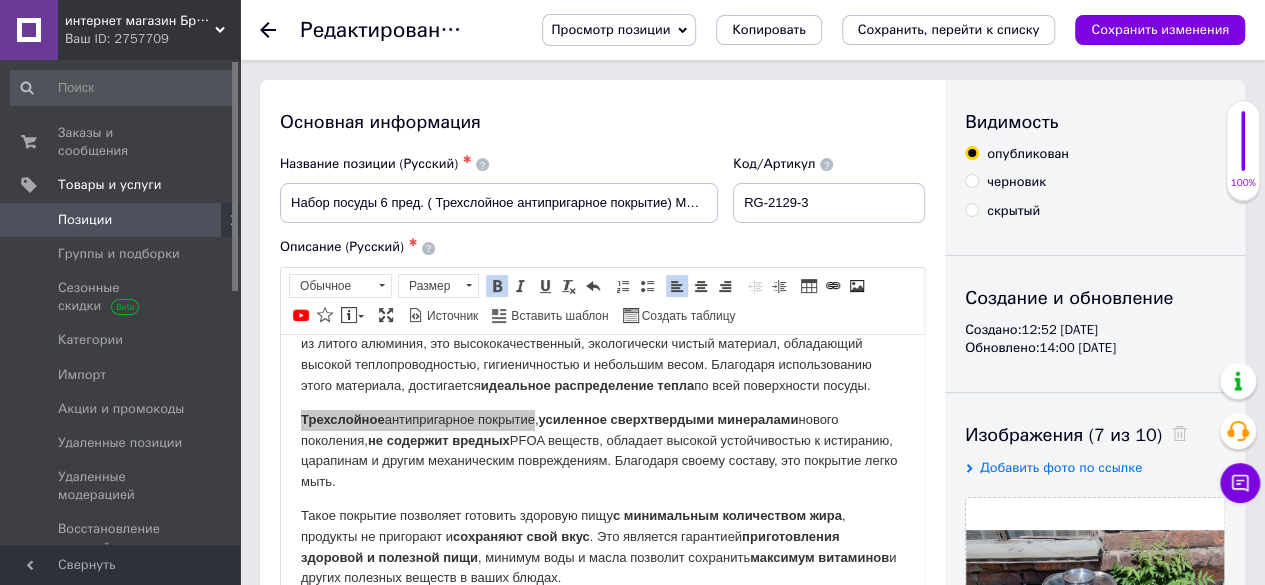 click on "Название позиции (Русский) ✱" at bounding box center [499, 164] 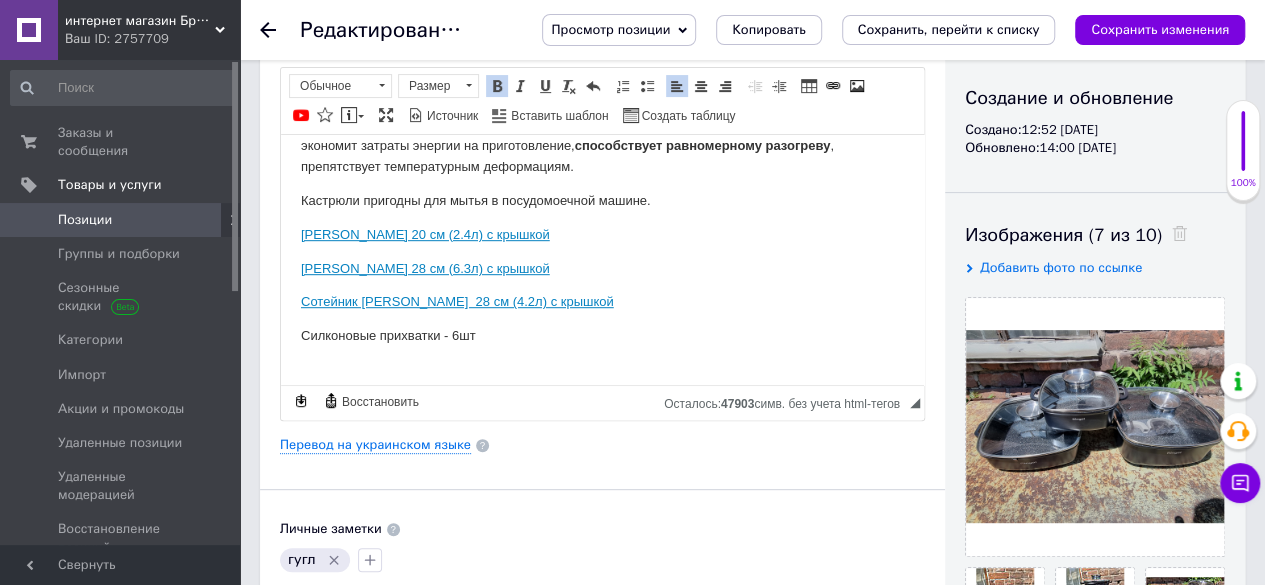 scroll, scrollTop: 578, scrollLeft: 0, axis: vertical 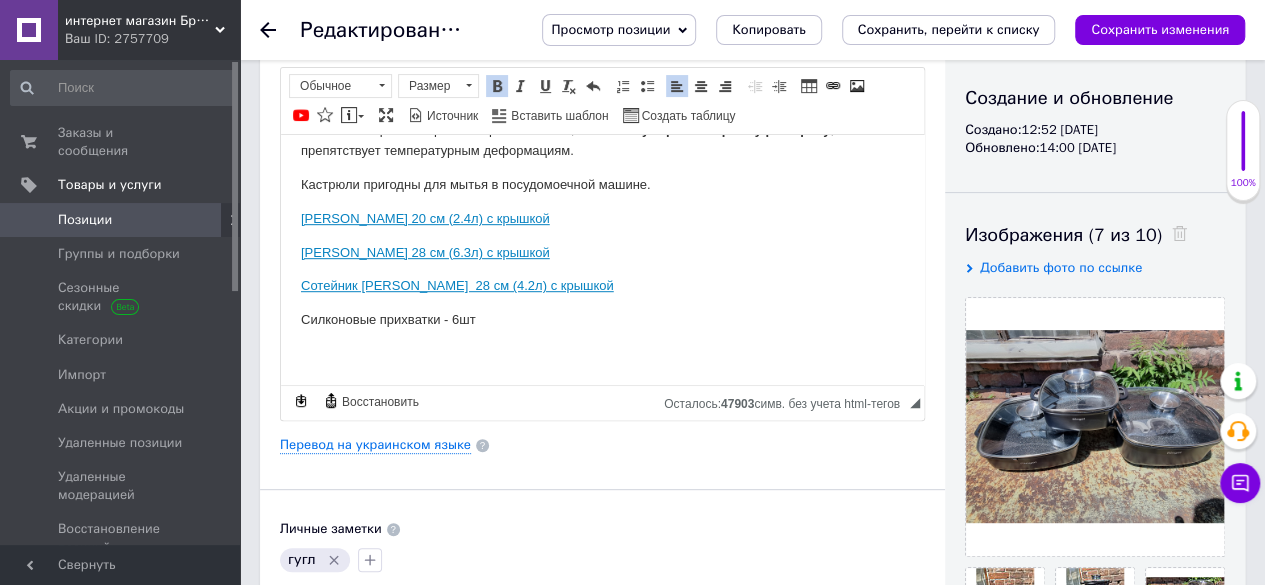 click on "Силконовые прихватки - 6шт" at bounding box center (602, 319) 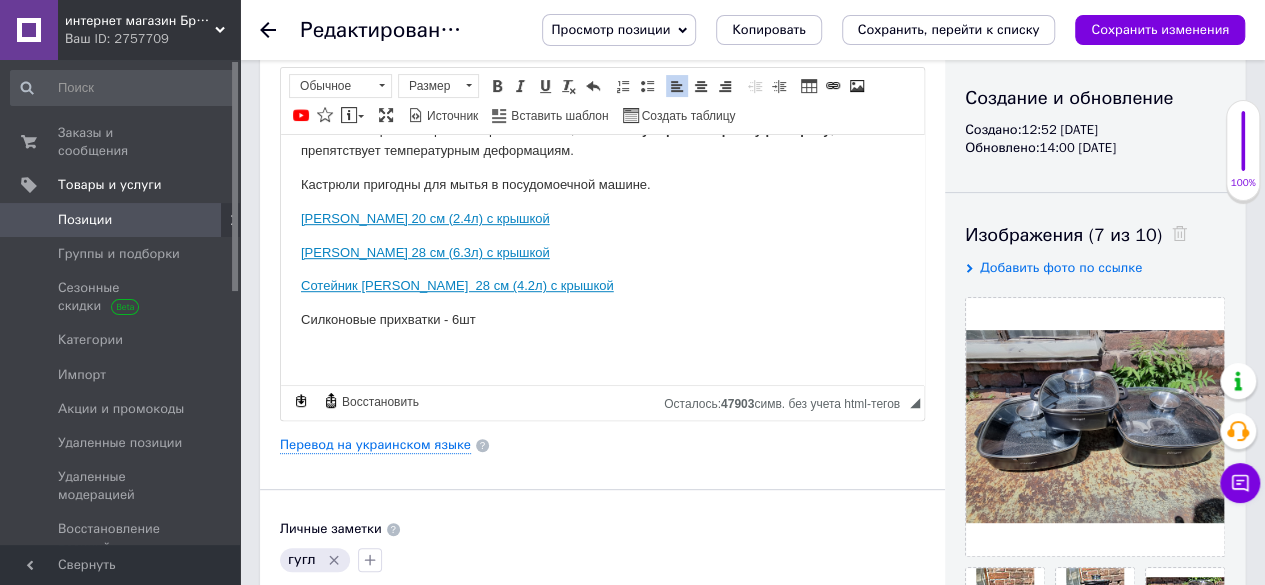 type 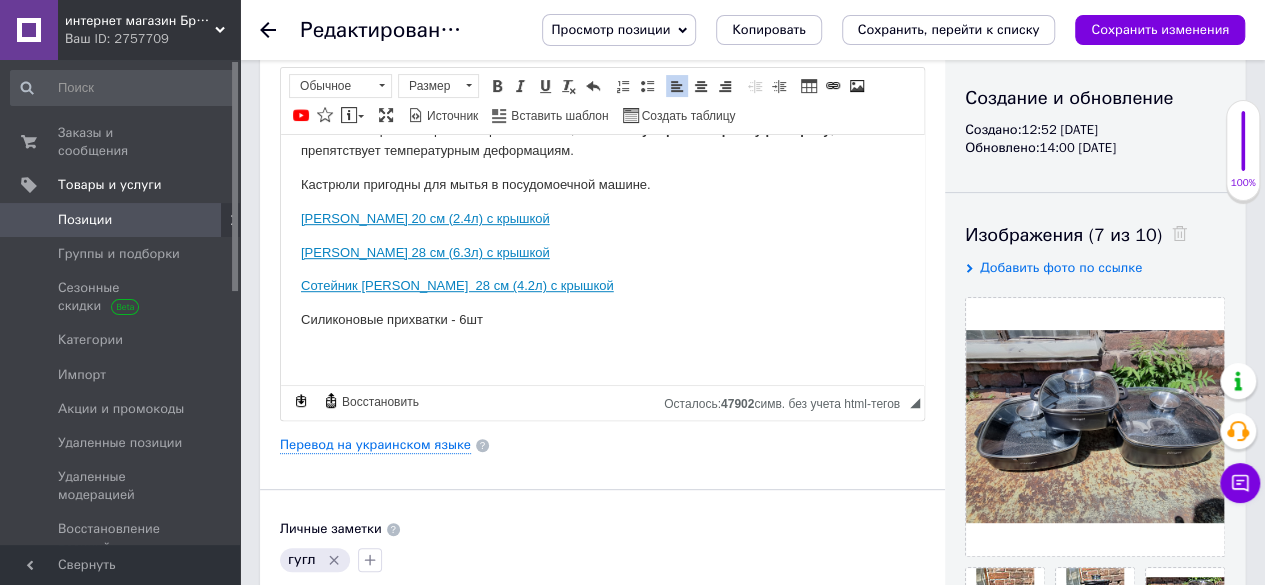 click on "Силиконовые прихватки - 6шт" at bounding box center [602, 319] 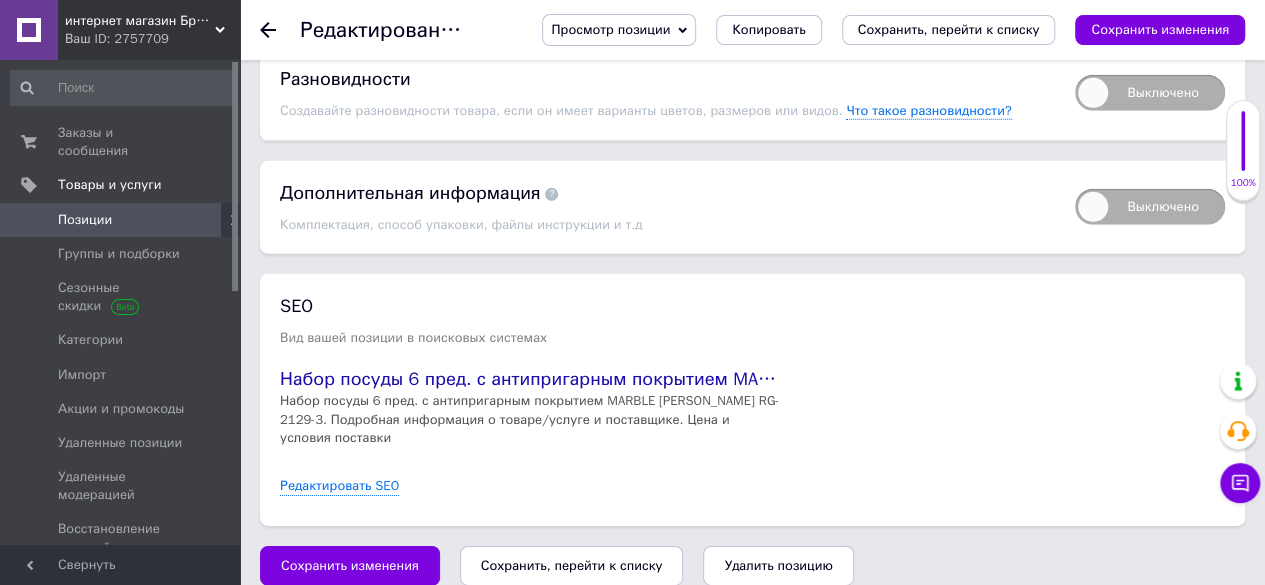 scroll, scrollTop: 2962, scrollLeft: 0, axis: vertical 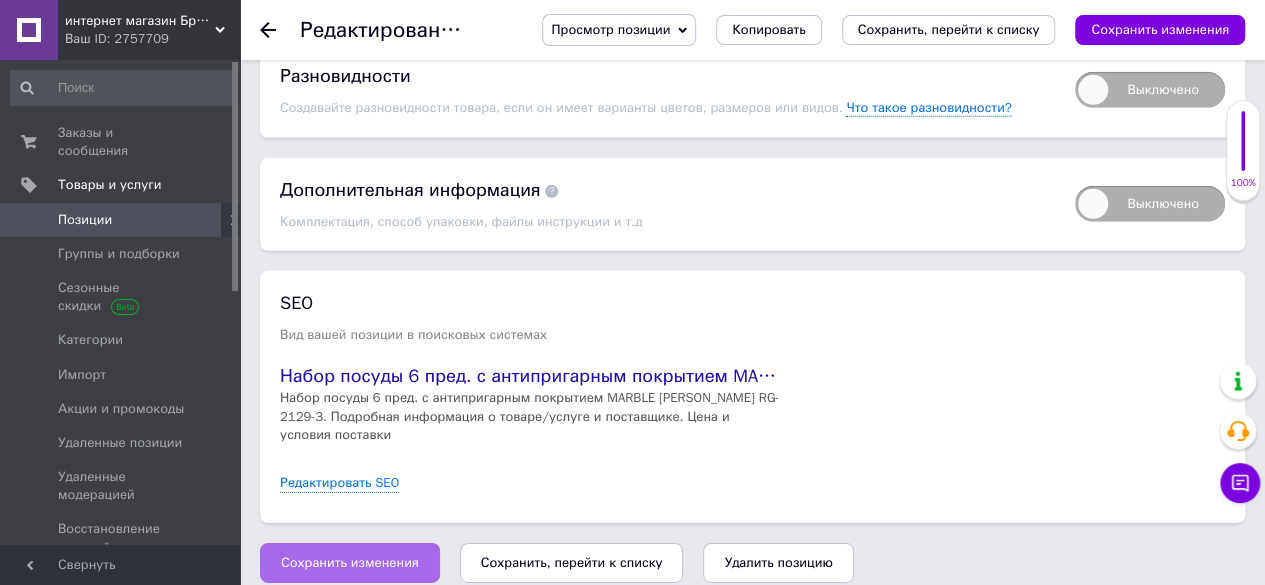 click on "Сохранить изменения" at bounding box center (350, 563) 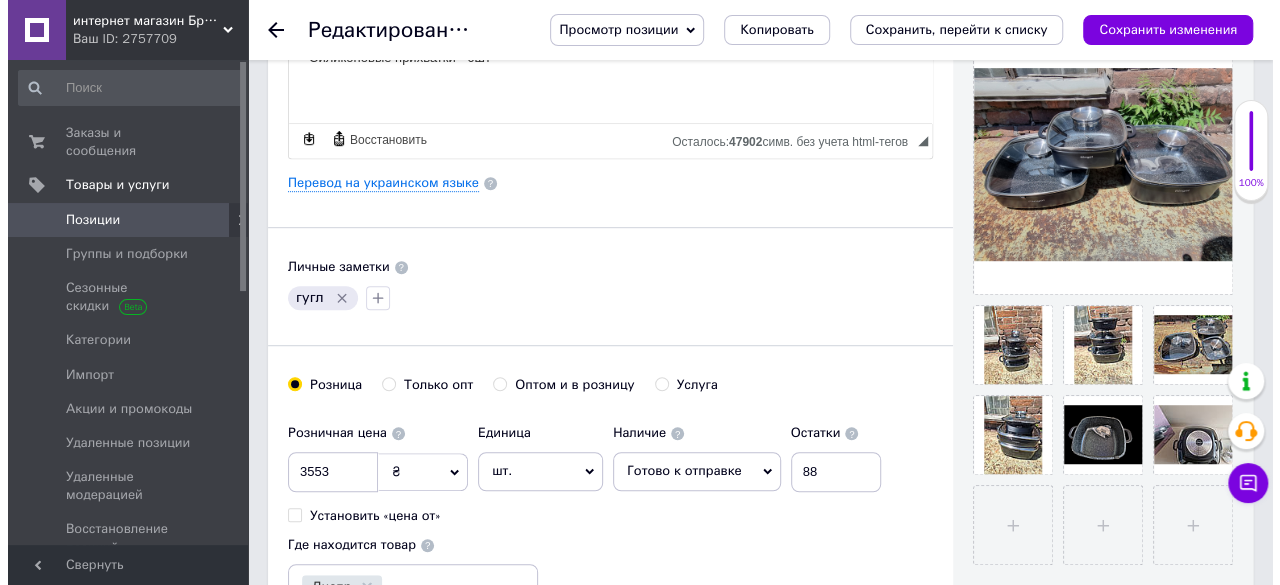 scroll, scrollTop: 262, scrollLeft: 0, axis: vertical 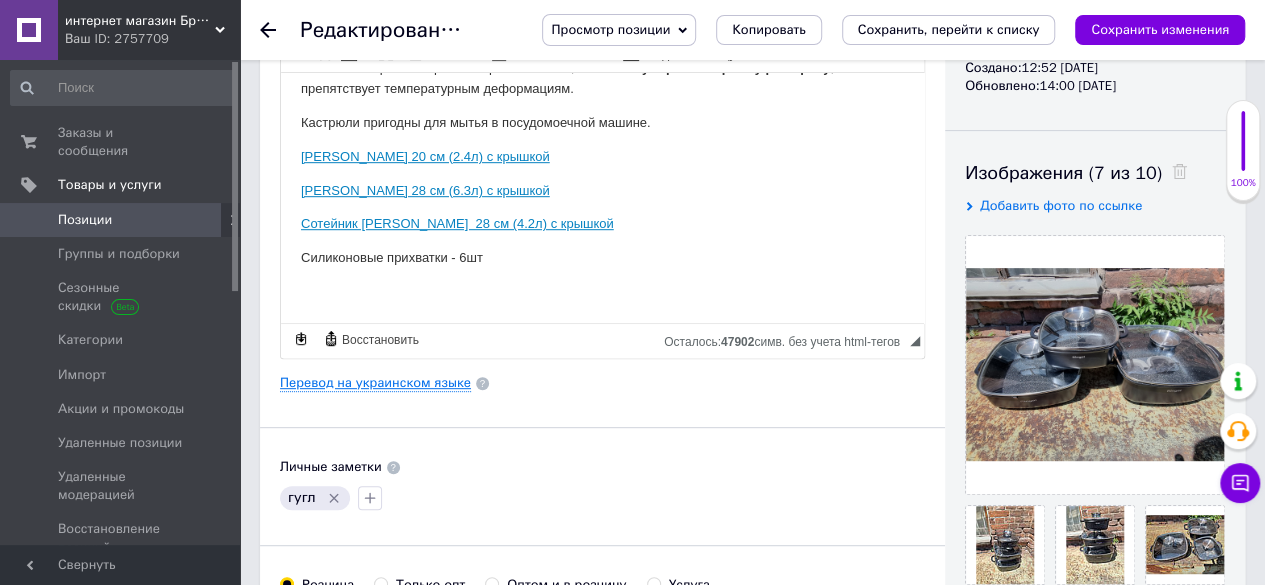 click on "Перевод на украинском языке" at bounding box center (375, 383) 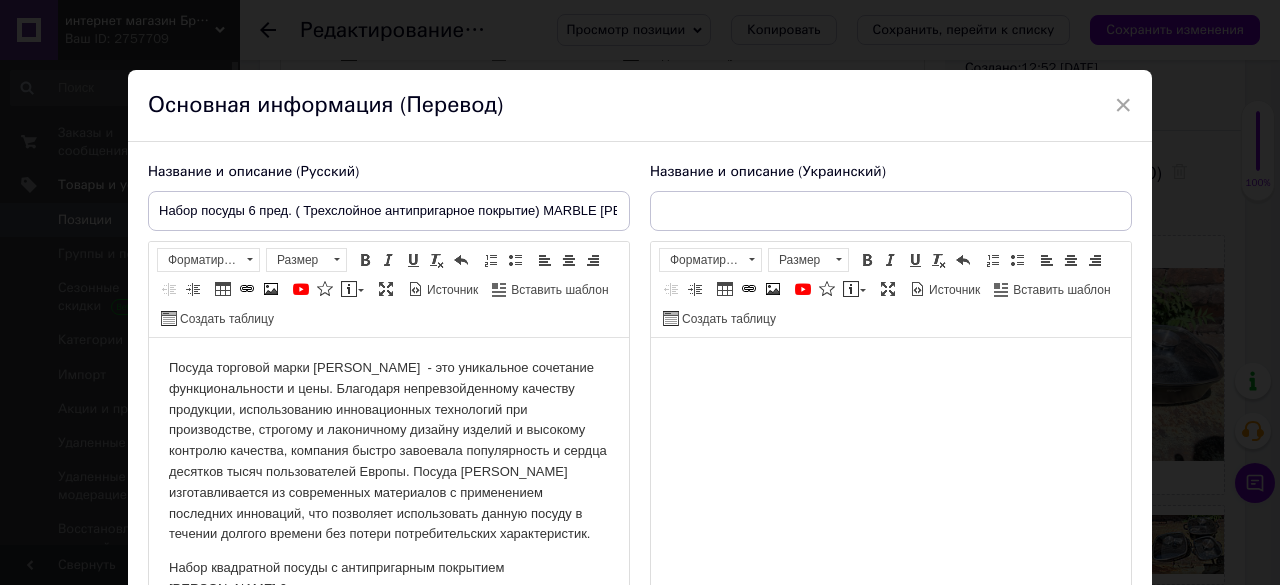scroll, scrollTop: 0, scrollLeft: 0, axis: both 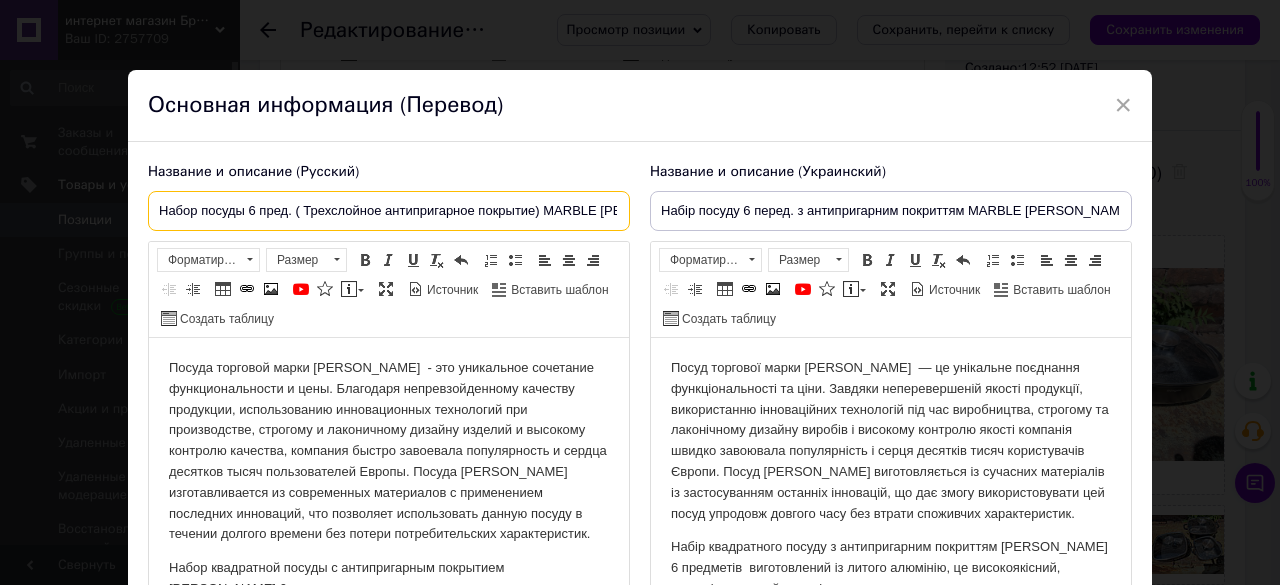 click on "Набор посуды 6 пред. ( Трехслойное антипригарное покрытие) MARBLE [PERSON_NAME] RG-2129-3" at bounding box center [389, 211] 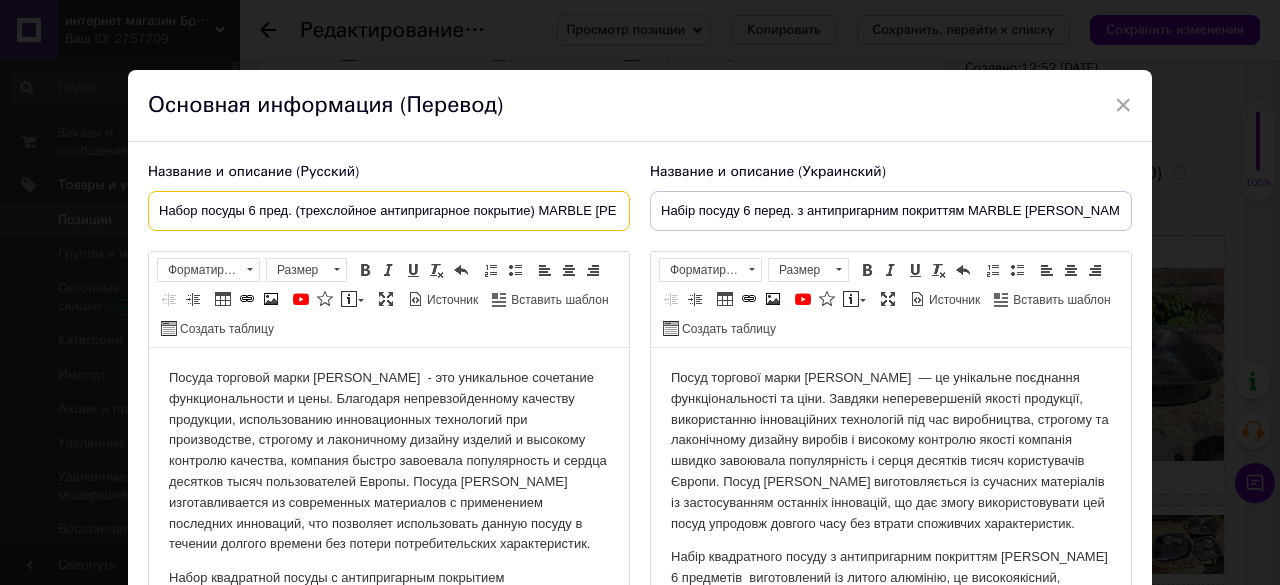 type on "Набор посуды 6 пред. (трехслойное антипригарное покрытие) MARBLE [PERSON_NAME] RG-2129-3" 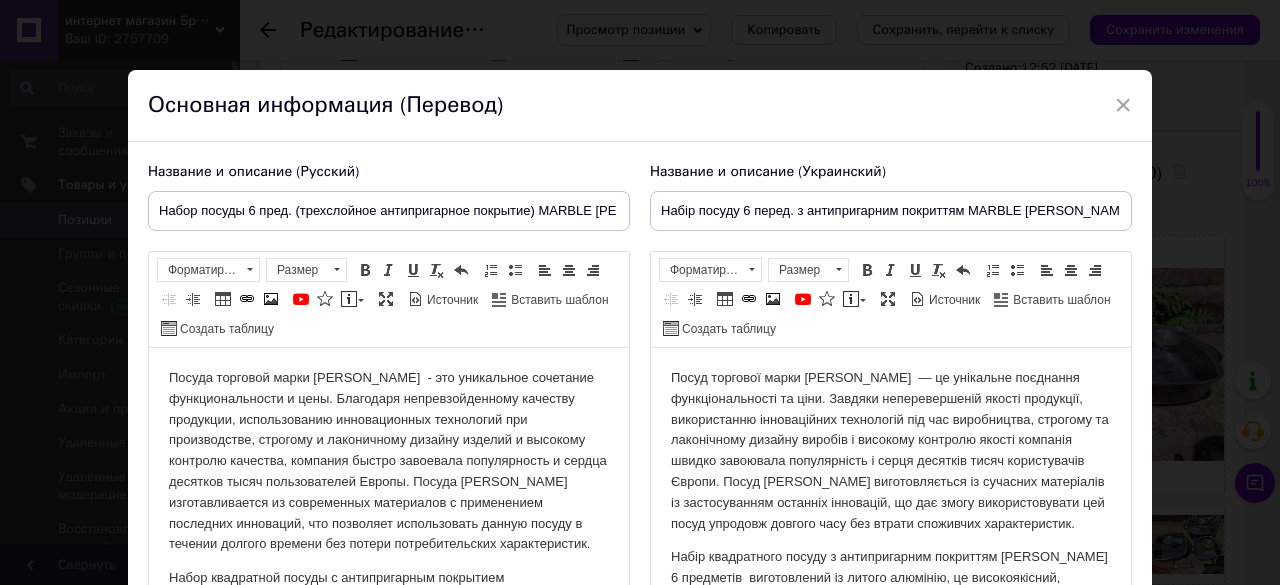 click on "Название и описание (Русский)" at bounding box center (389, 172) 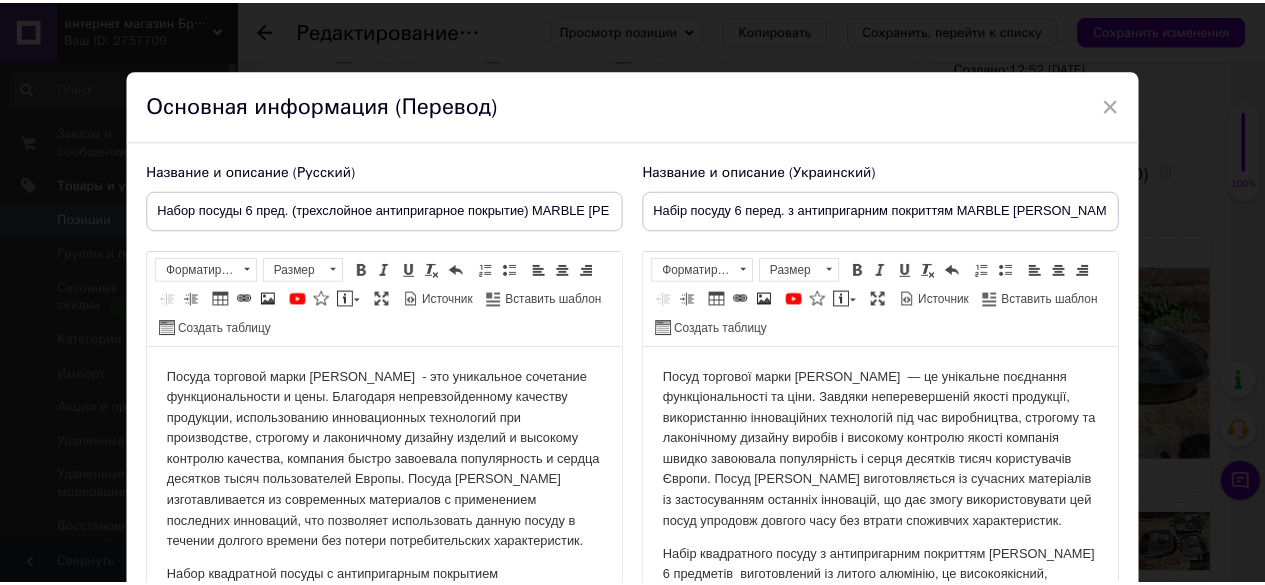 scroll, scrollTop: 209, scrollLeft: 0, axis: vertical 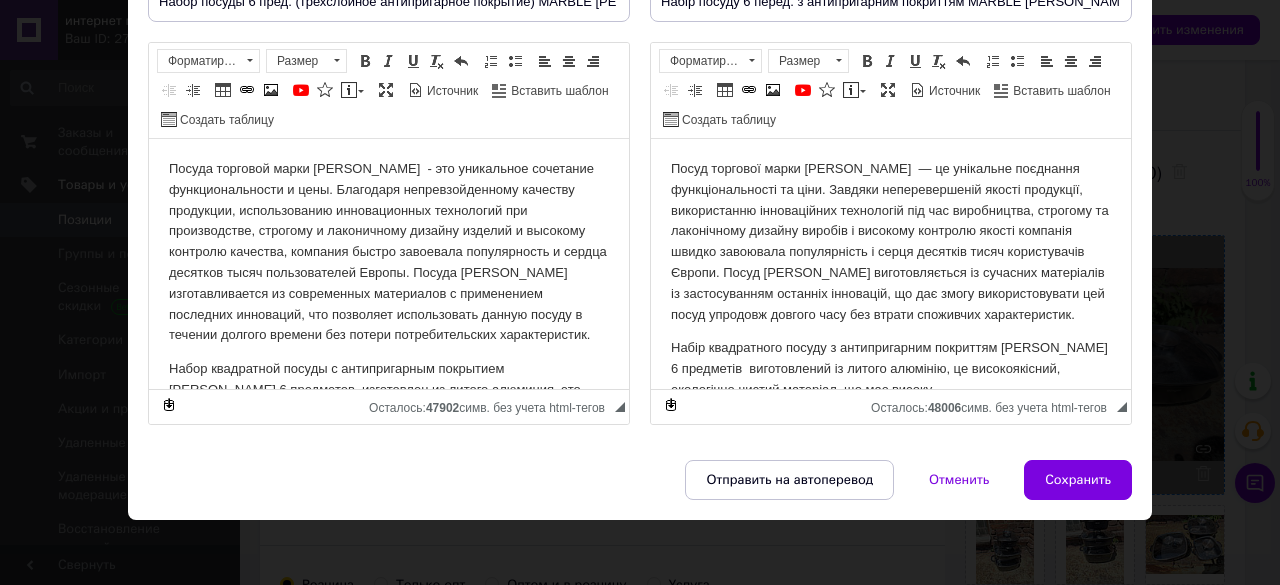 drag, startPoint x: 1067, startPoint y: 461, endPoint x: 1064, endPoint y: 445, distance: 16.27882 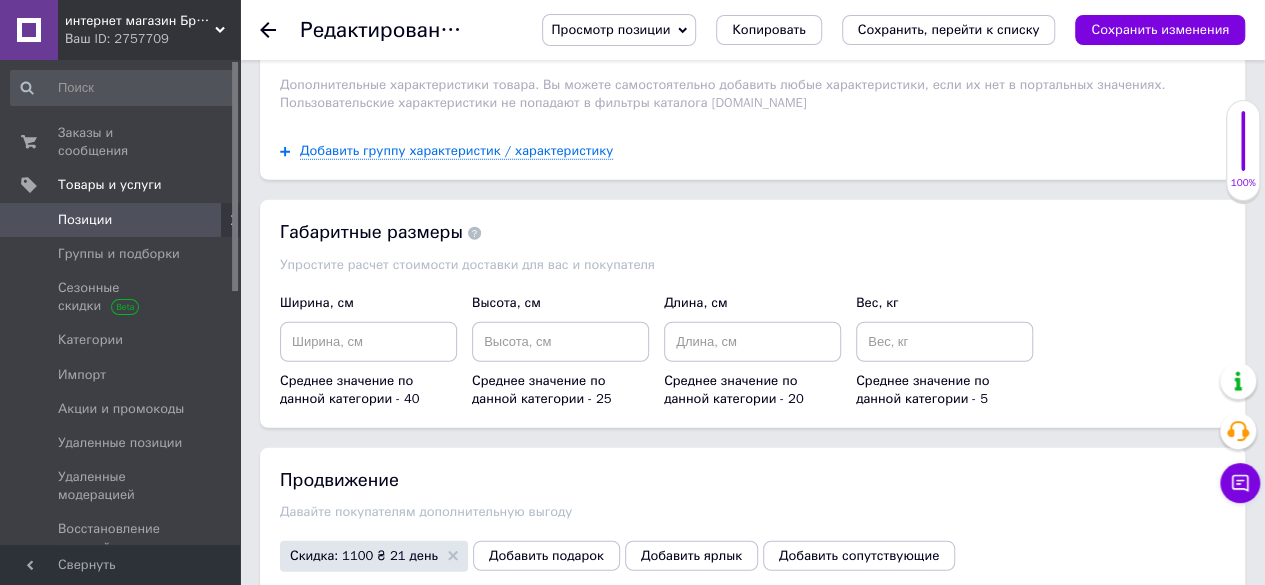 scroll, scrollTop: 2662, scrollLeft: 0, axis: vertical 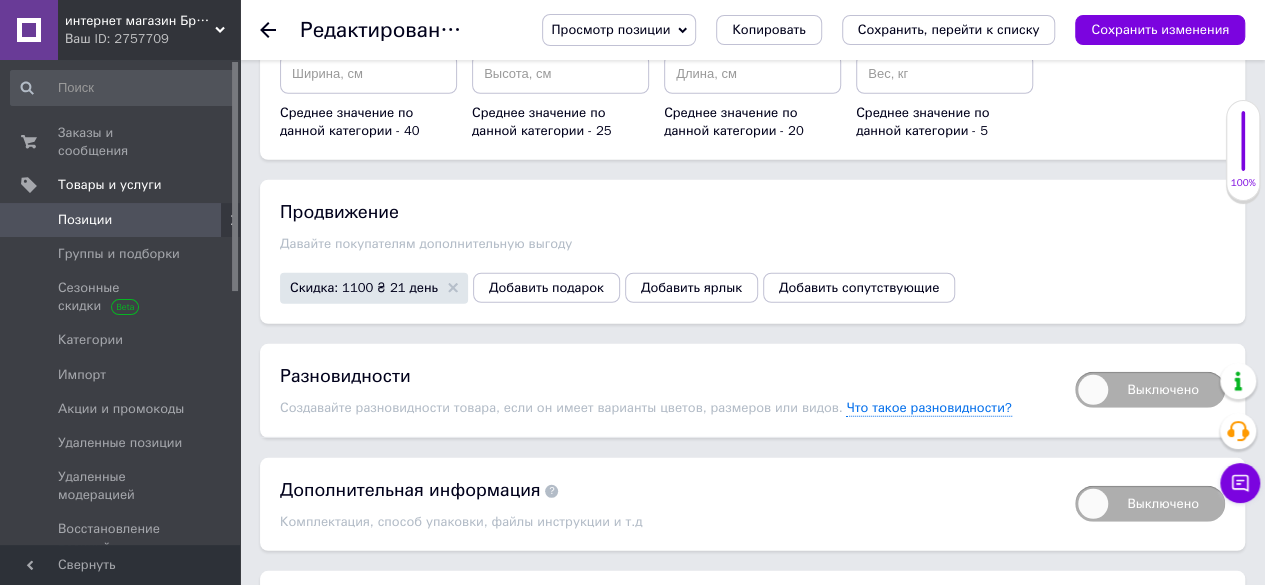click on "Позиции" at bounding box center (85, 220) 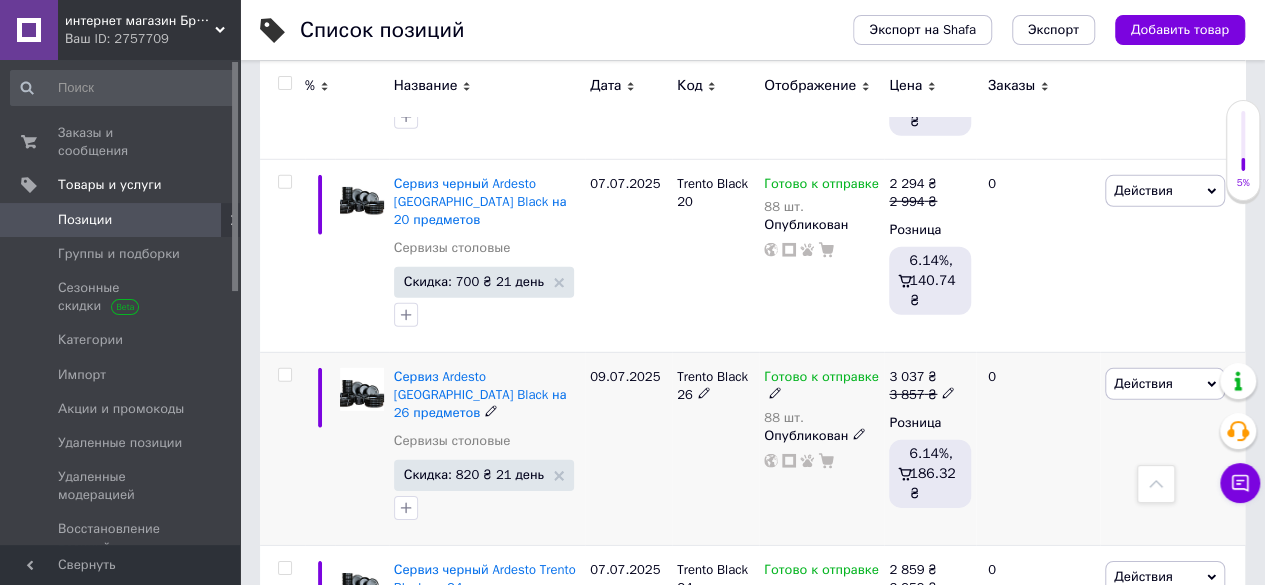 scroll, scrollTop: 6738, scrollLeft: 0, axis: vertical 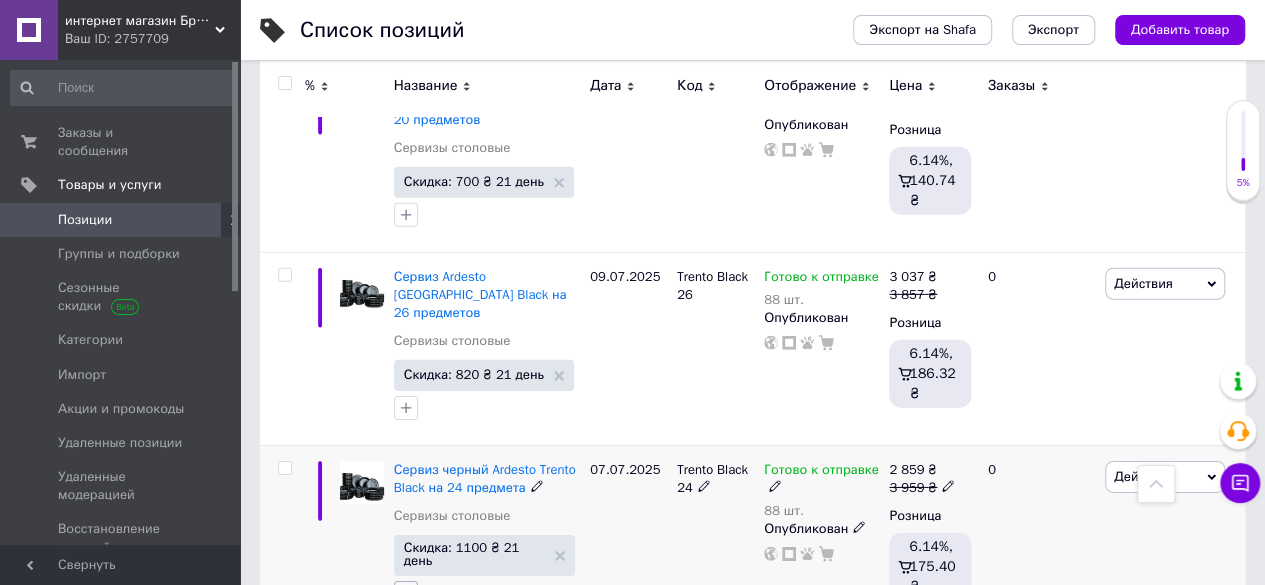 click 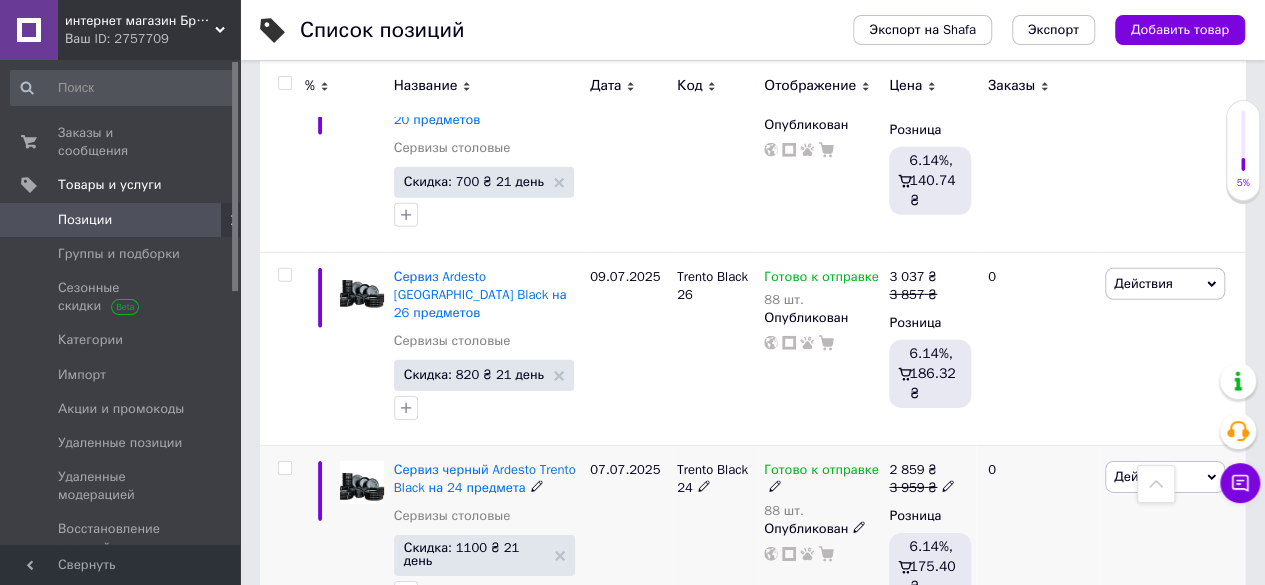 click on "гугл" at bounding box center (411, 717) 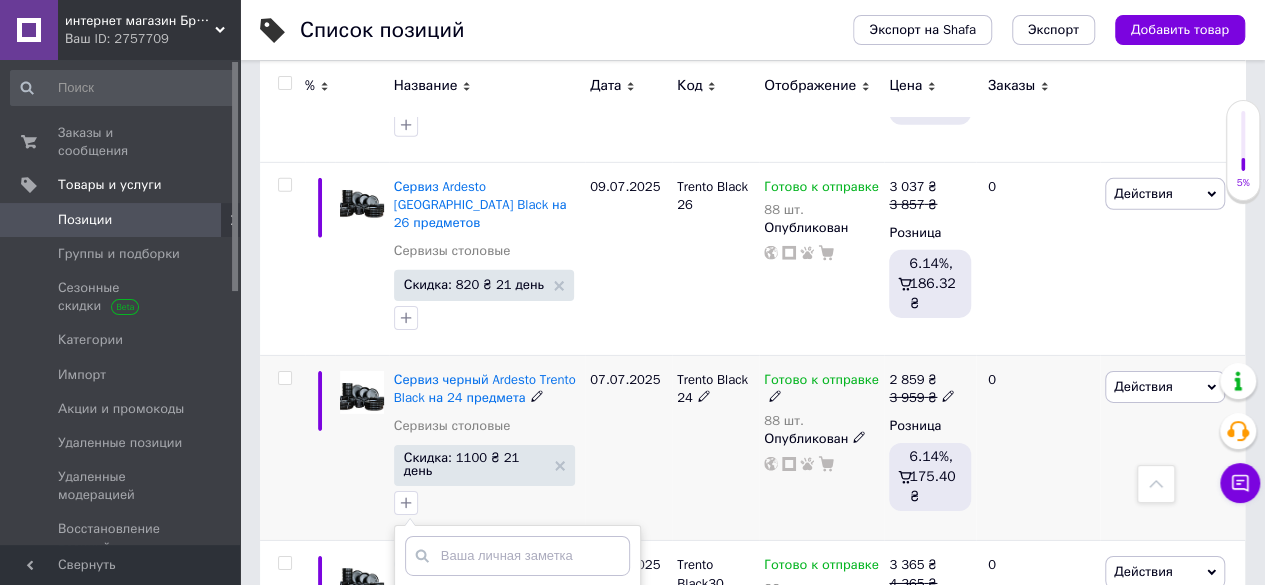 scroll, scrollTop: 6938, scrollLeft: 0, axis: vertical 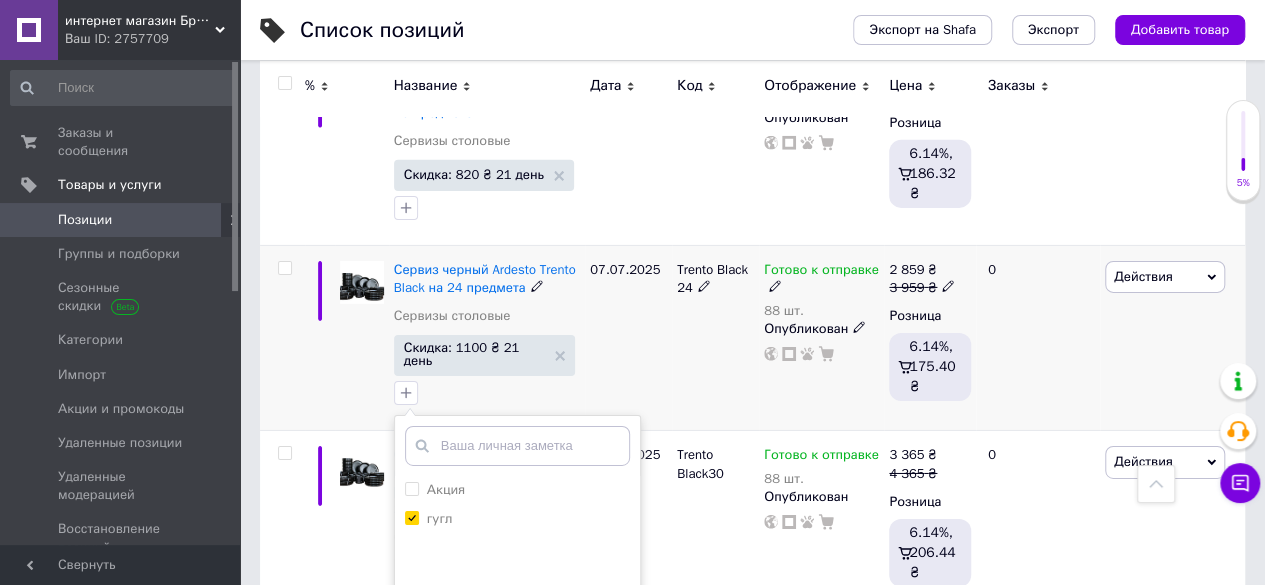 click on "Добавить заметку" at bounding box center (517, 712) 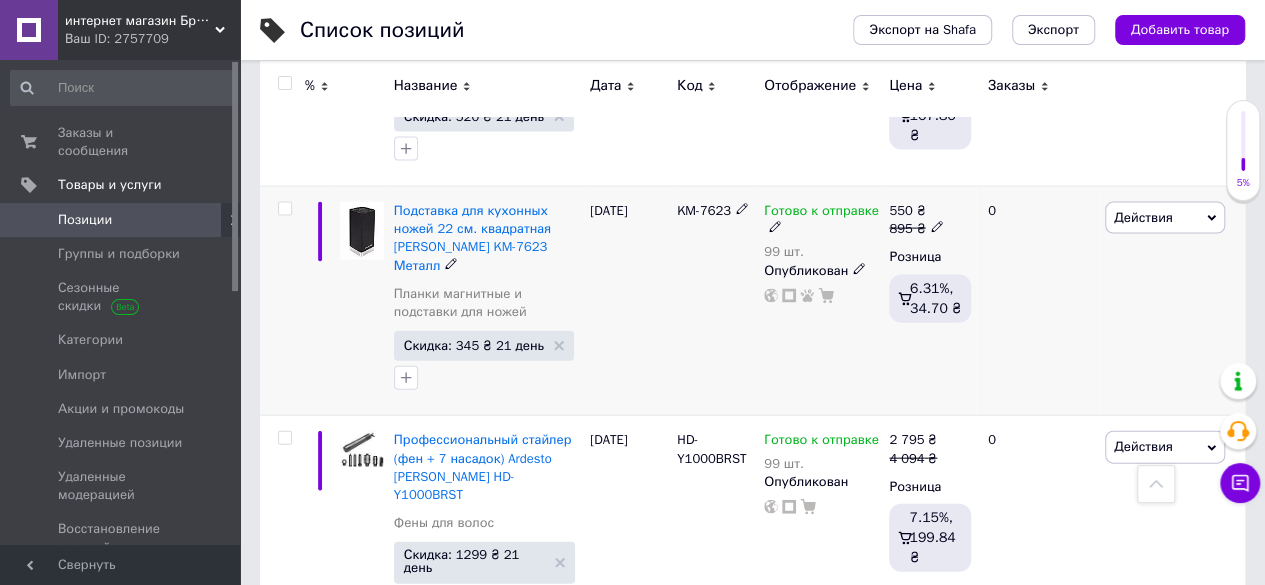 scroll, scrollTop: 9638, scrollLeft: 0, axis: vertical 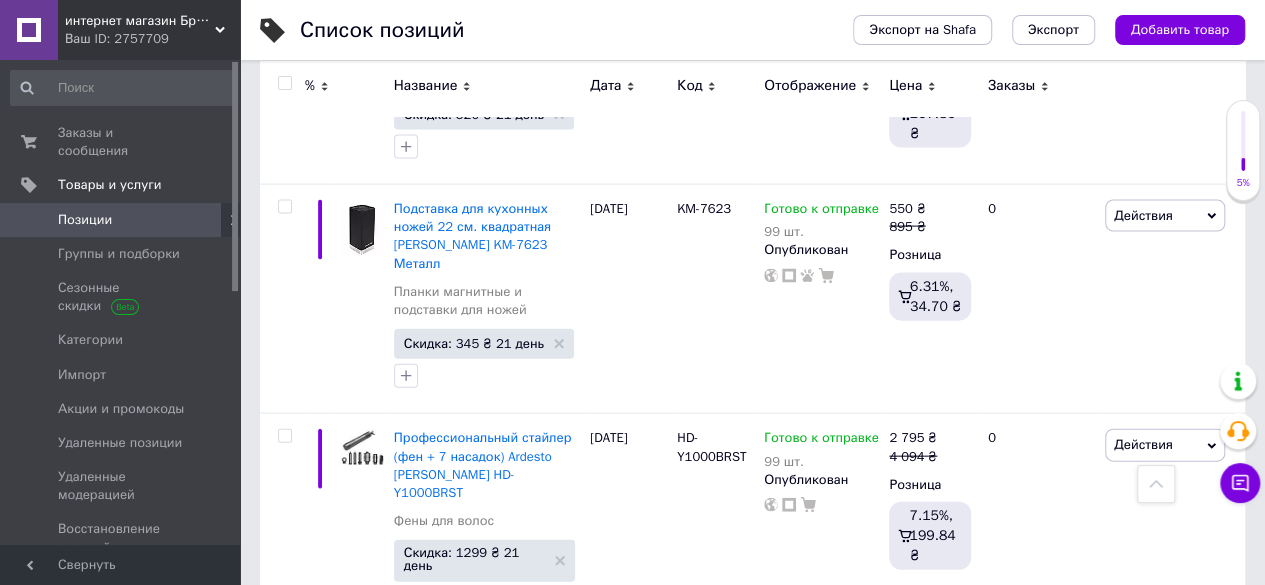click 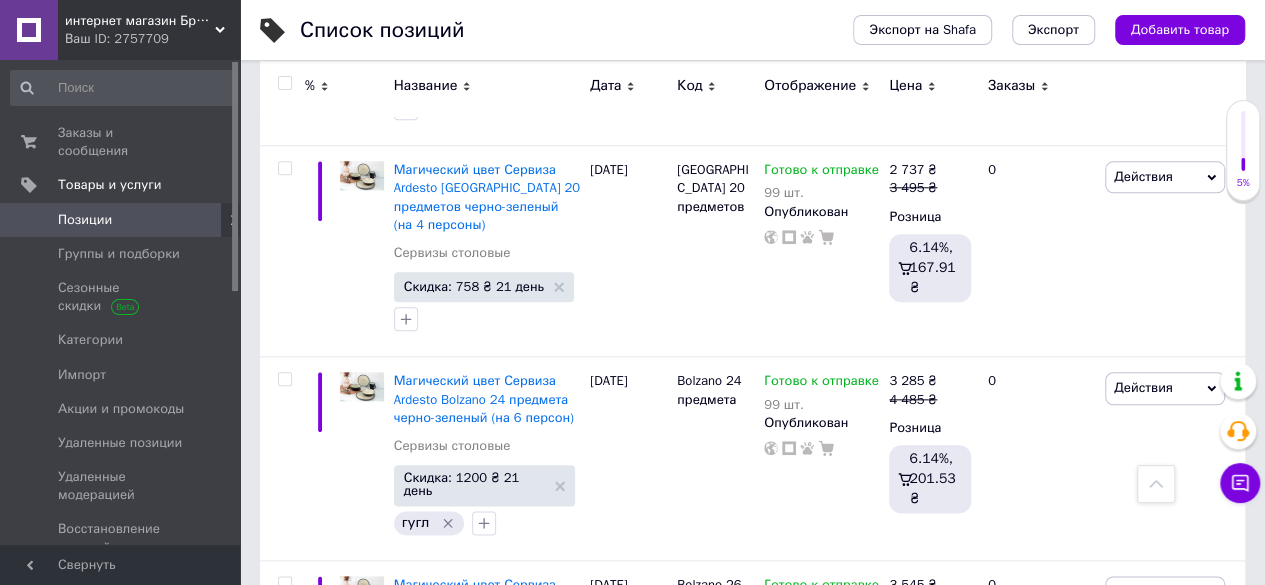 scroll, scrollTop: 12420, scrollLeft: 0, axis: vertical 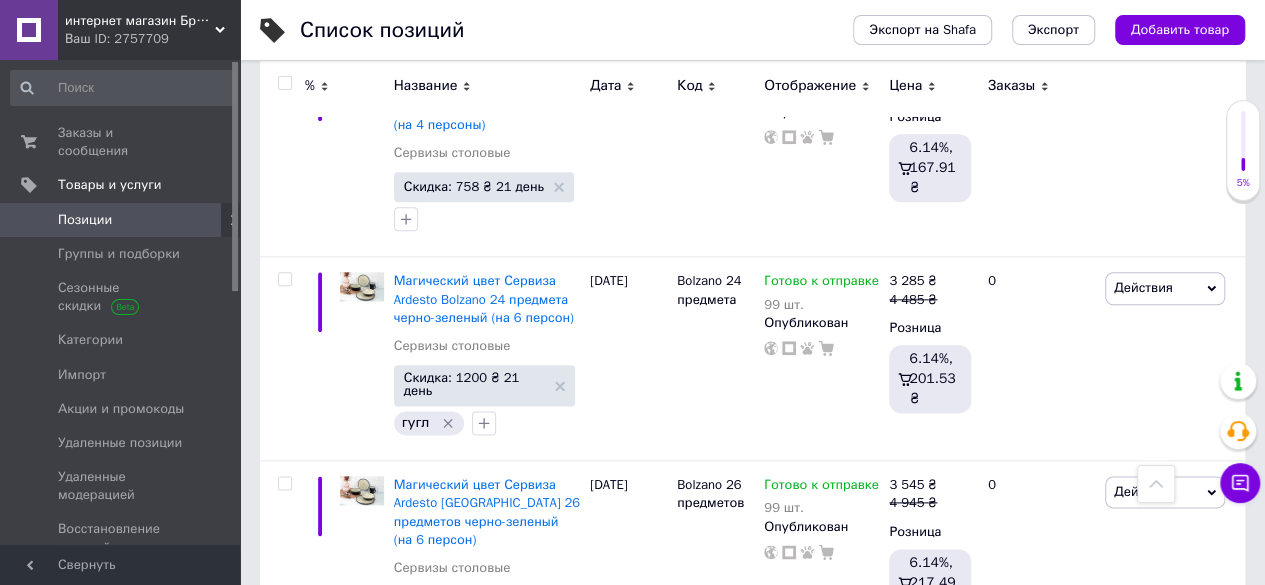 click 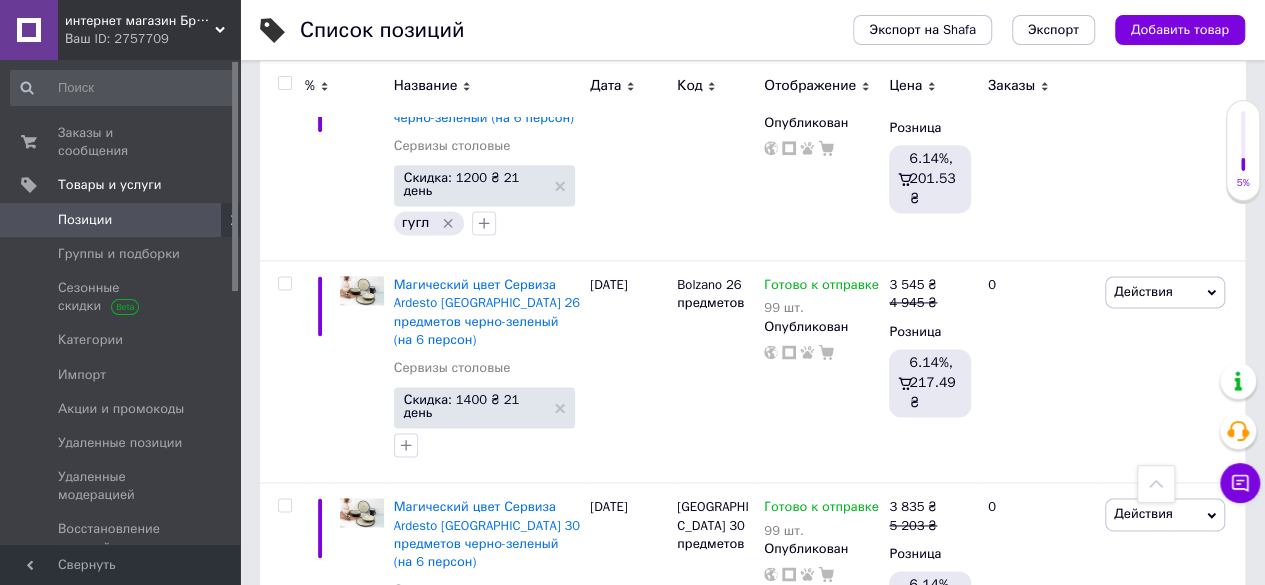 scroll, scrollTop: 12620, scrollLeft: 0, axis: vertical 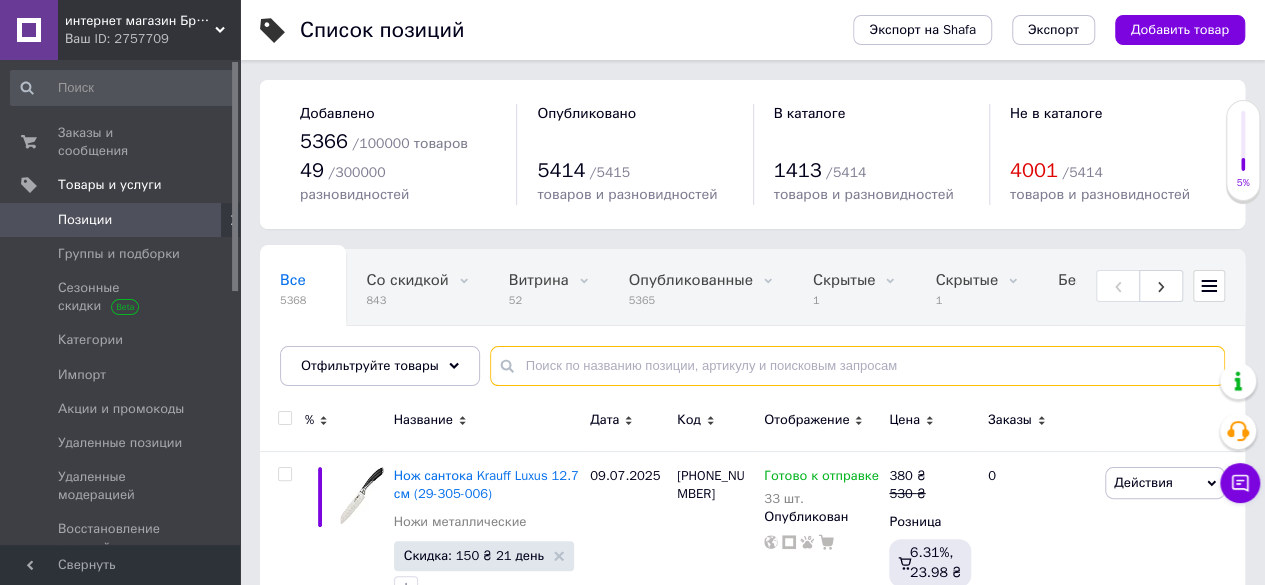paste on "[PHONE_NUMBER]" 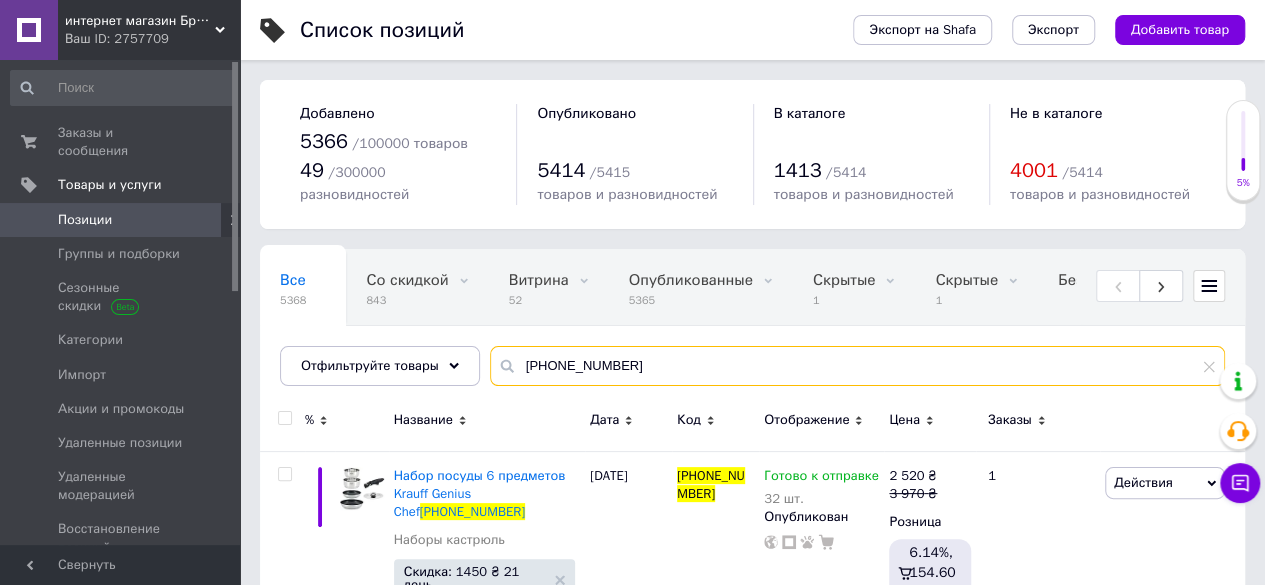 type on "[PHONE_NUMBER]" 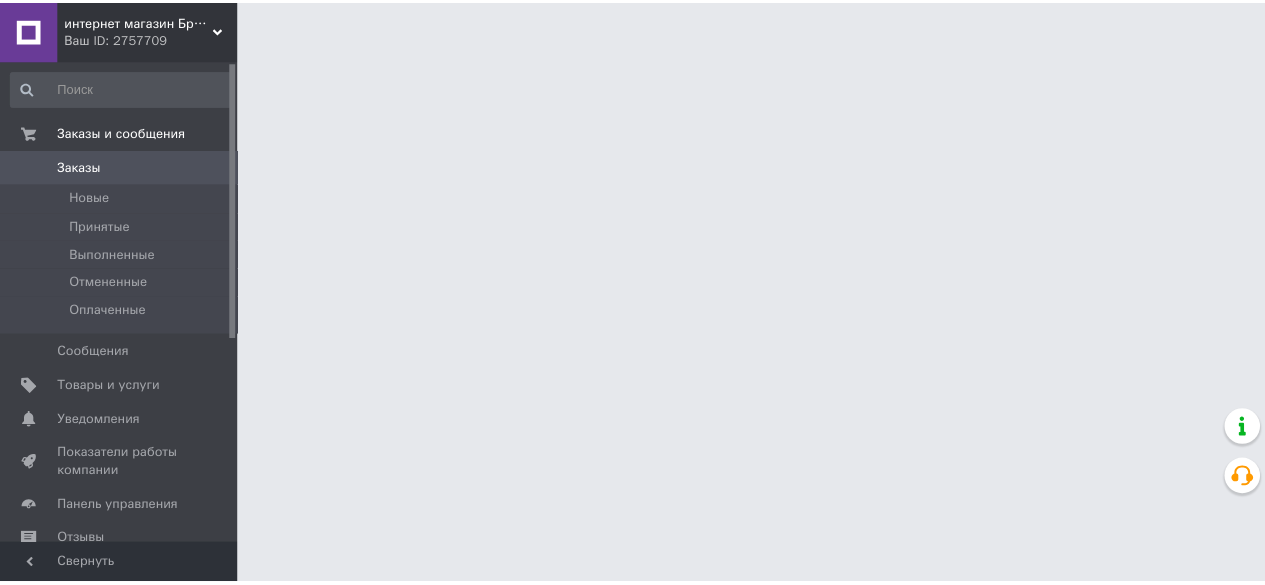 scroll, scrollTop: 0, scrollLeft: 0, axis: both 